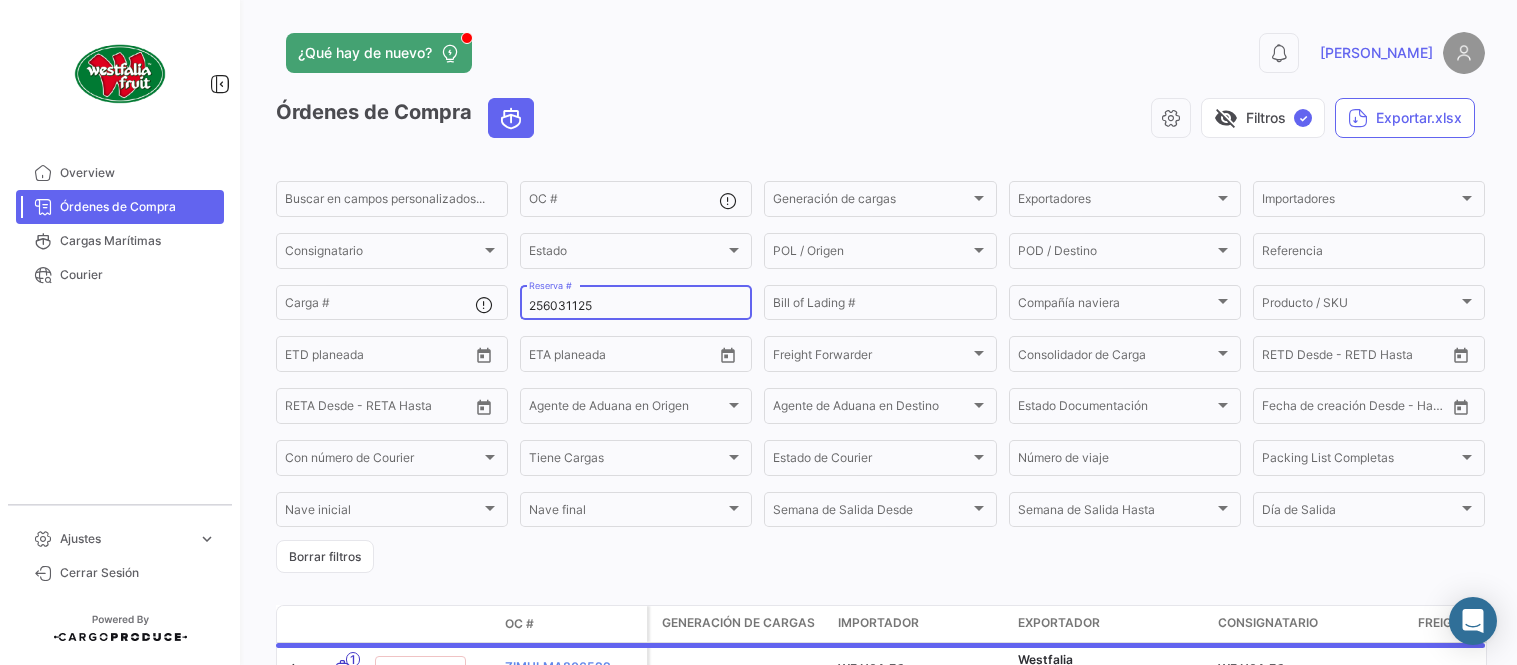 scroll, scrollTop: 0, scrollLeft: 0, axis: both 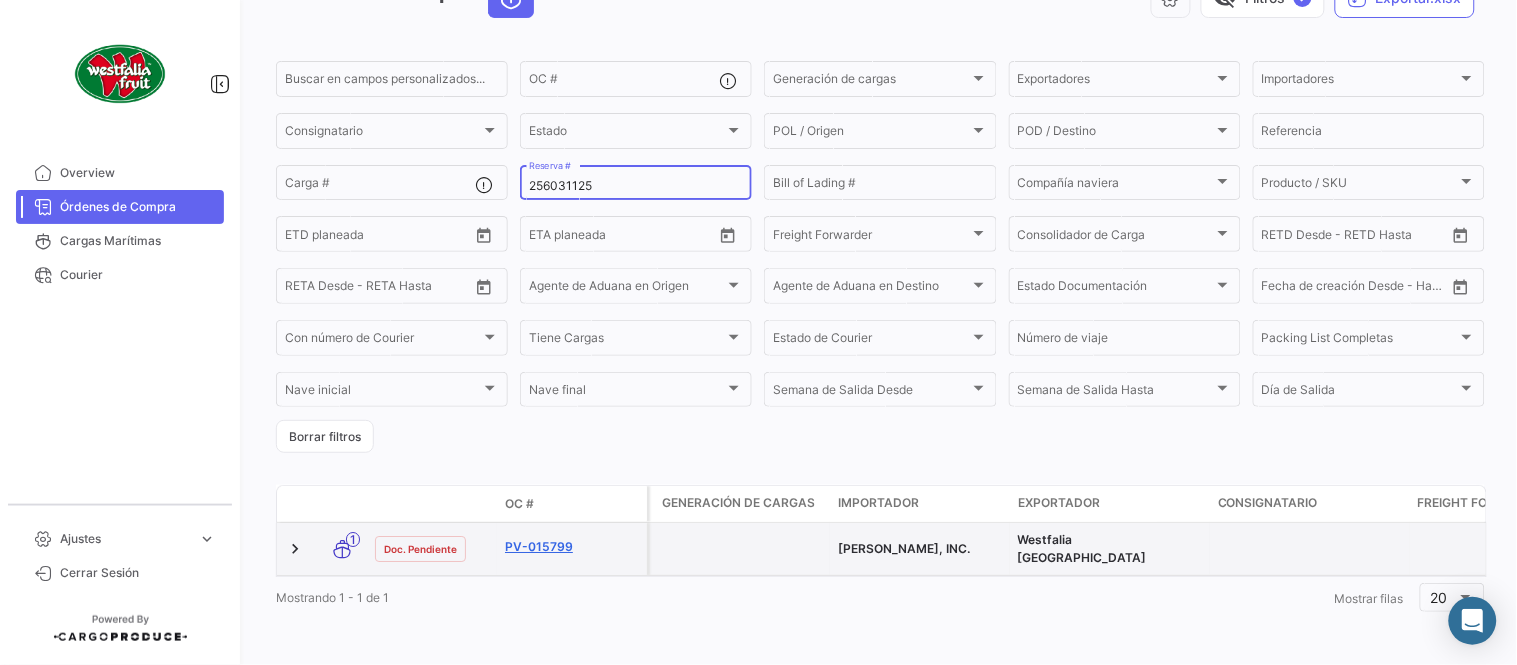 type on "256031125" 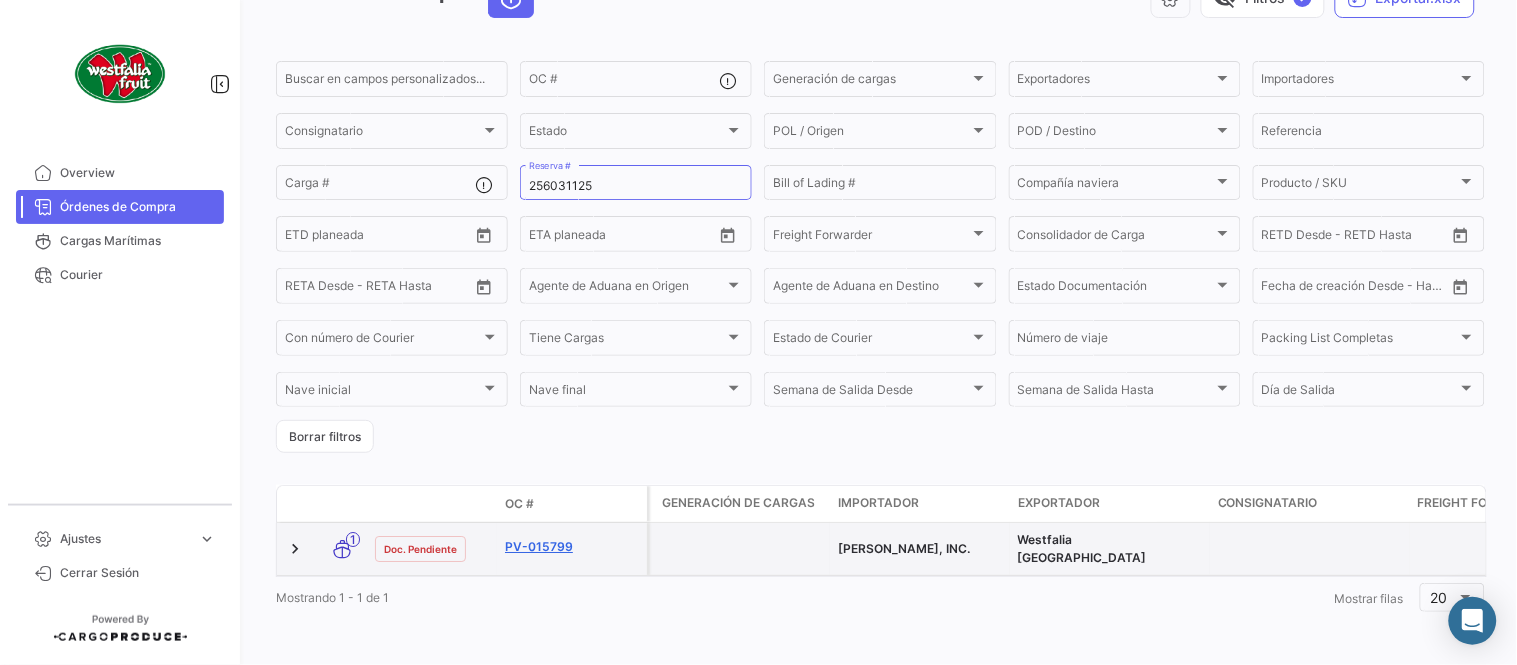 click on "PV-015799" 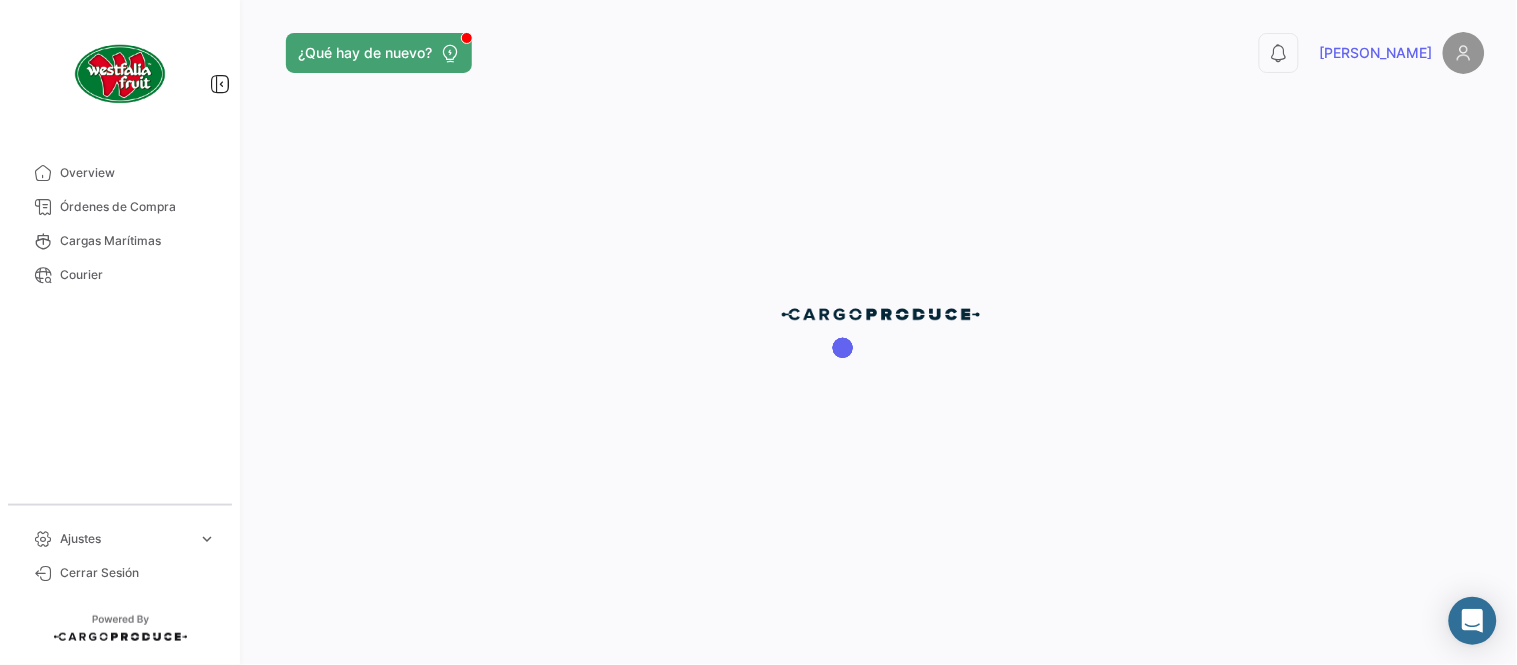 scroll, scrollTop: 0, scrollLeft: 0, axis: both 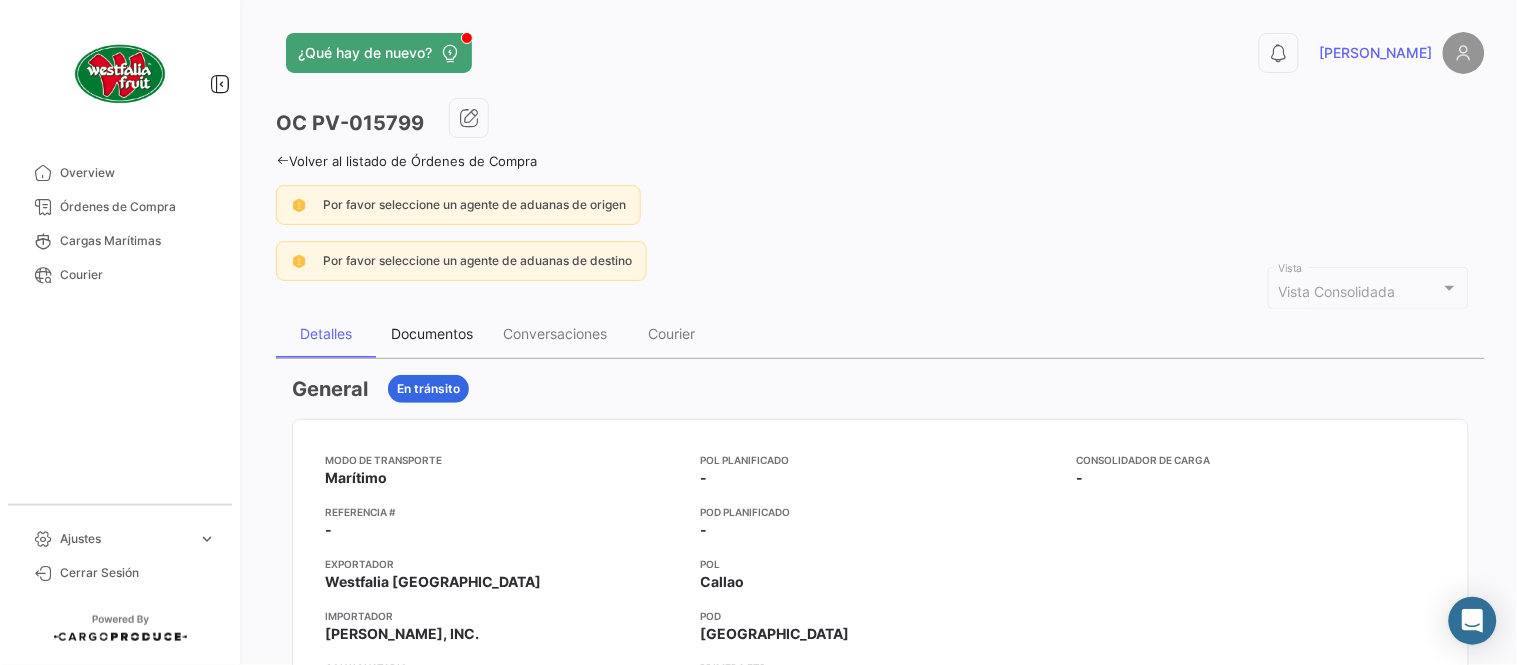 click on "Documentos" at bounding box center [432, 333] 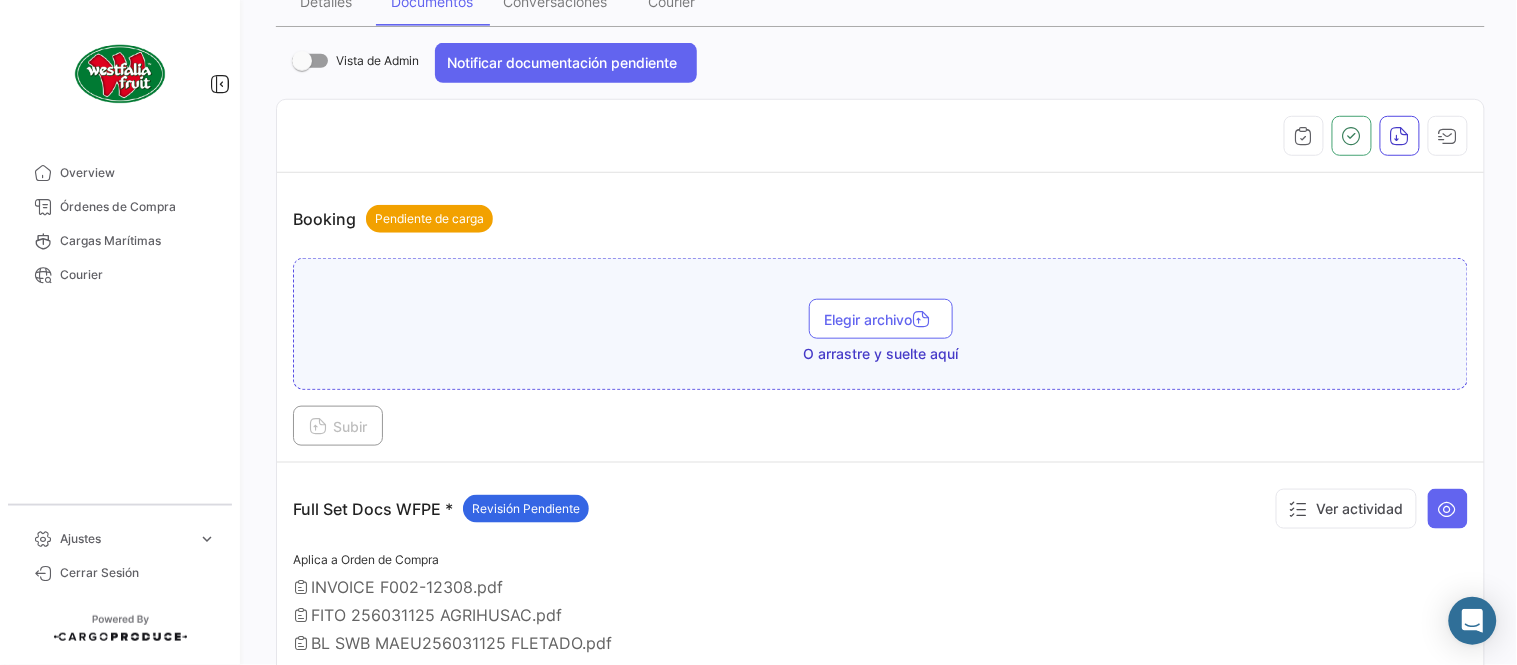 scroll, scrollTop: 665, scrollLeft: 0, axis: vertical 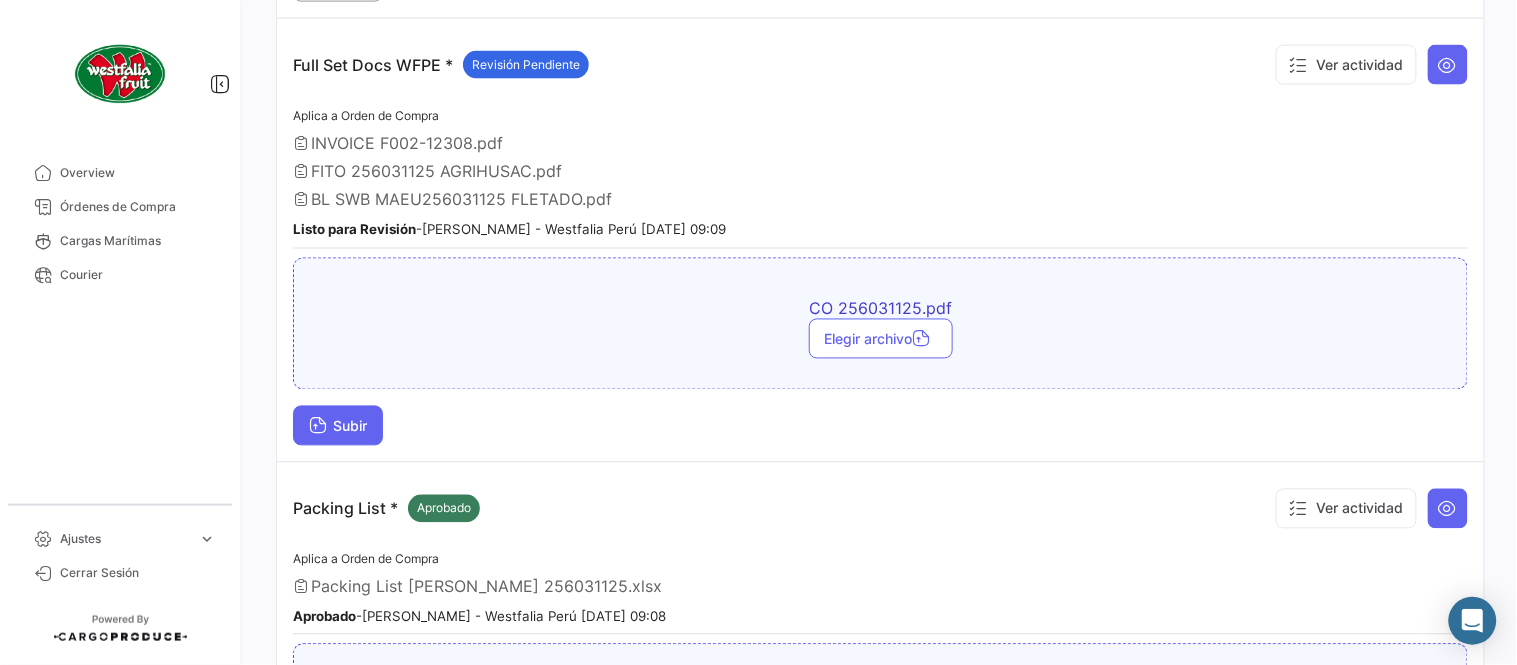 click on "Subir" at bounding box center [338, 426] 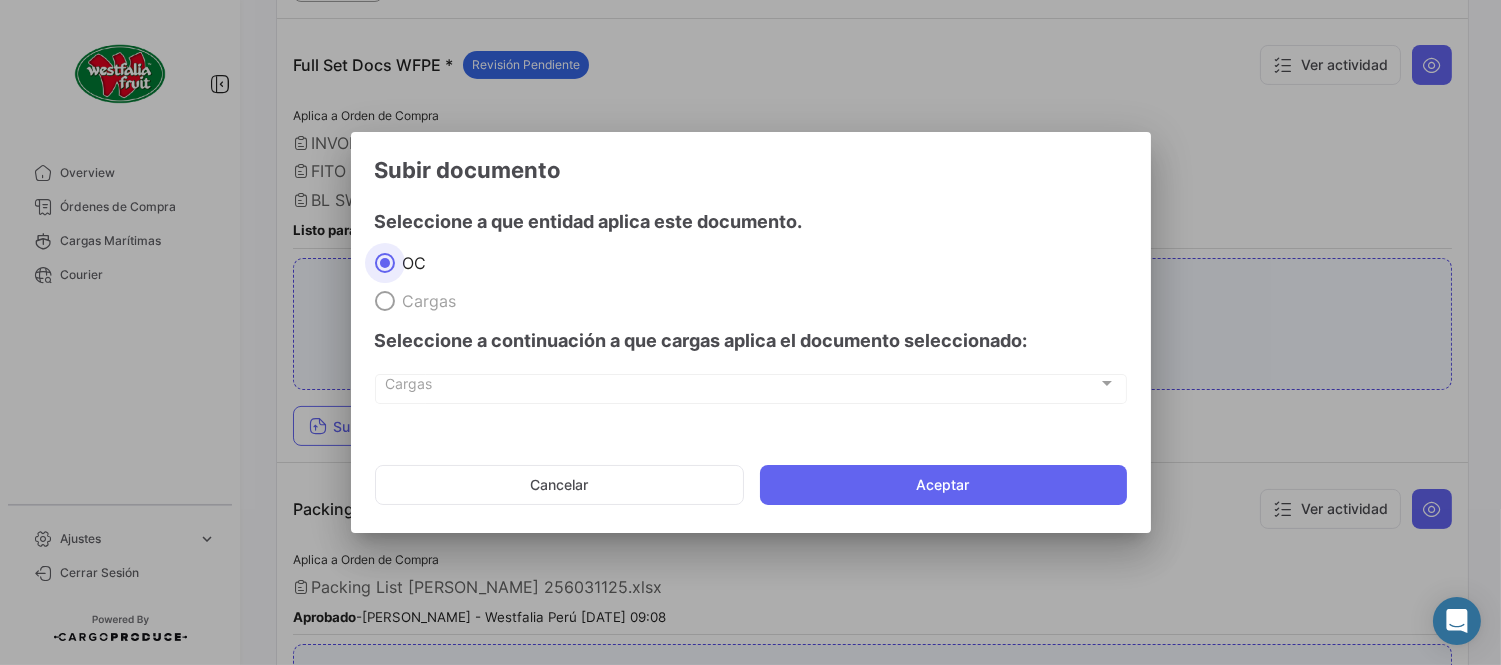 click on "Cancelar   Aceptar" 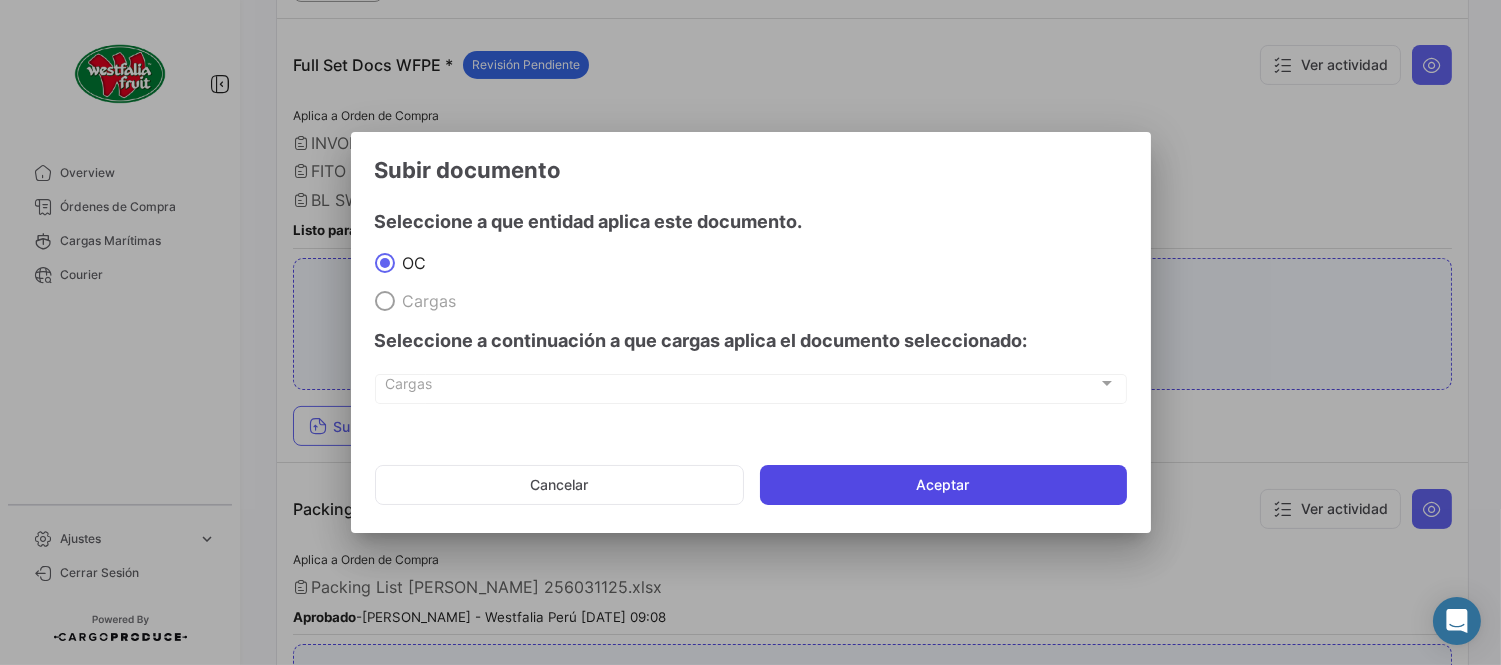 click on "Aceptar" 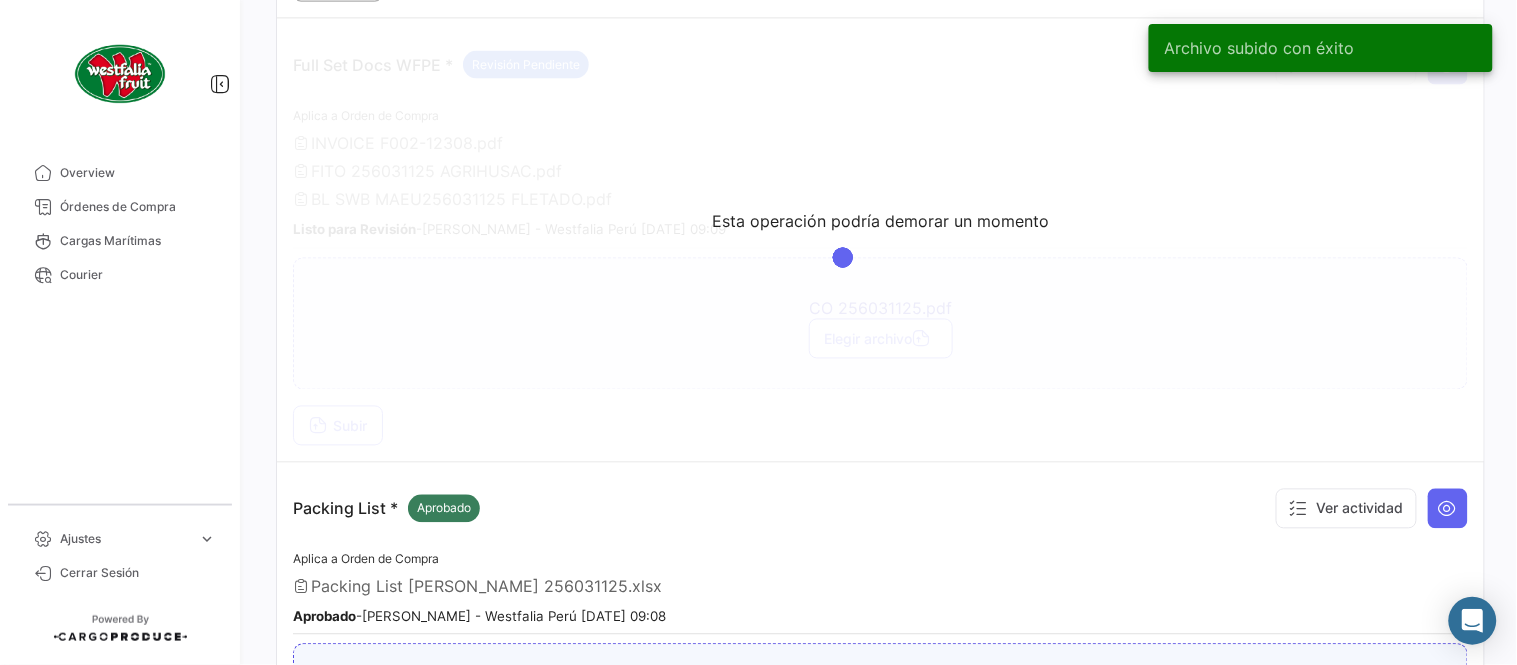 scroll, scrollTop: 665, scrollLeft: 0, axis: vertical 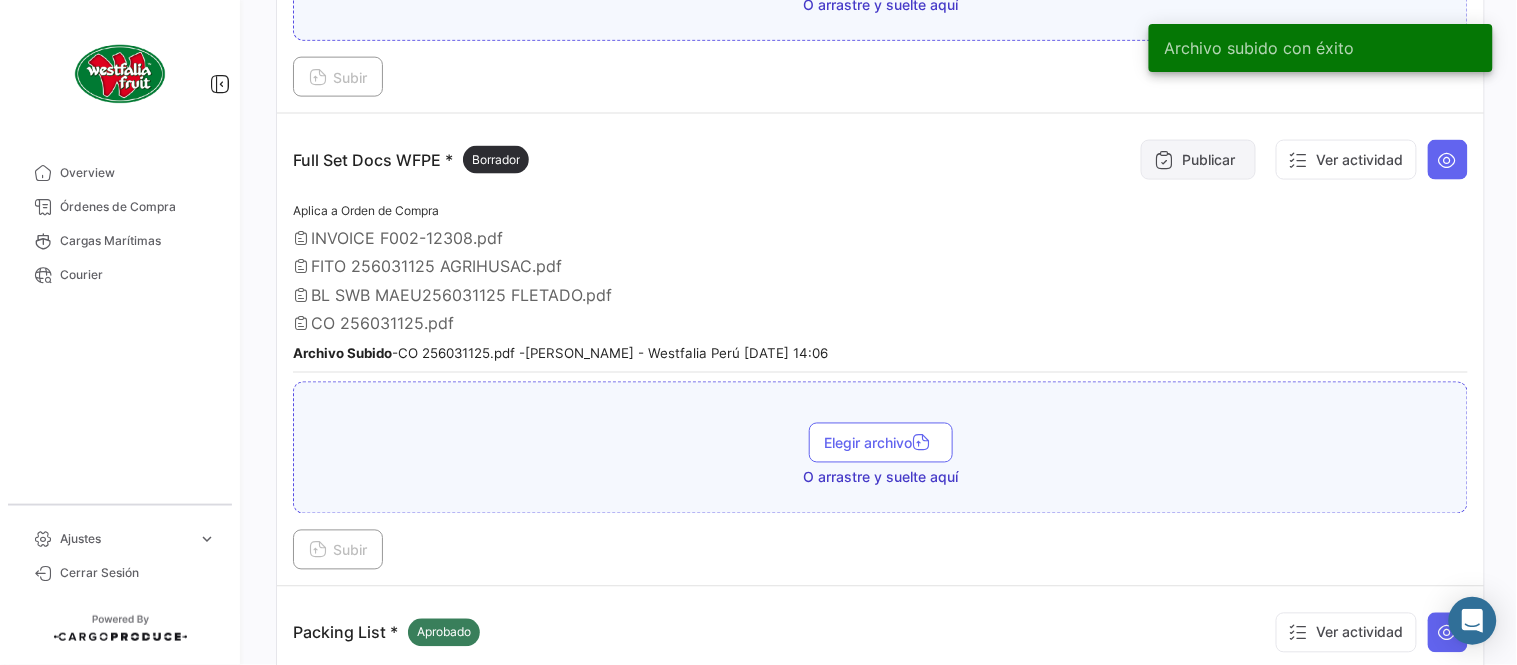 click on "Publicar" at bounding box center [1198, 160] 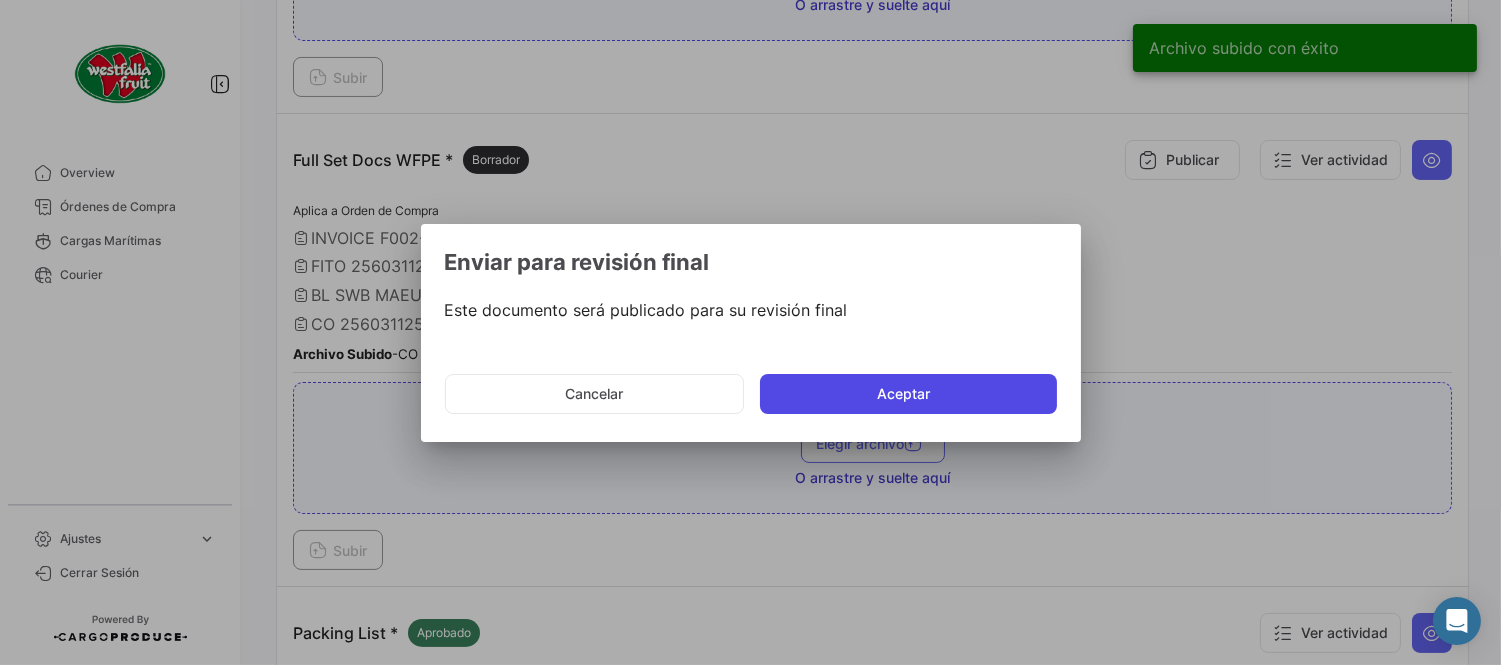 click on "Aceptar" 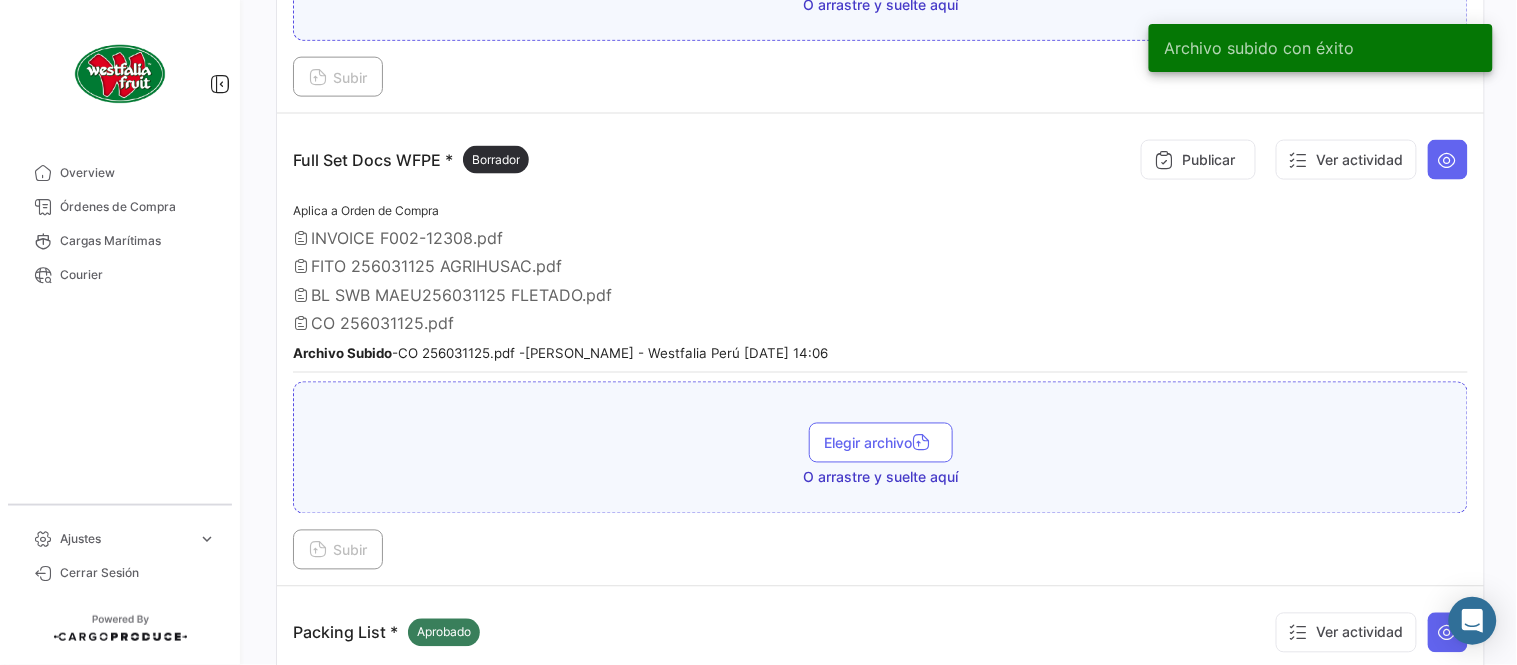 type 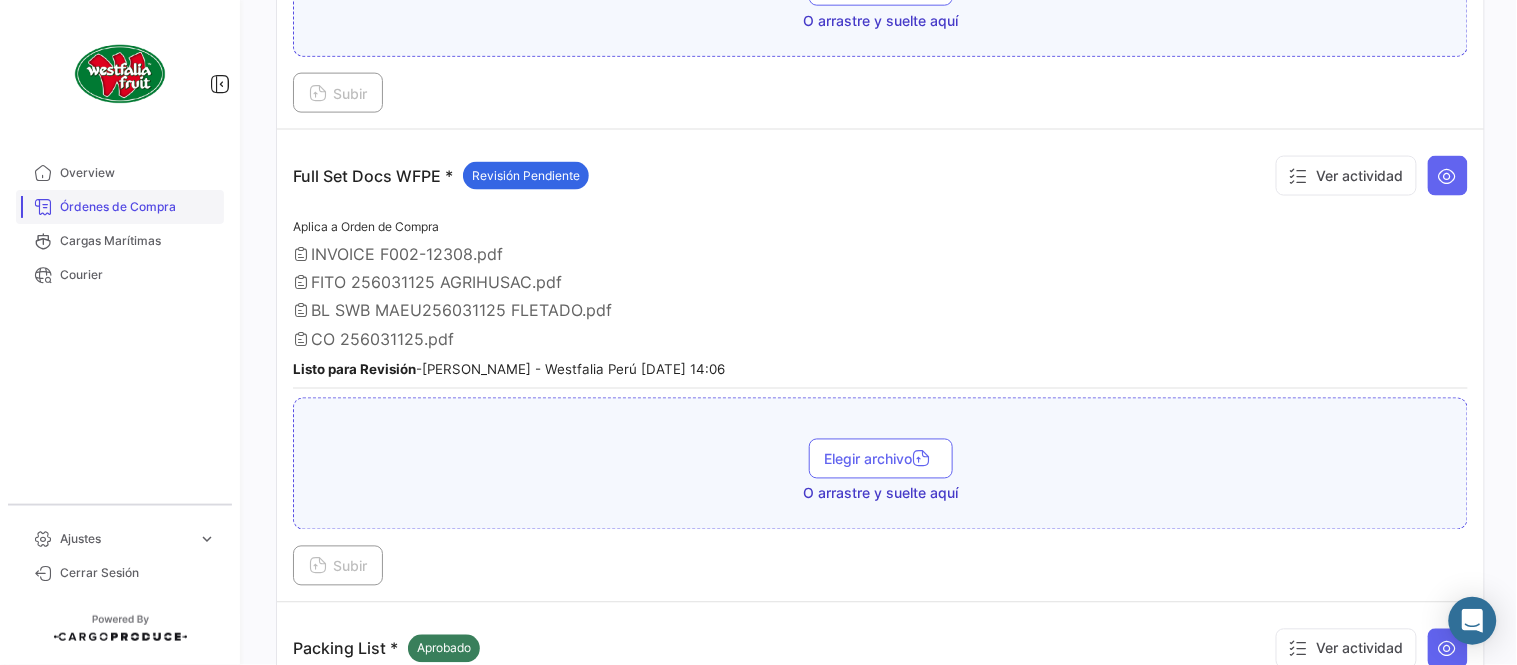 click on "Órdenes de Compra" at bounding box center (138, 207) 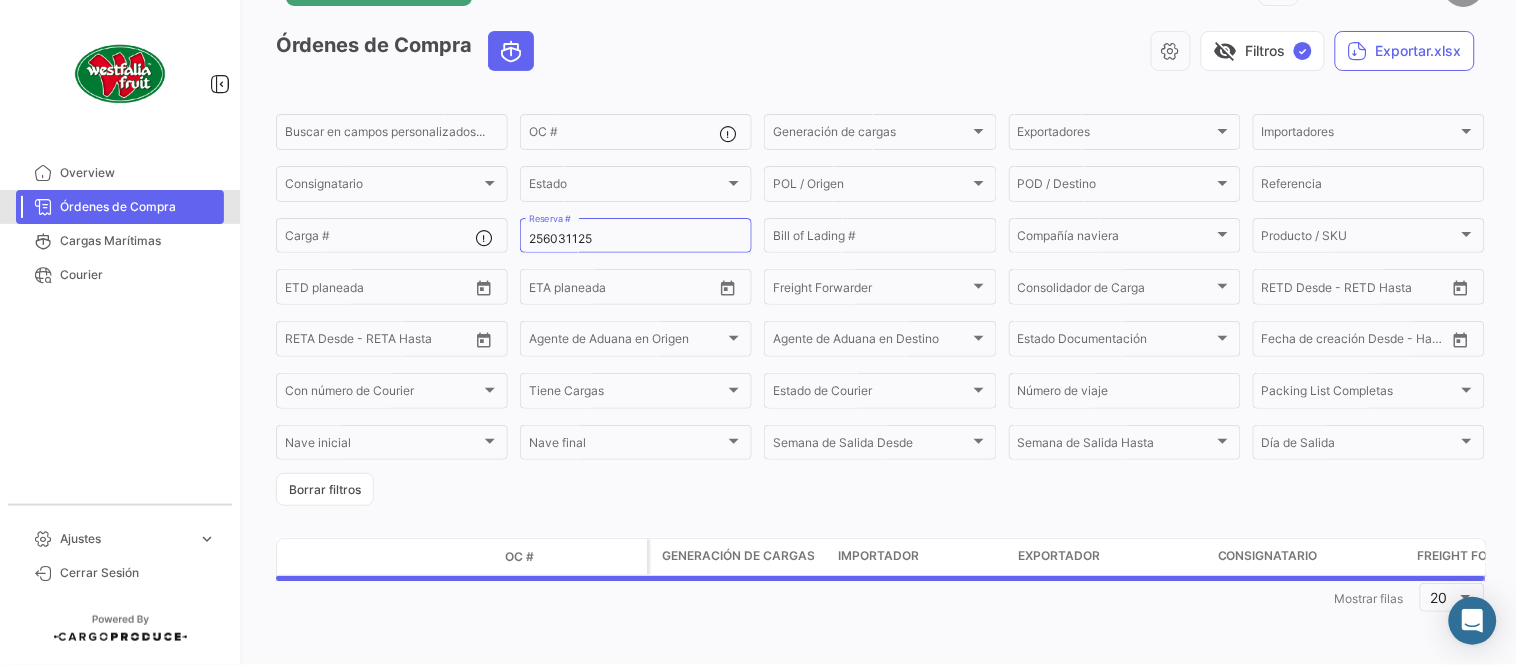scroll, scrollTop: 0, scrollLeft: 0, axis: both 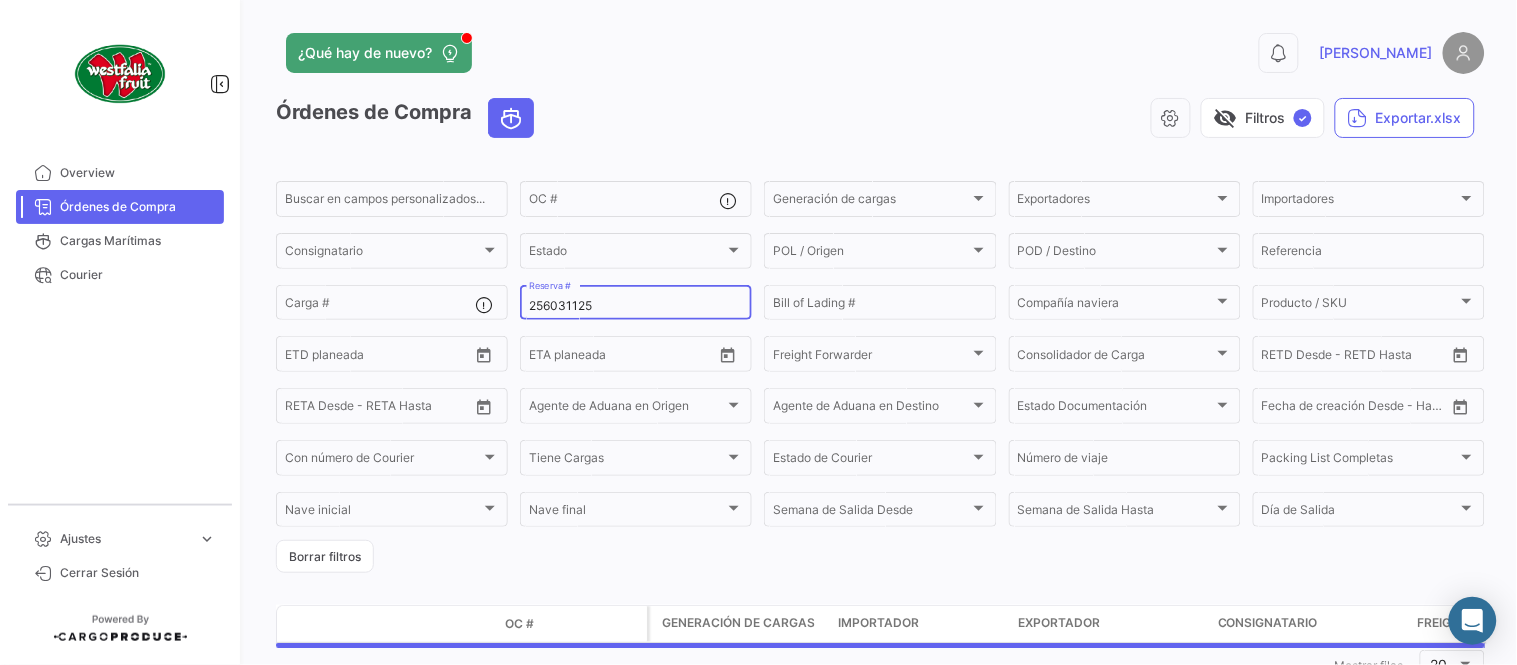 click on "256031125" at bounding box center (636, 306) 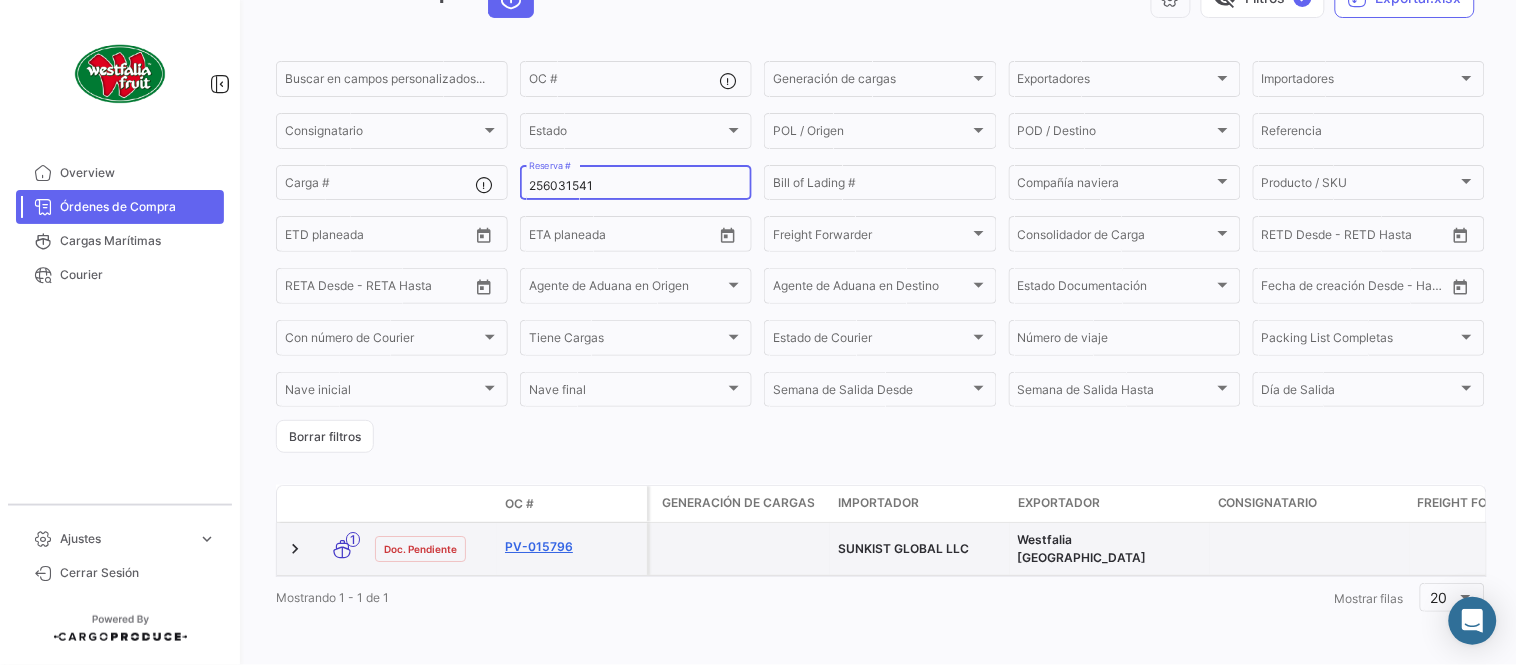 scroll, scrollTop: 128, scrollLeft: 0, axis: vertical 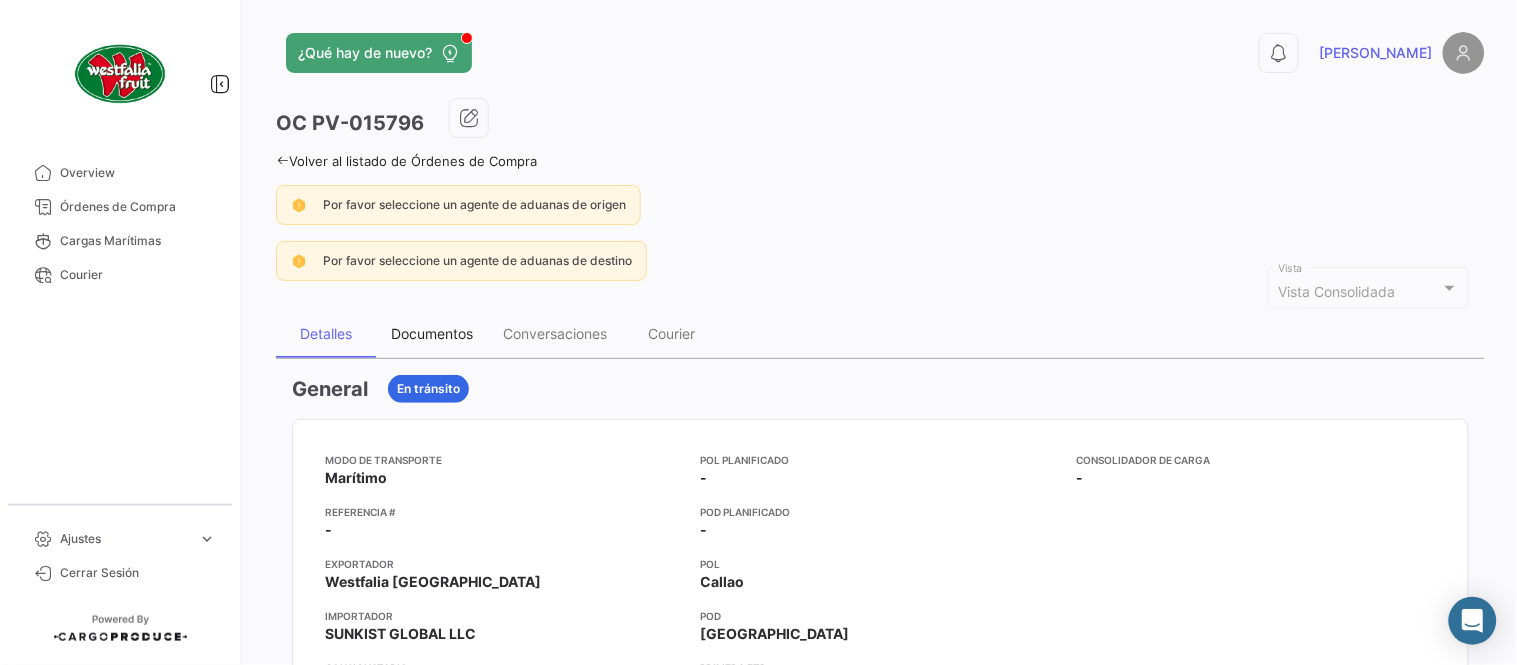 click on "Documentos" at bounding box center (432, 333) 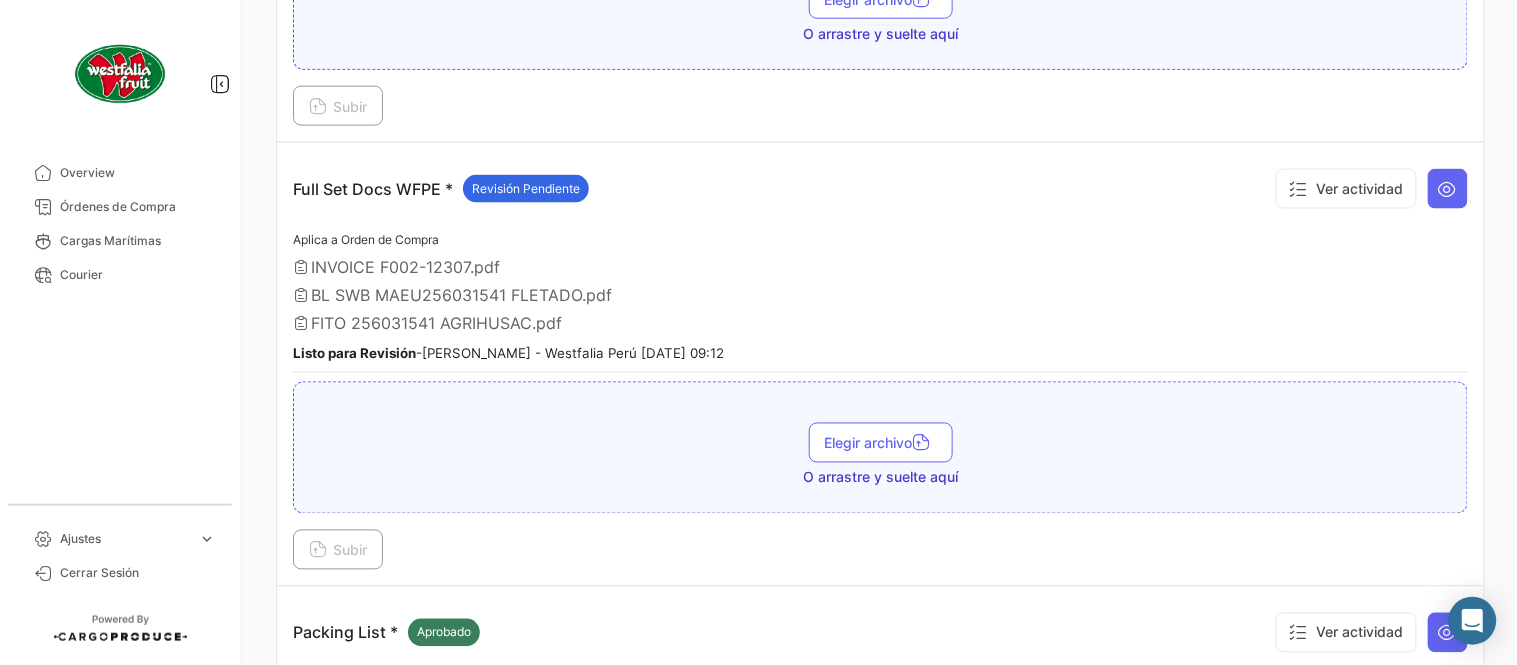 scroll, scrollTop: 665, scrollLeft: 0, axis: vertical 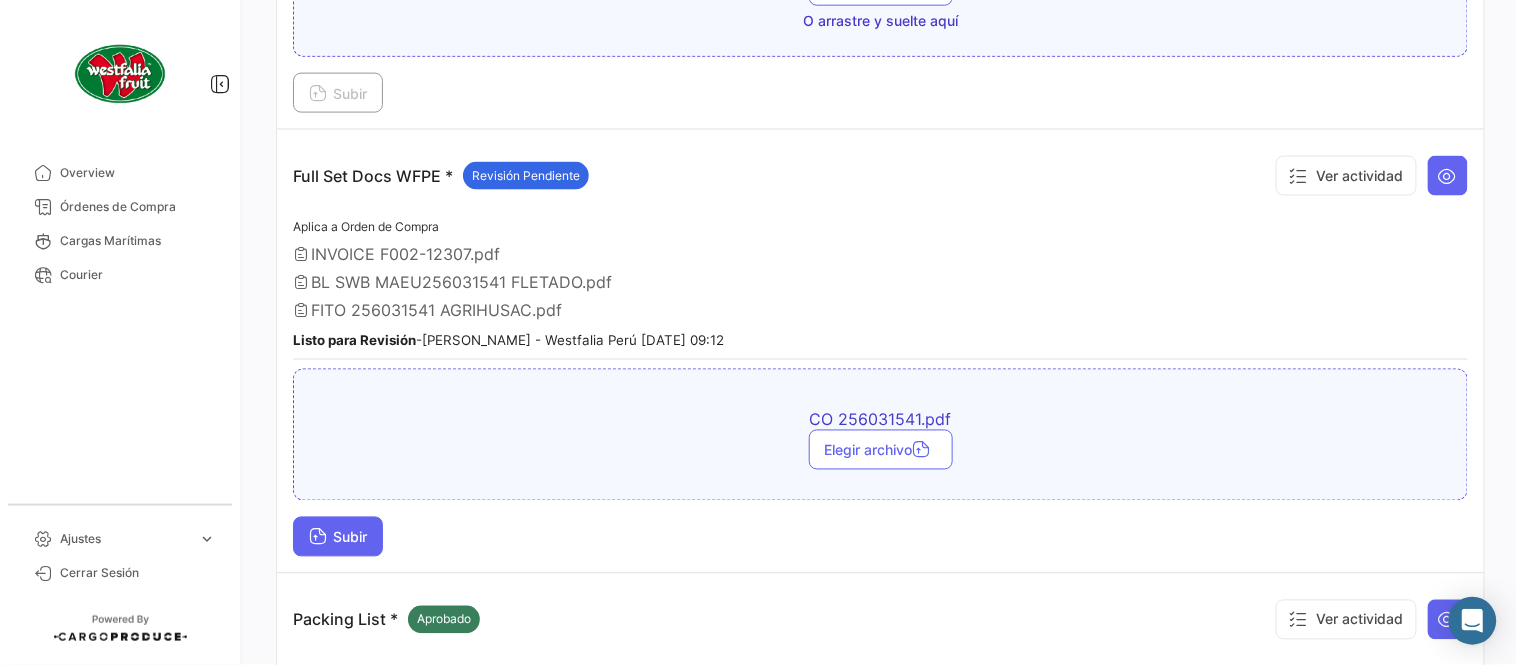 click on "Subir" at bounding box center [338, 537] 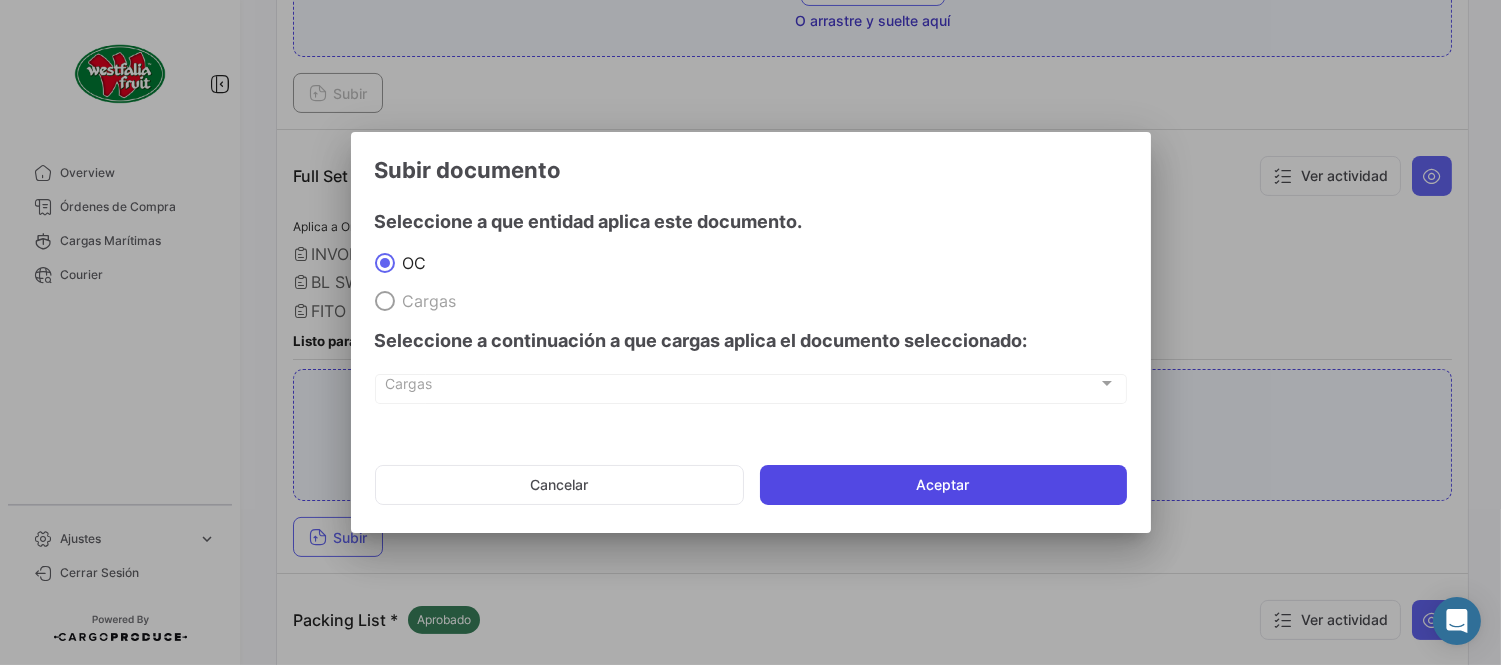 click on "Aceptar" 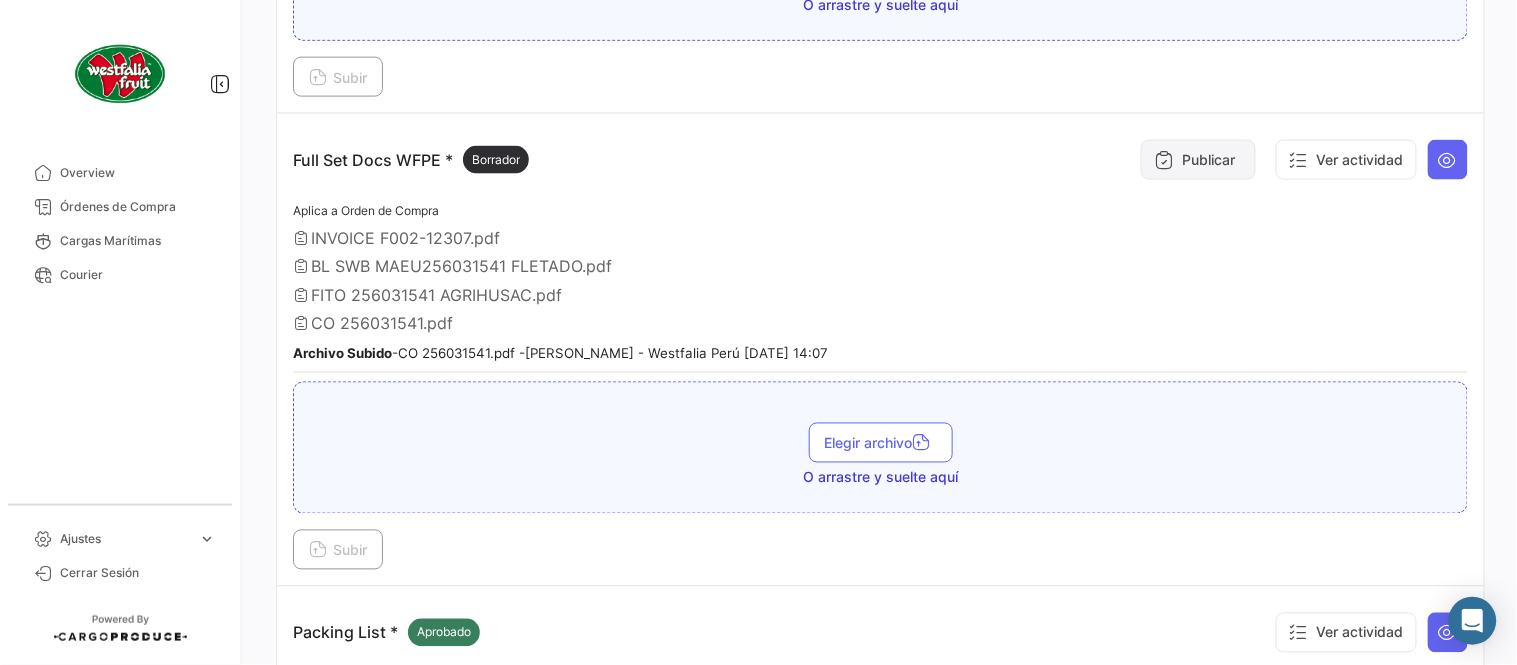 click on "Publicar" at bounding box center [1198, 160] 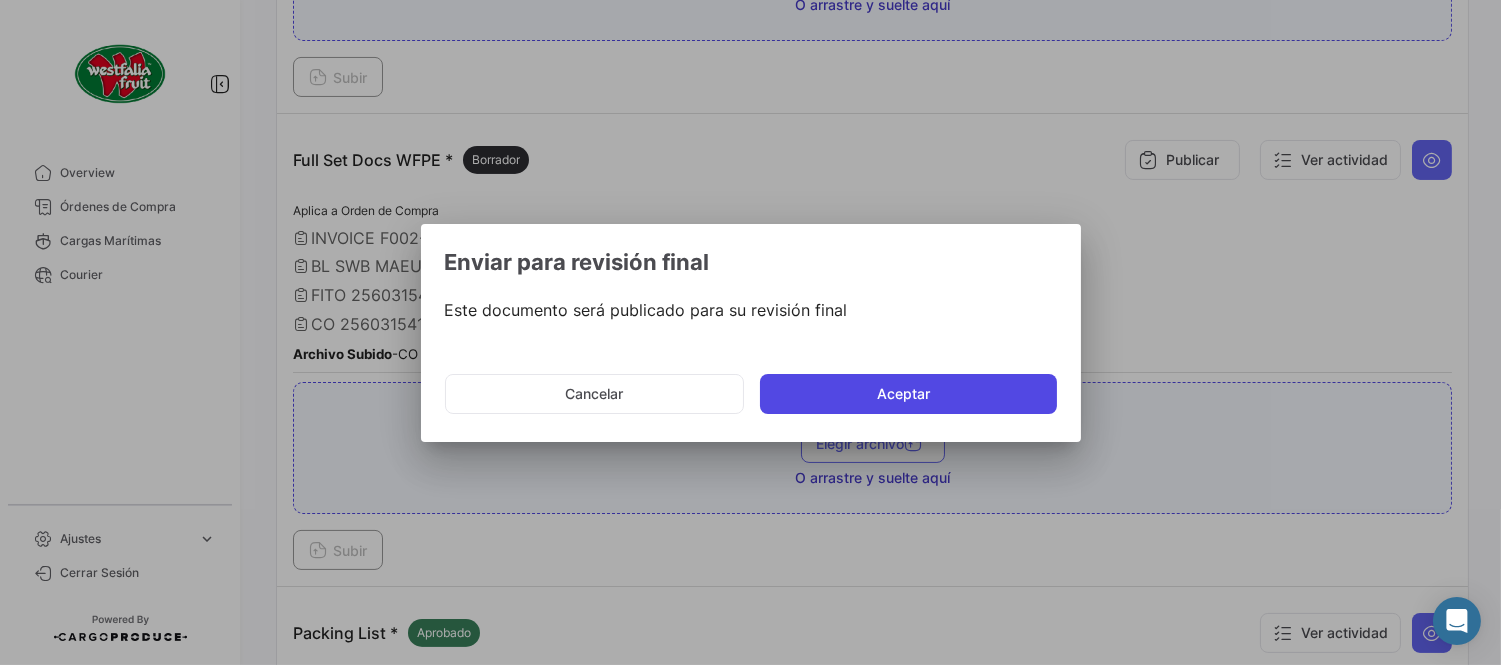 click on "Aceptar" 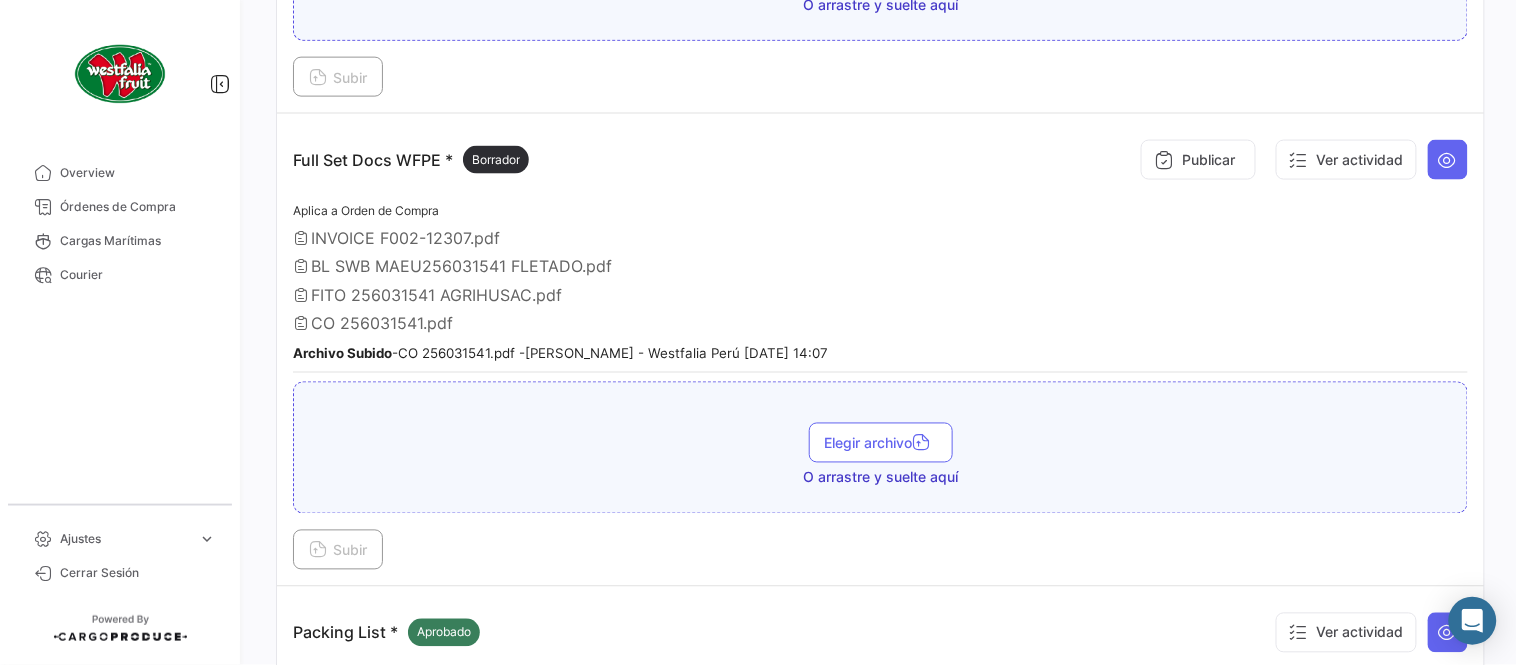 type 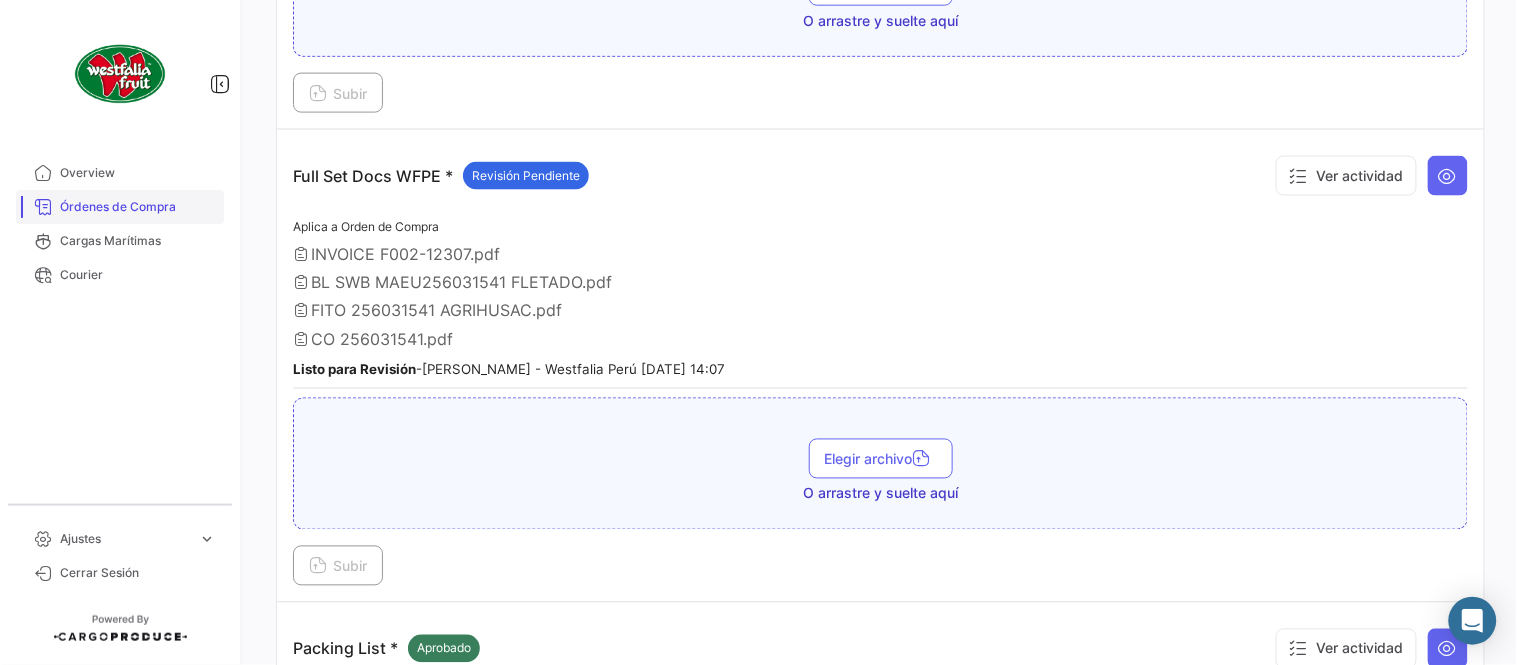 click on "Órdenes de Compra" at bounding box center [138, 207] 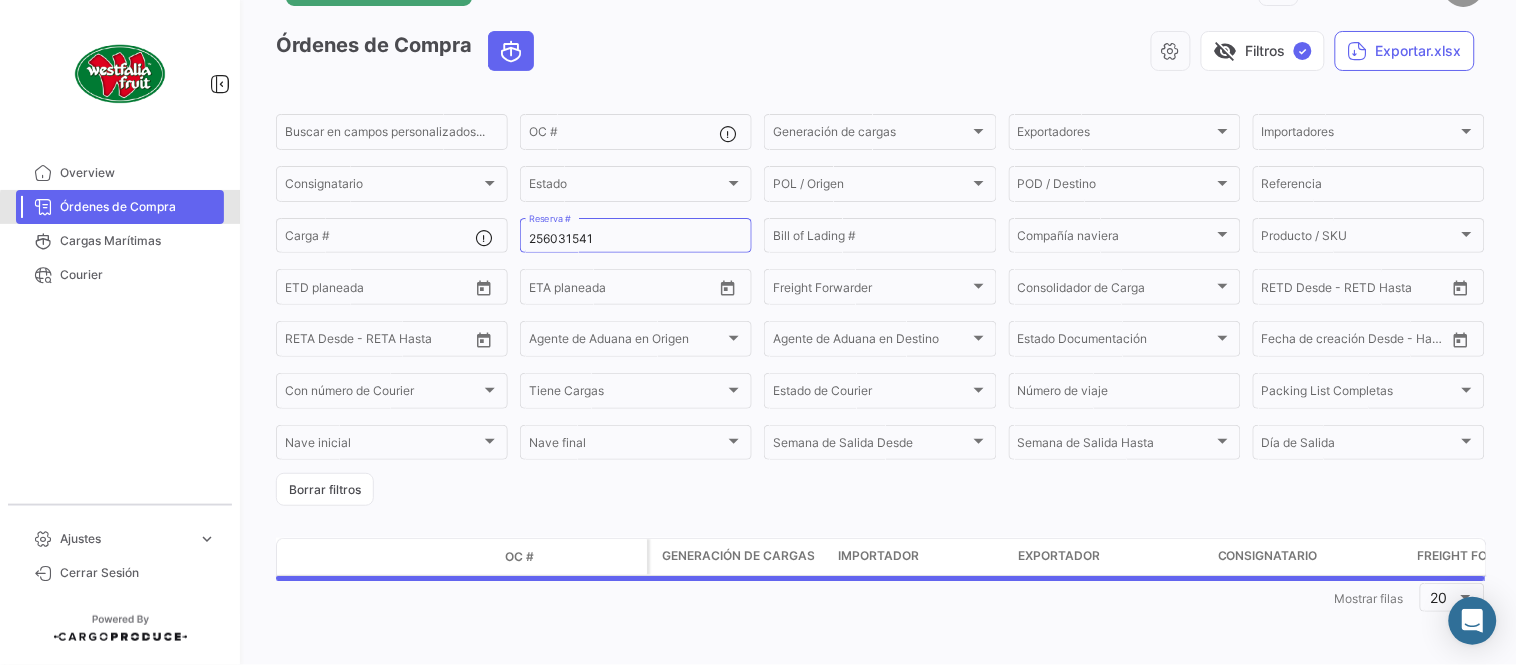 scroll, scrollTop: 0, scrollLeft: 0, axis: both 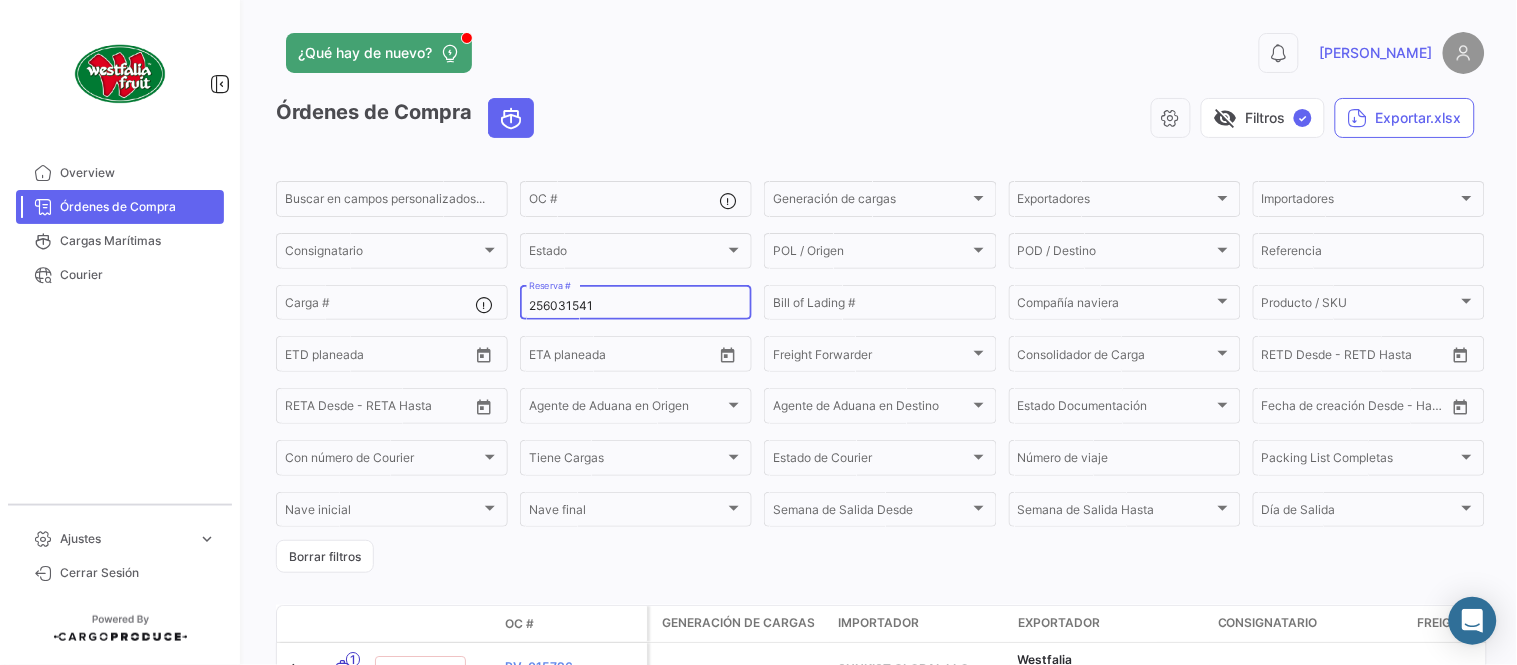 click on "256031541" at bounding box center (636, 306) 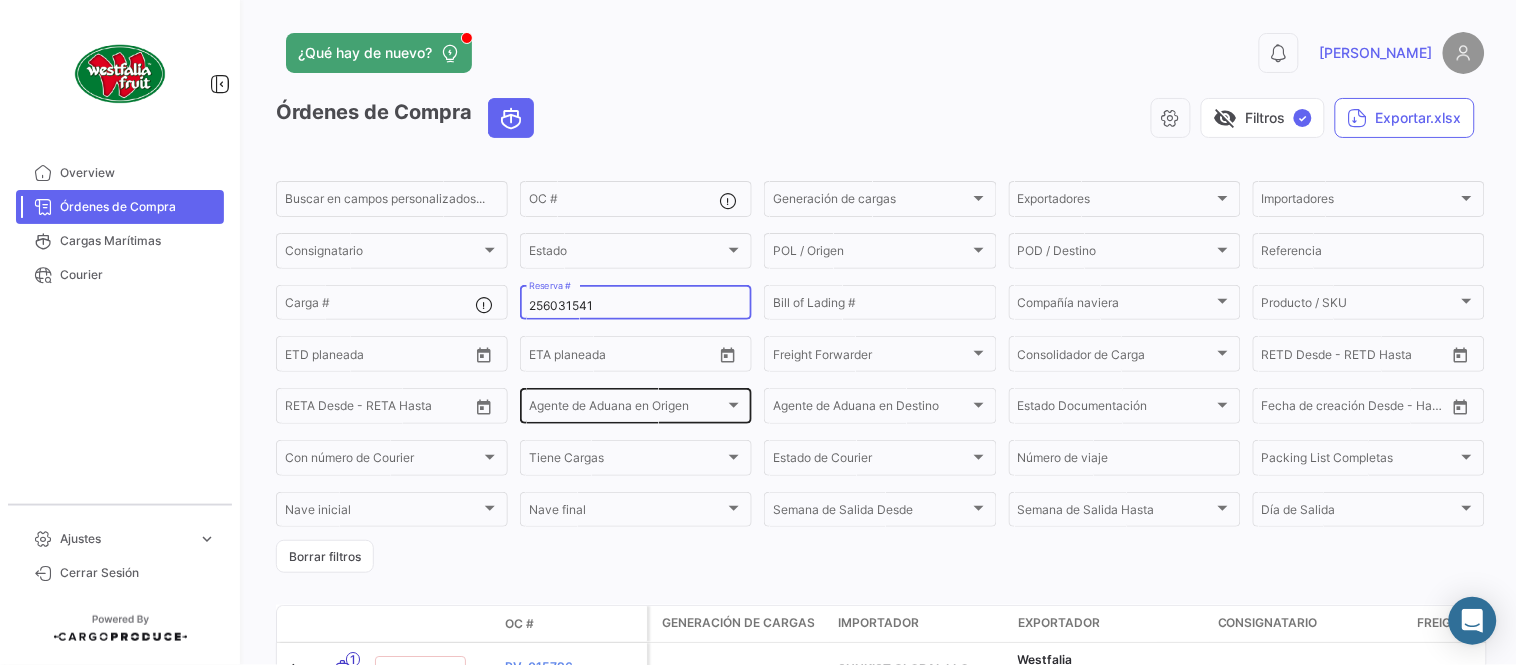 paste on "LIM500243200" 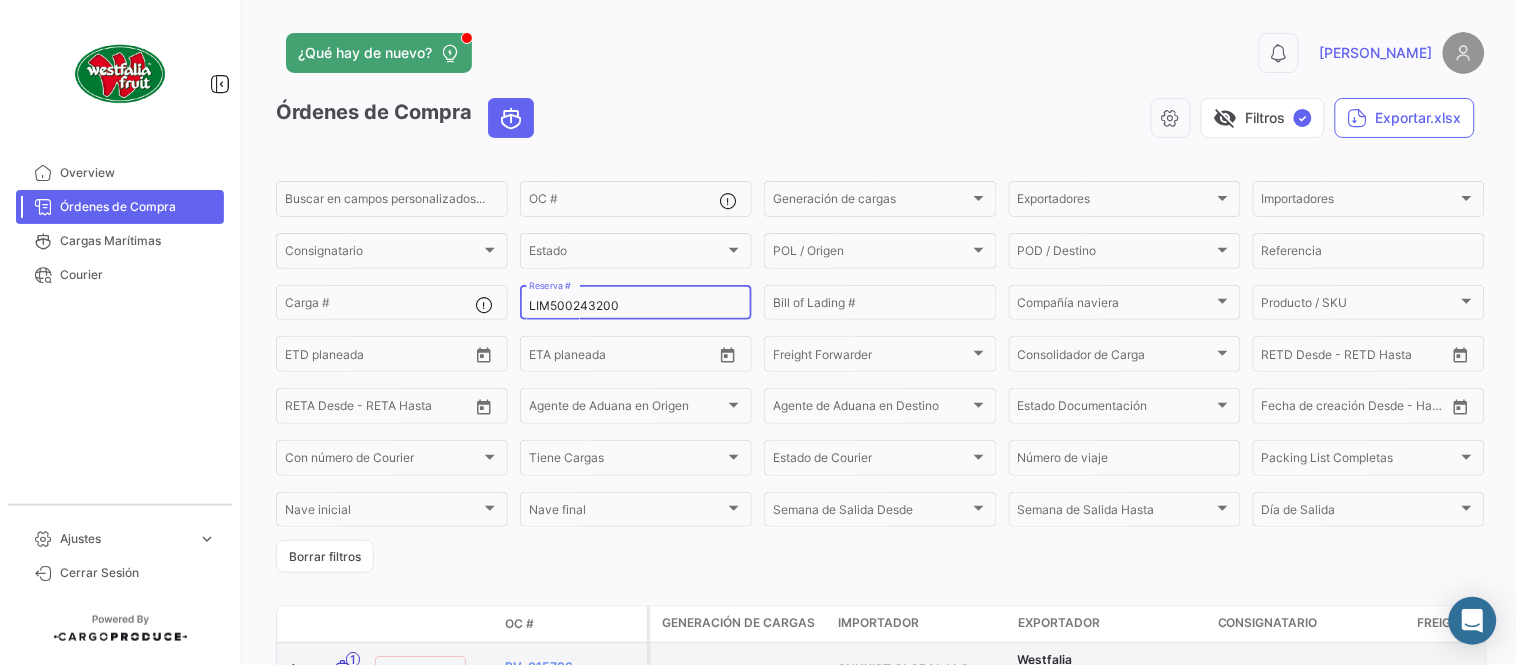 type on "LIM500243200" 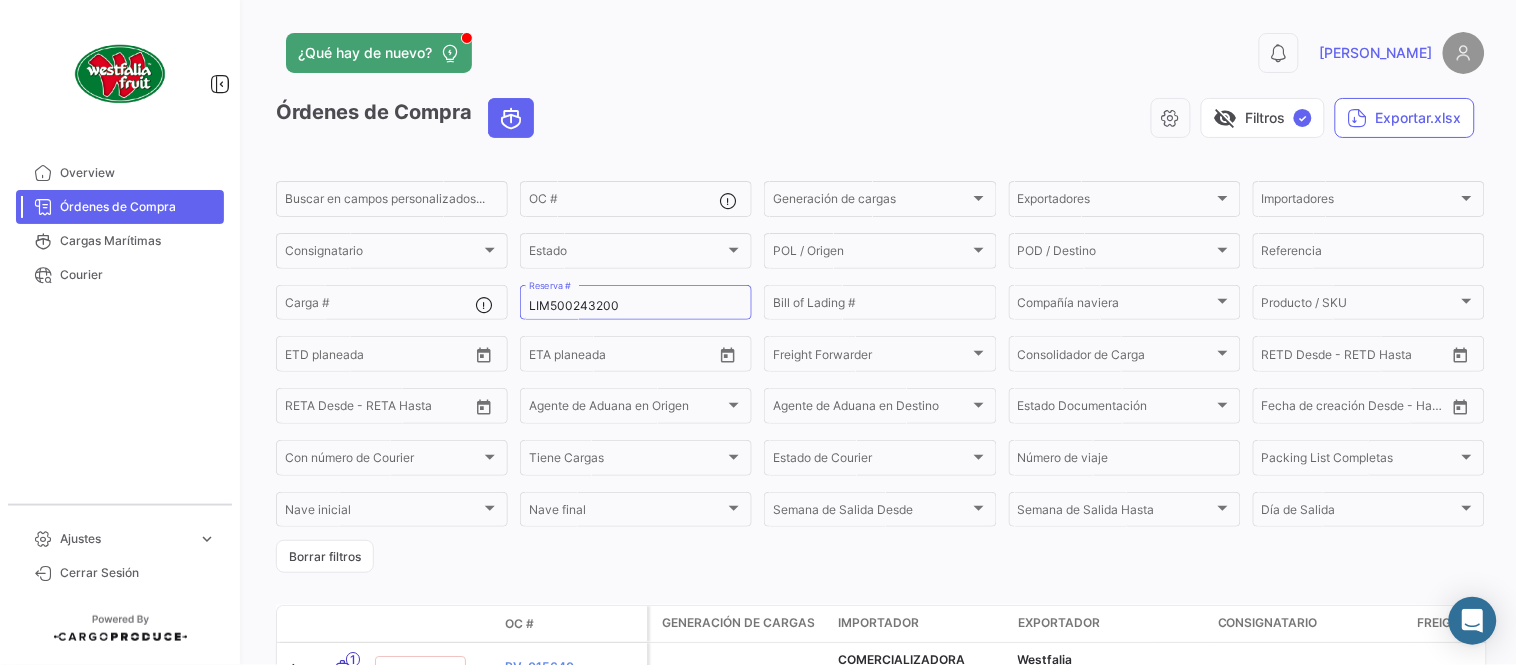 click on "¿Qué hay de nuevo?" 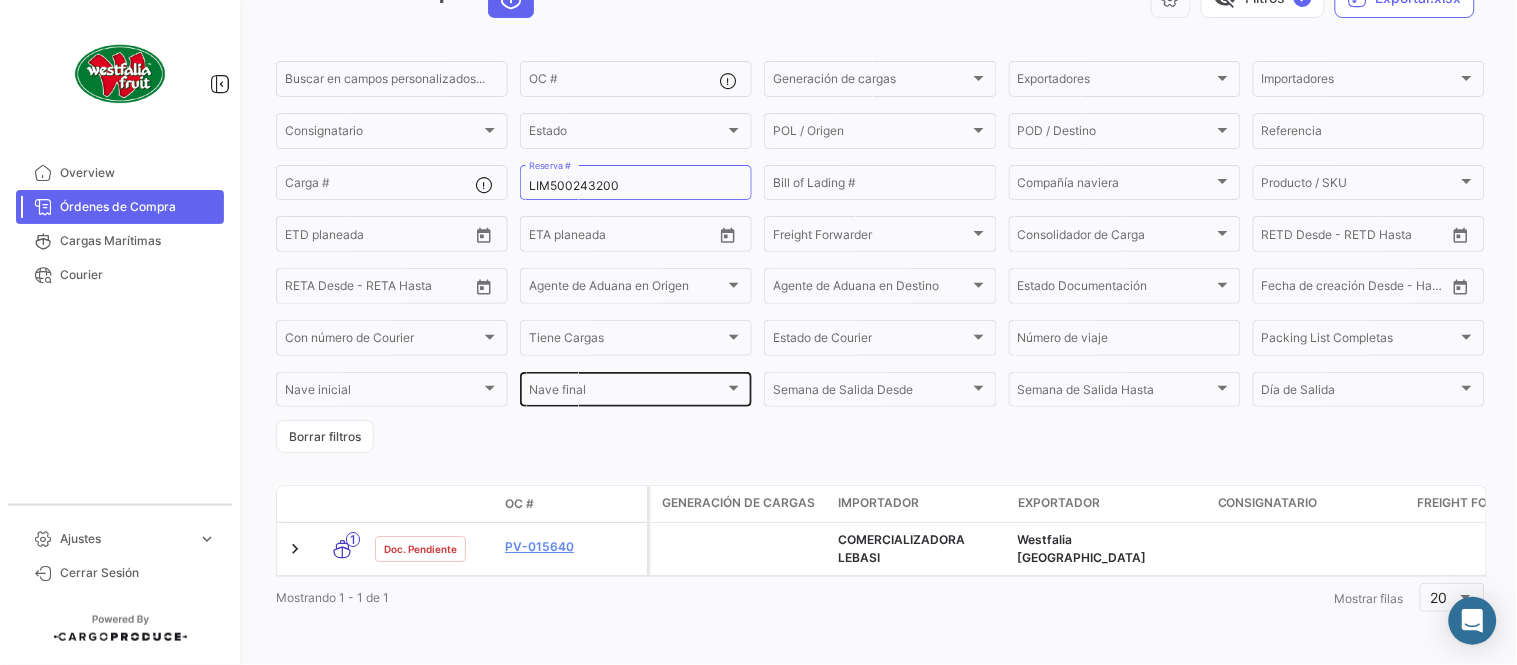 scroll, scrollTop: 136, scrollLeft: 0, axis: vertical 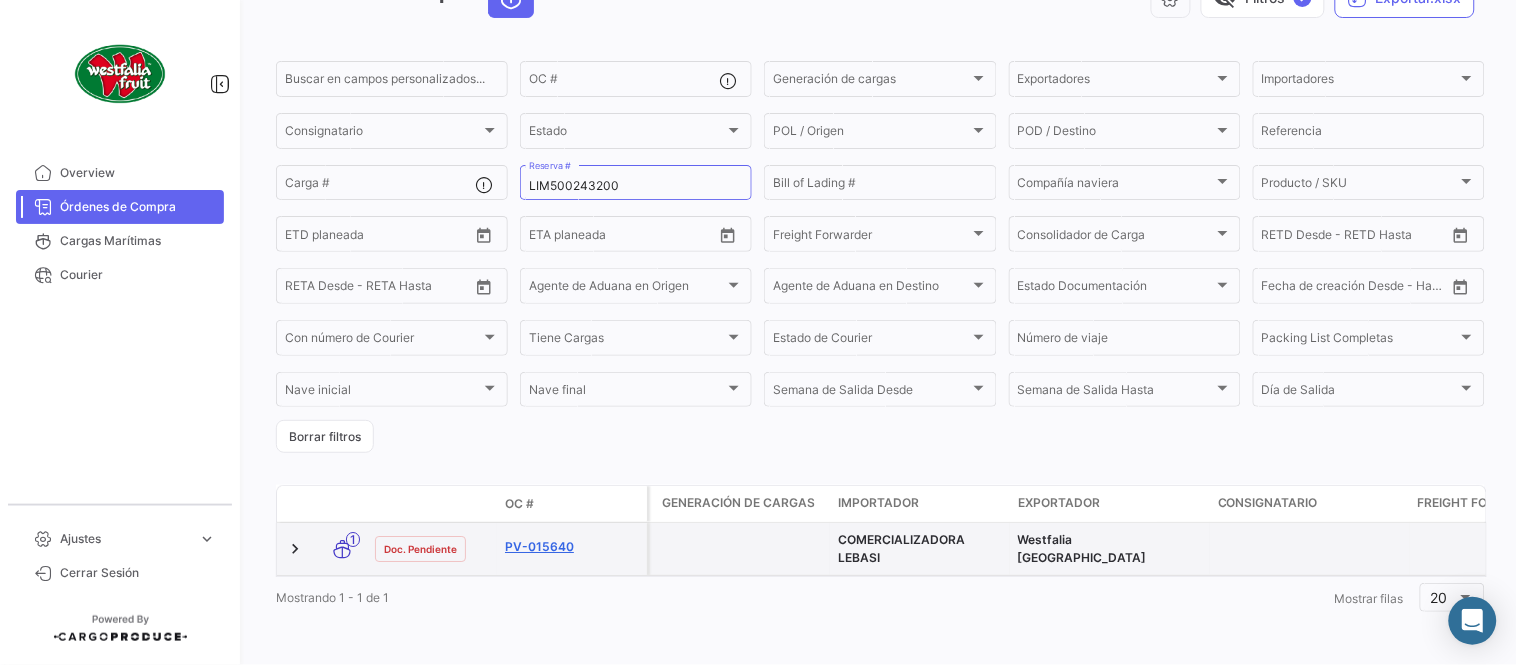 click on "PV-015640" 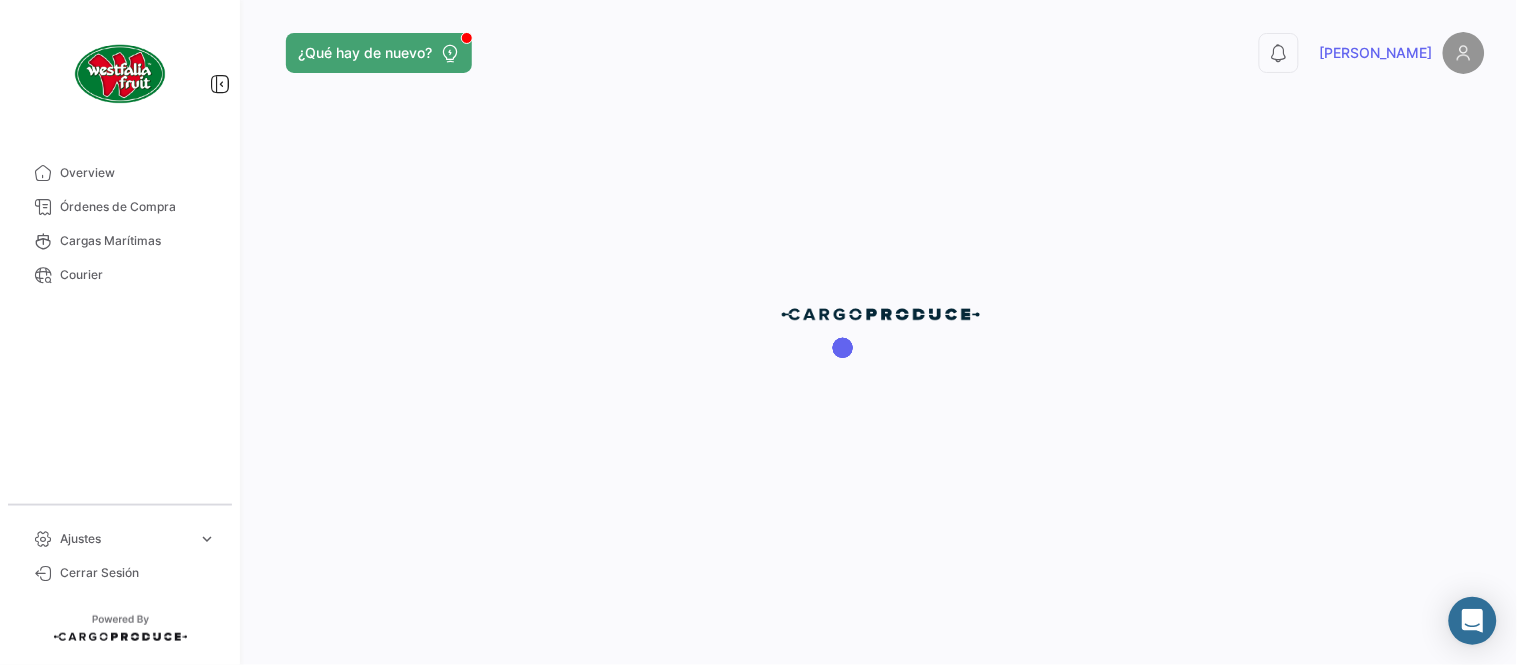 scroll, scrollTop: 0, scrollLeft: 0, axis: both 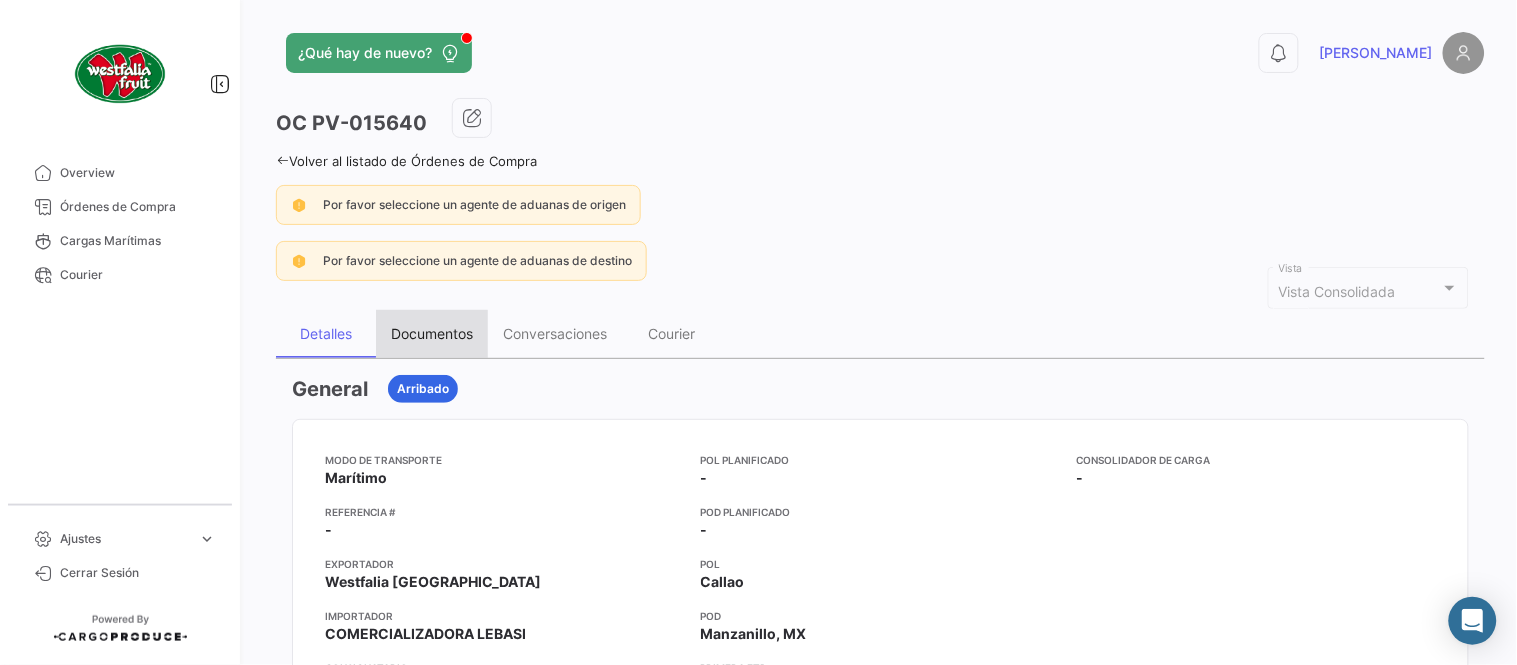 click on "Documentos" at bounding box center (432, 333) 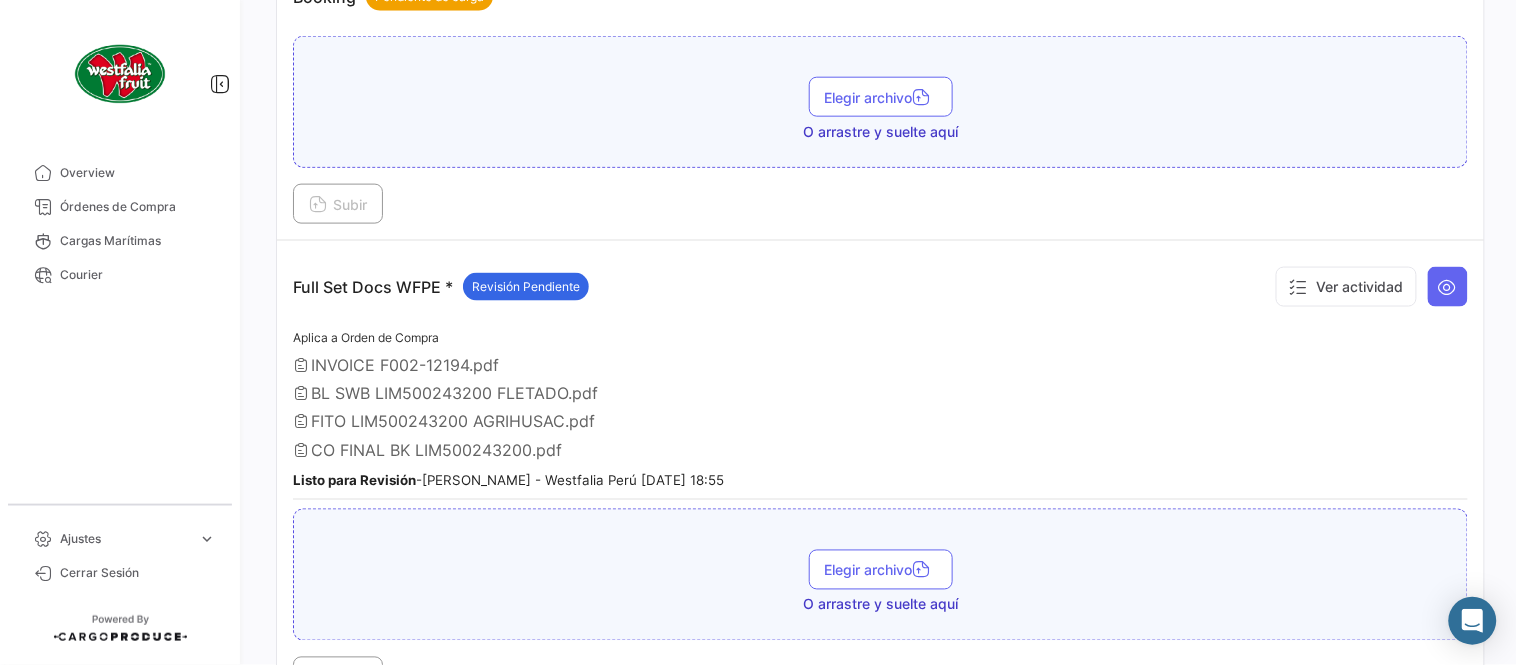 scroll, scrollTop: 555, scrollLeft: 0, axis: vertical 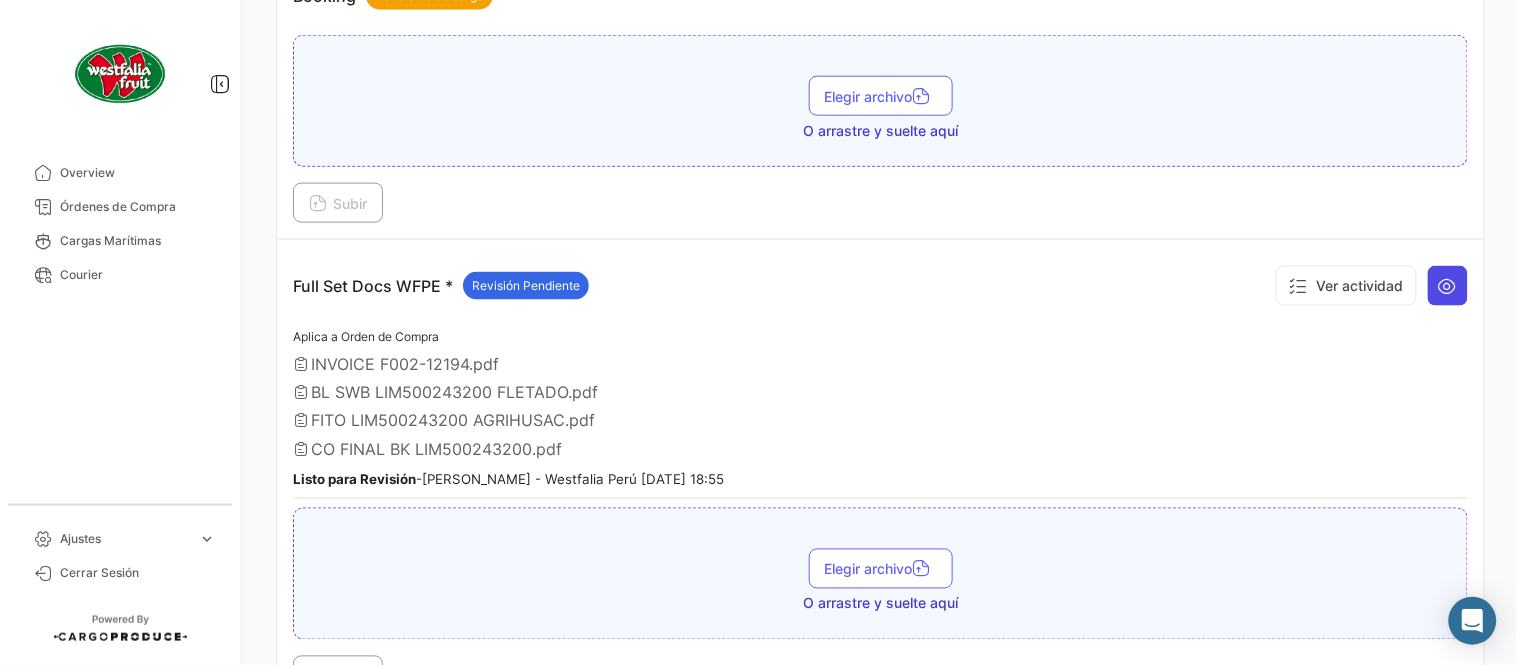 click at bounding box center [1448, 286] 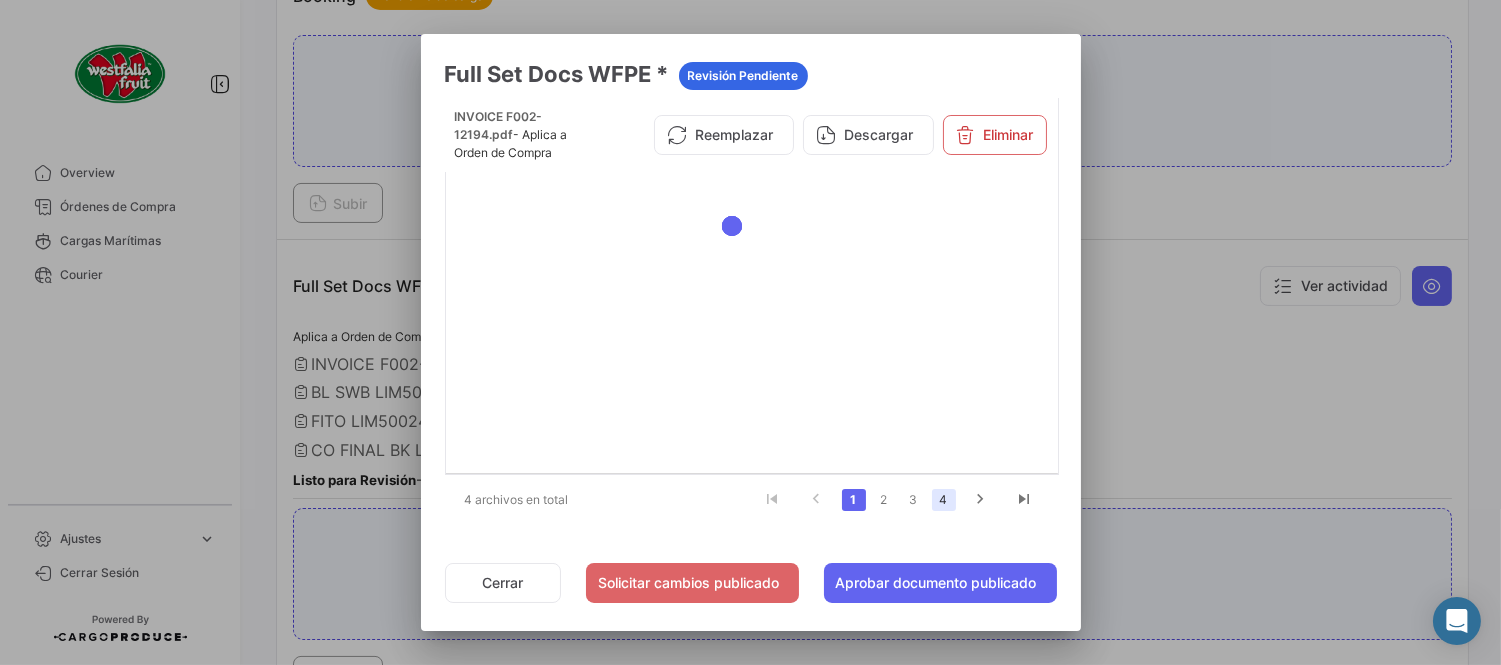 click on "4" 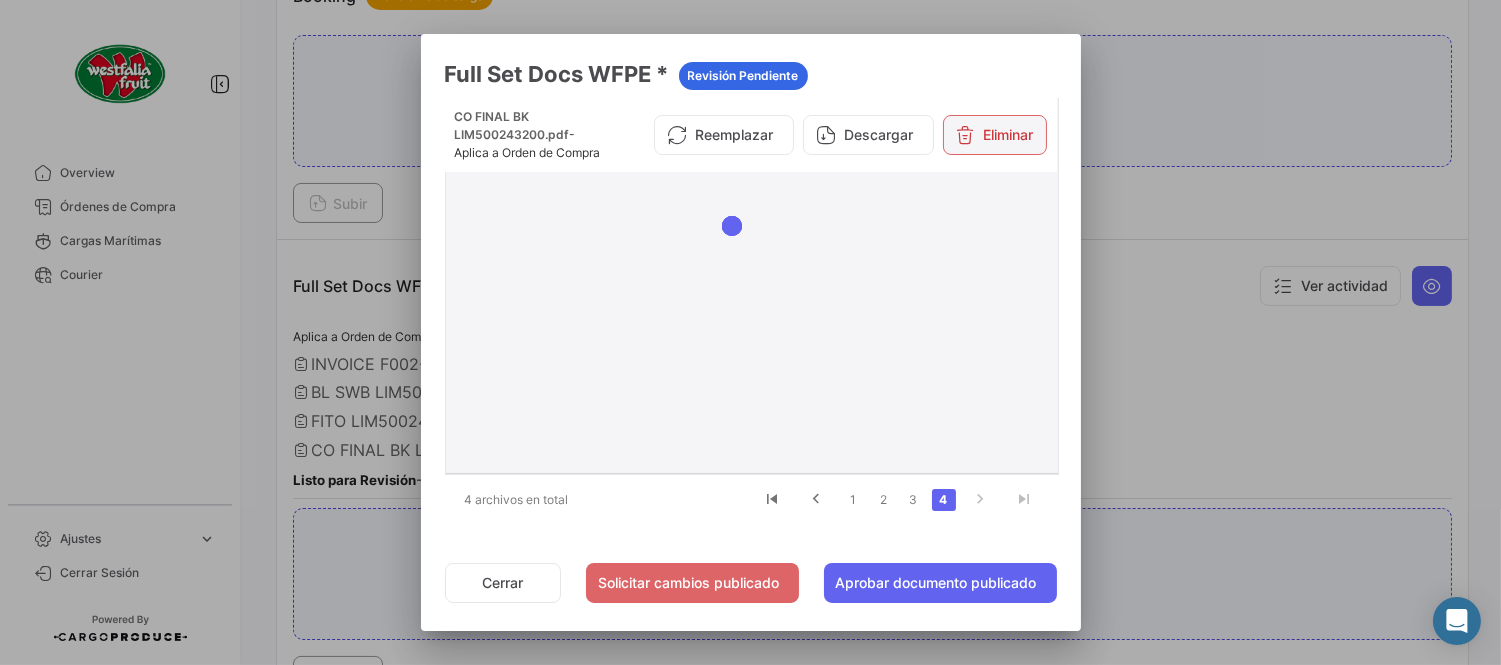 click on "Eliminar" at bounding box center [995, 135] 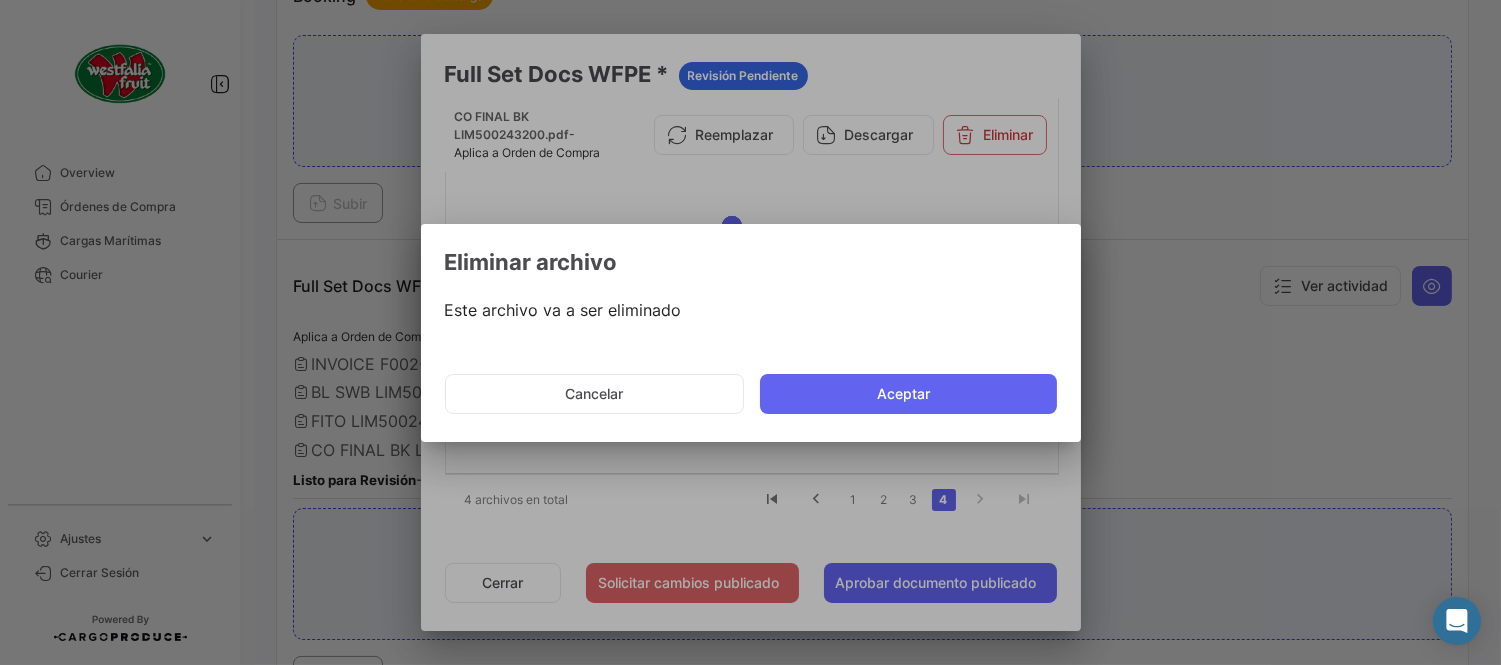 click on "Aceptar" 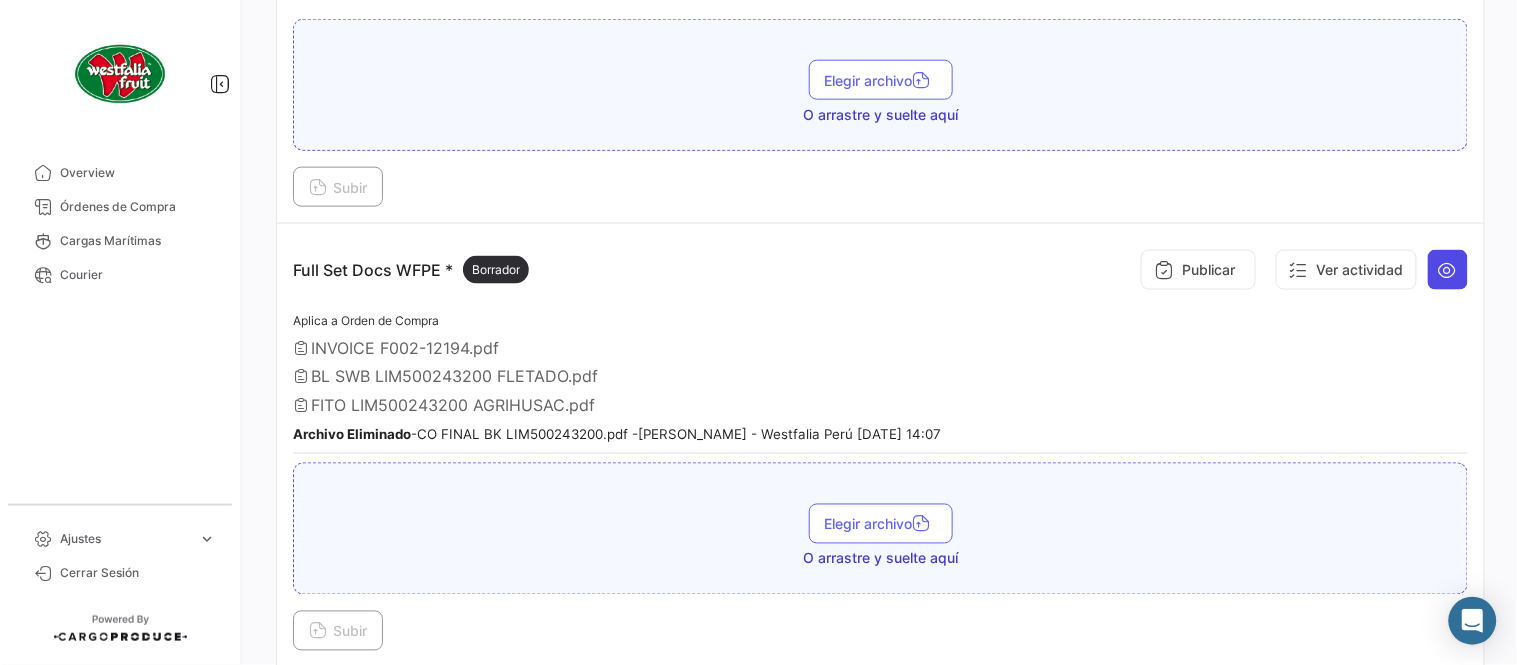 click at bounding box center [1448, 270] 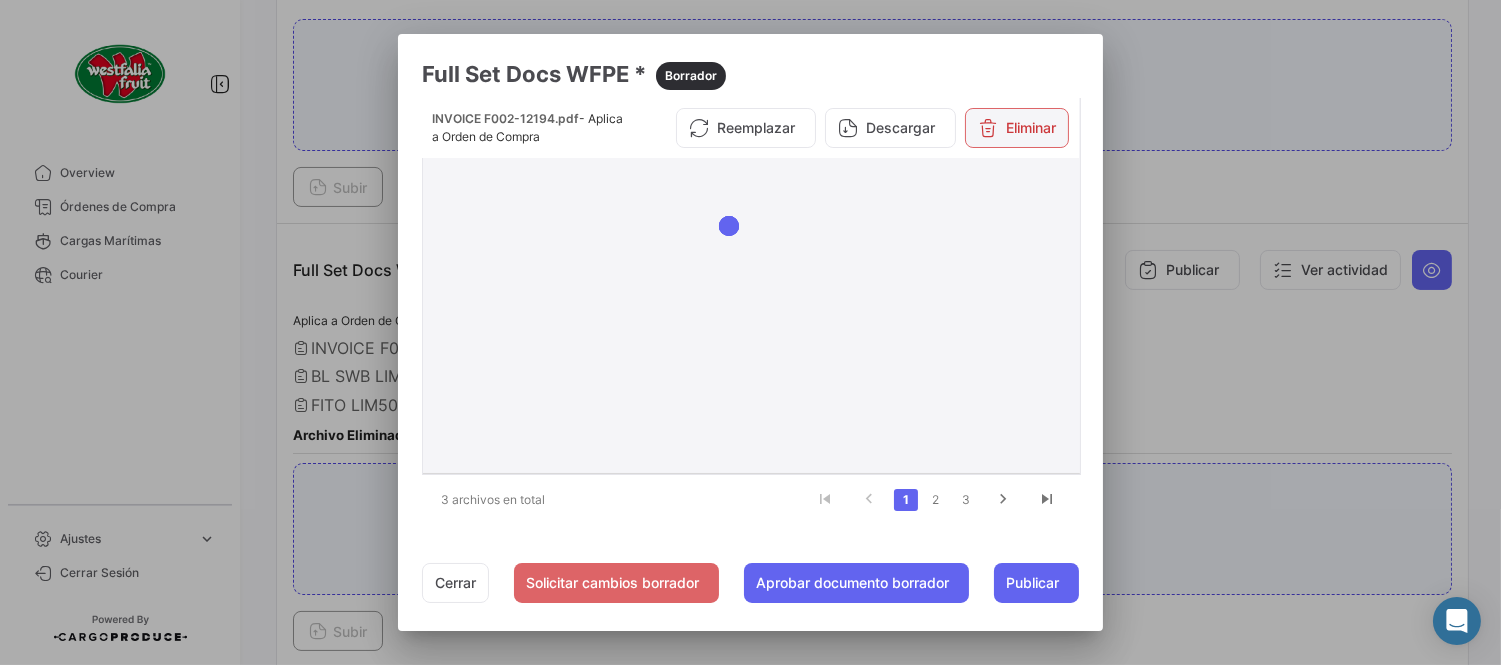 click on "Eliminar" at bounding box center (1017, 128) 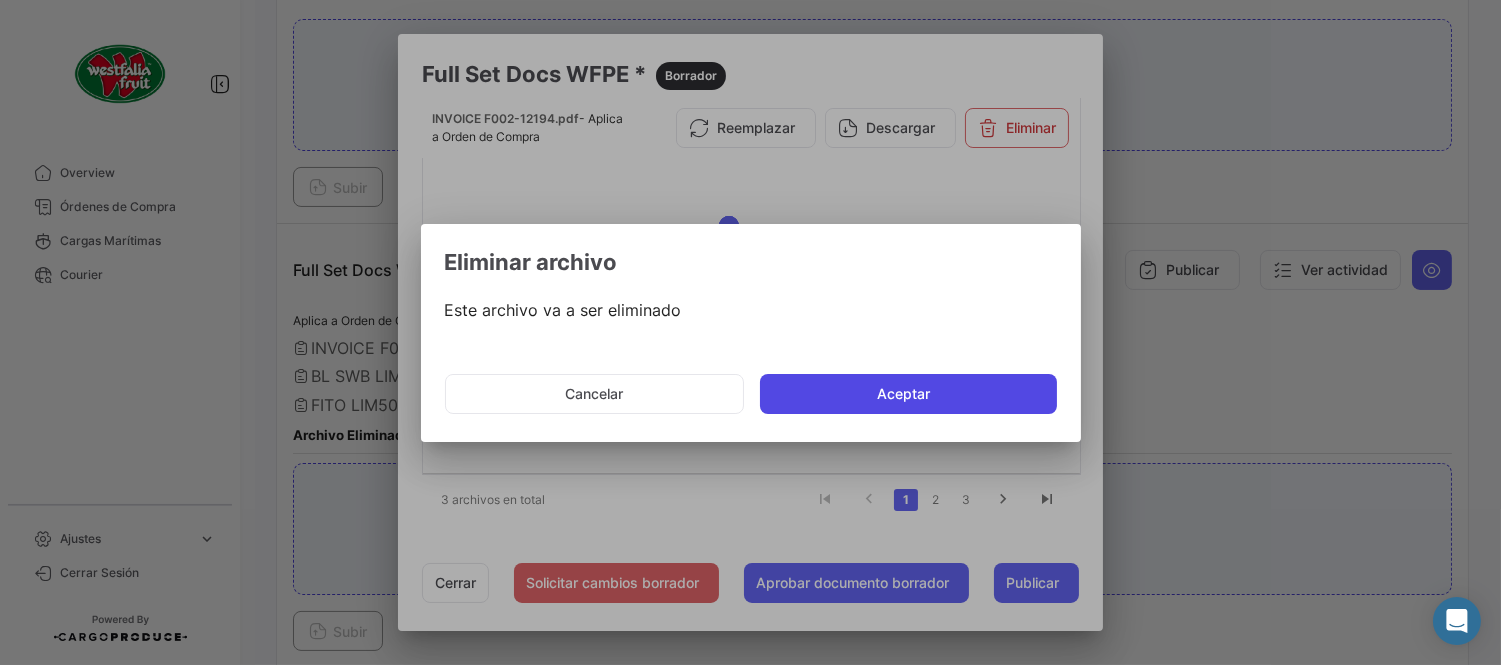 click on "Aceptar" 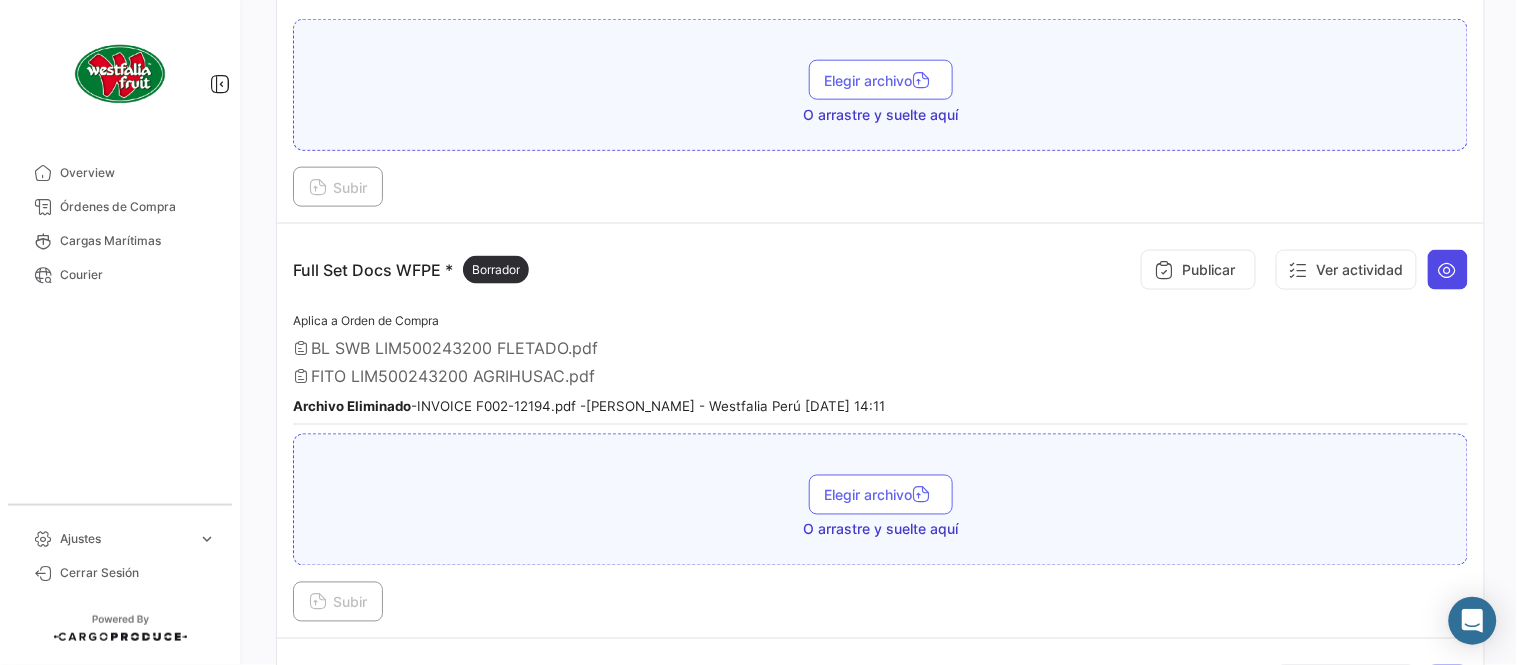 click at bounding box center [1448, 270] 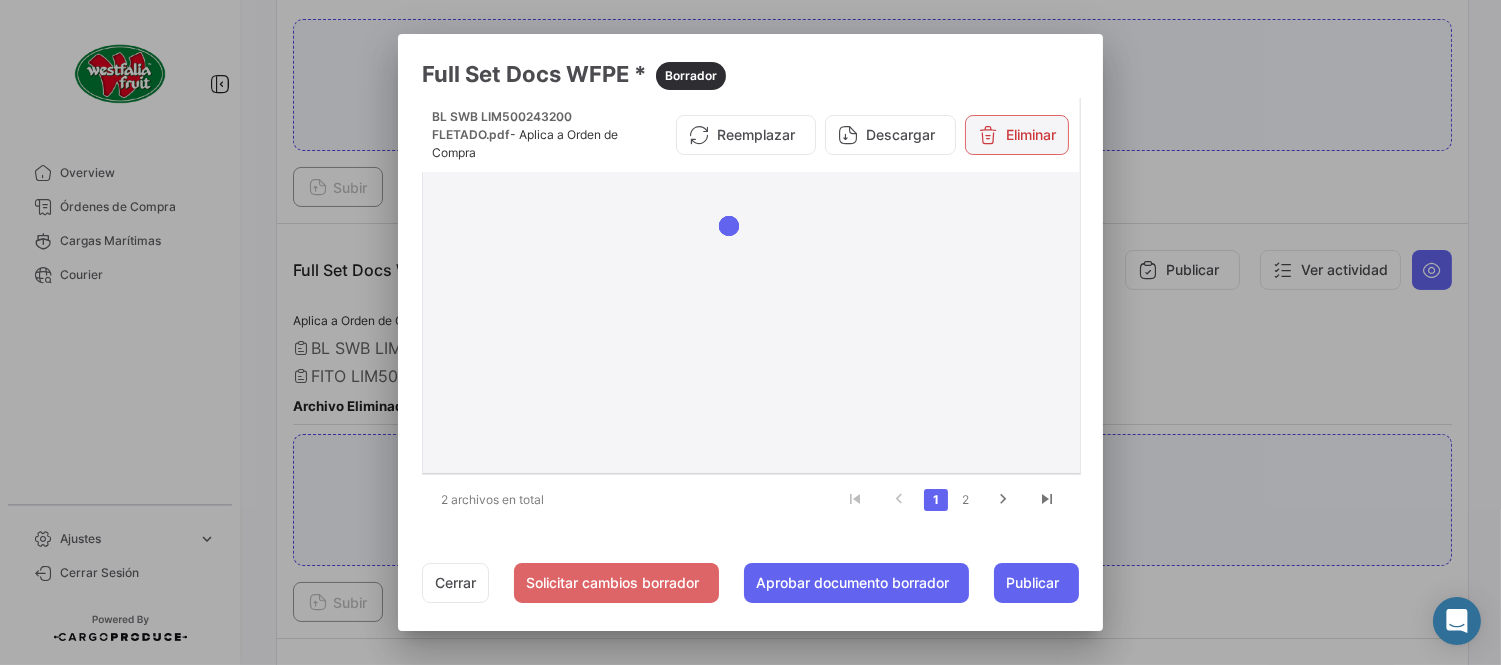 click on "Eliminar" at bounding box center [1017, 135] 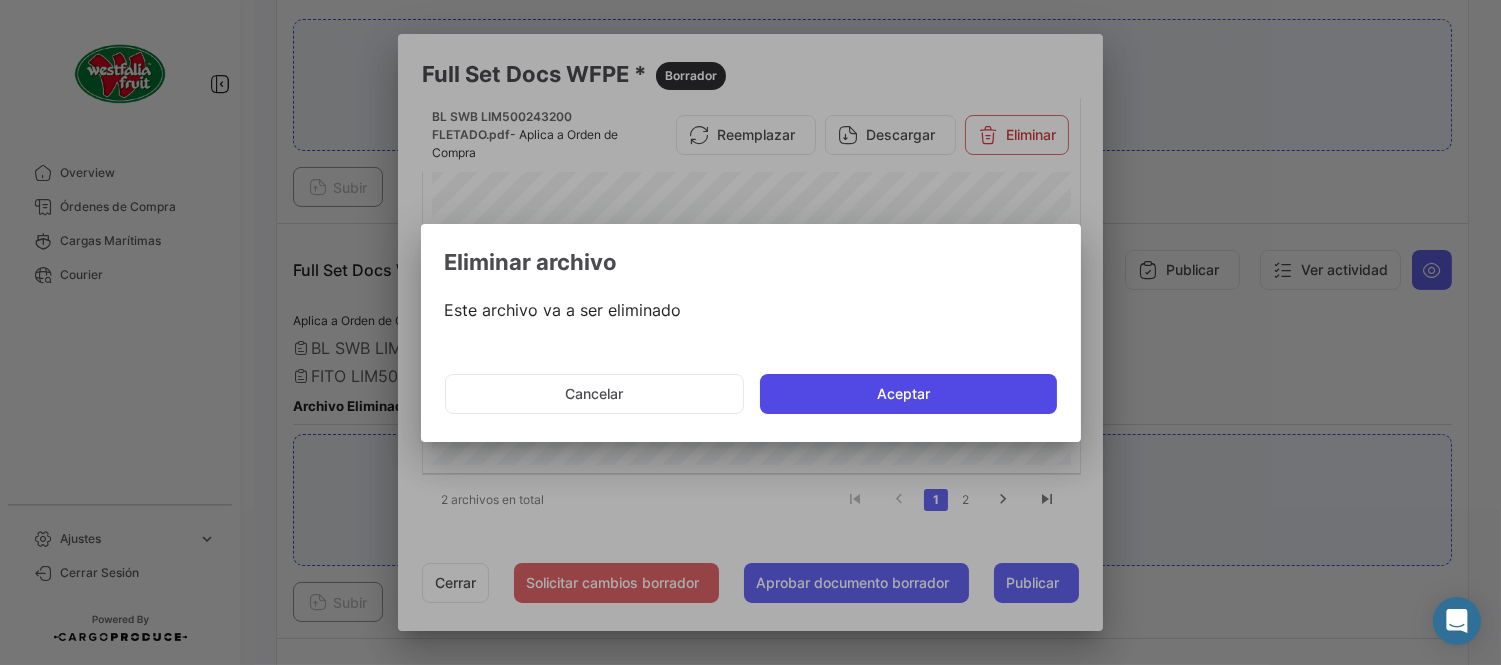 click on "Aceptar" 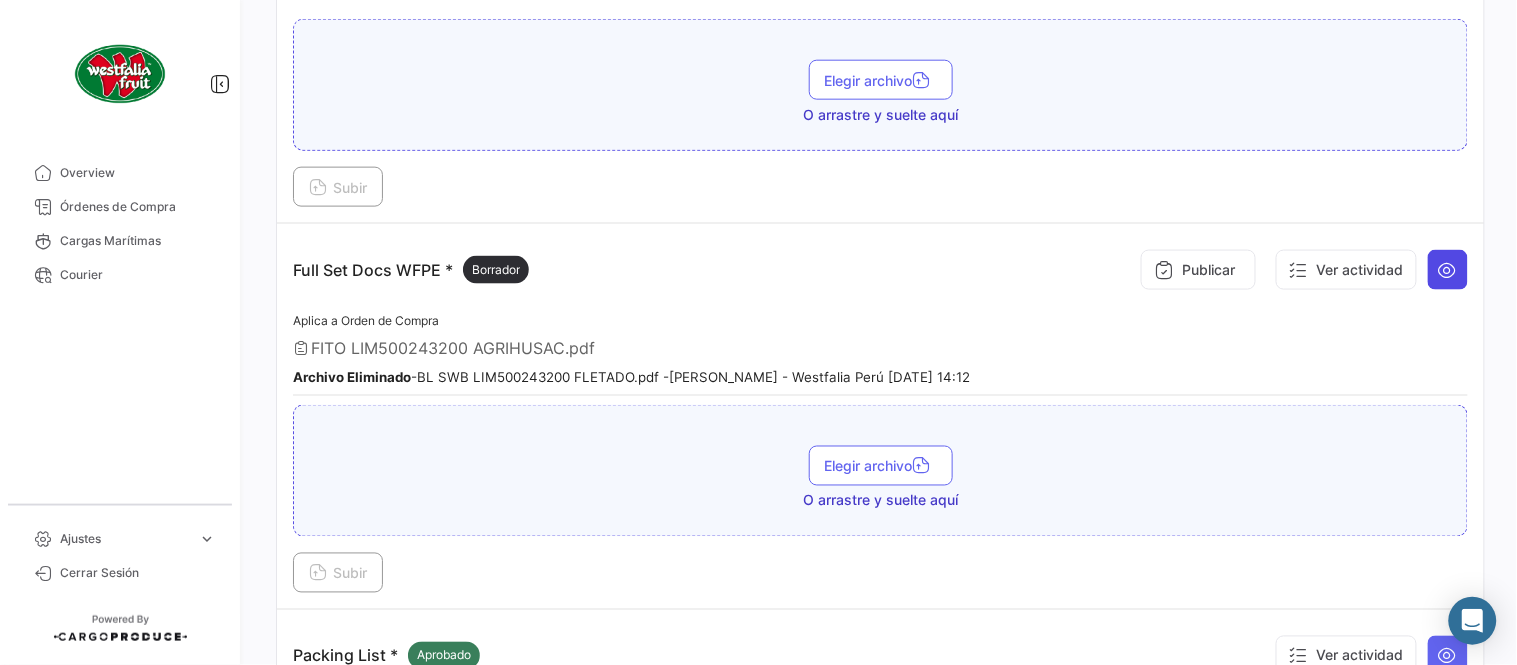 click at bounding box center (1448, 270) 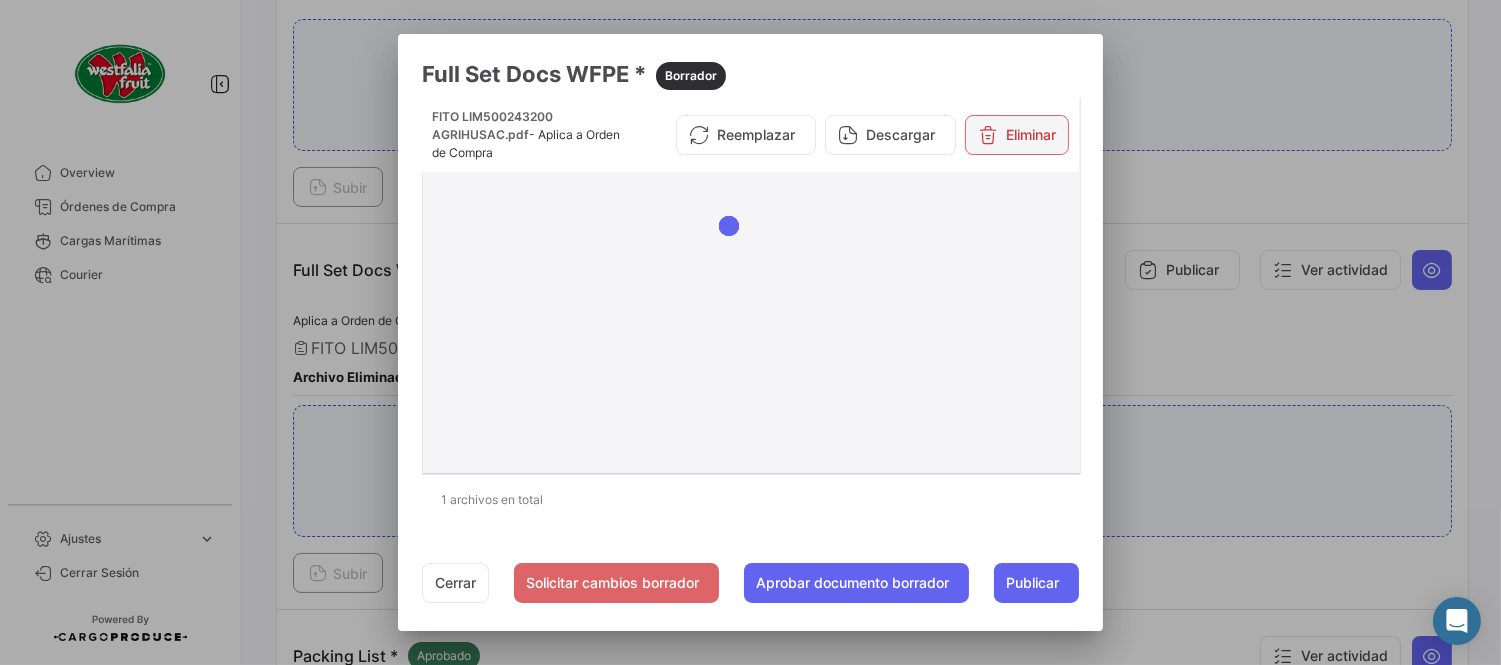 click on "Eliminar" at bounding box center (1017, 135) 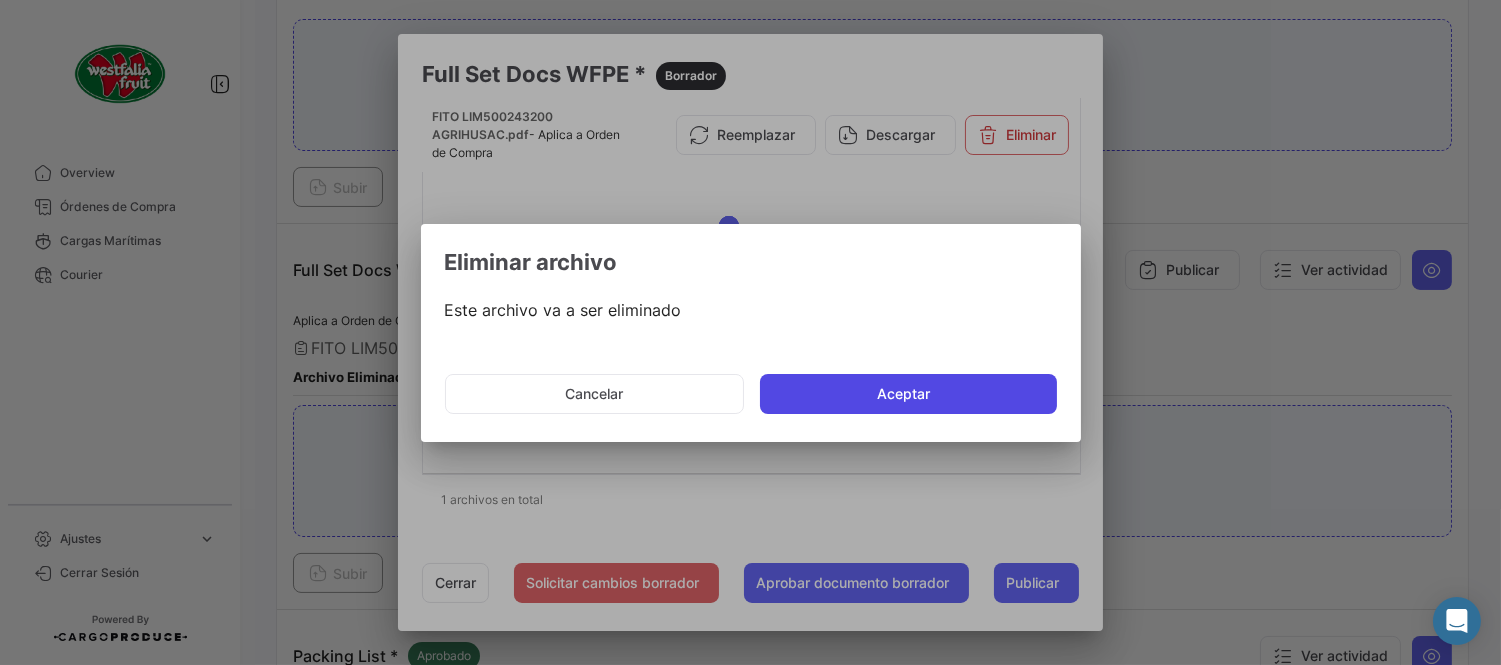 click on "Aceptar" 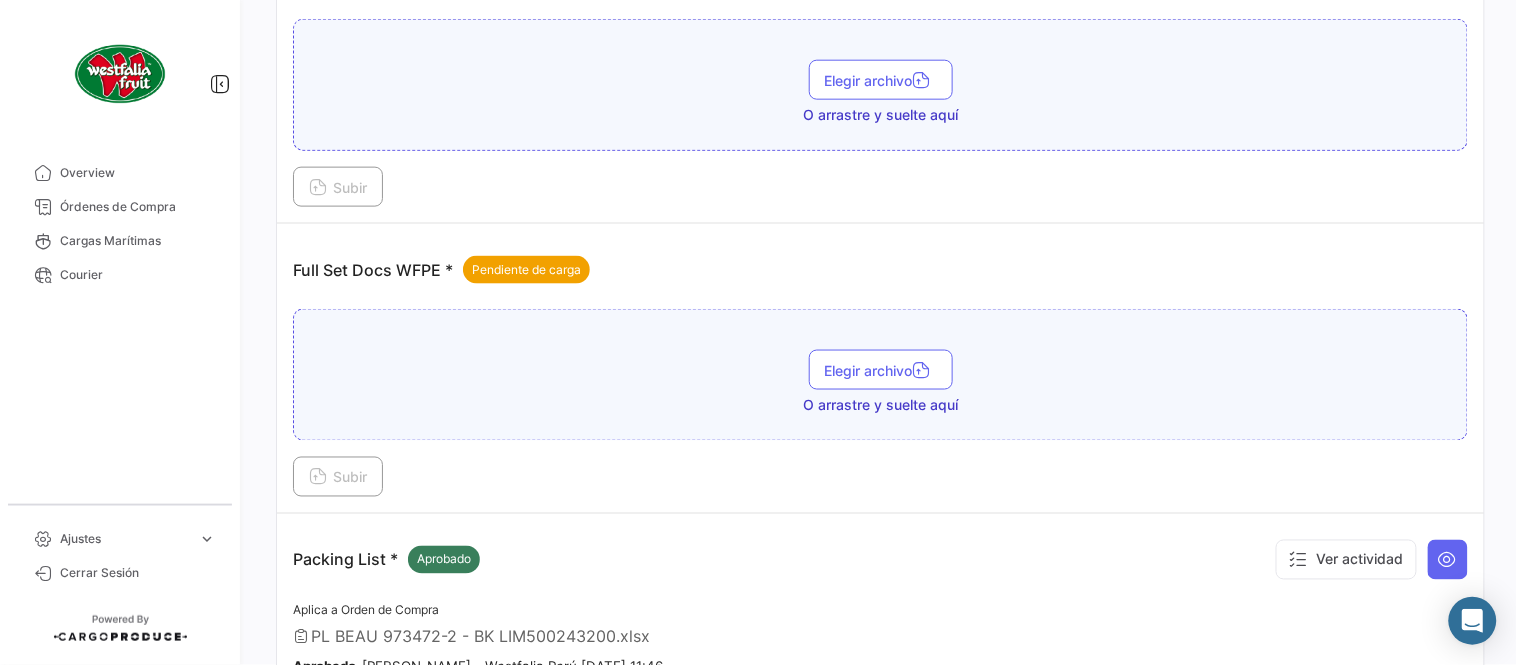 click on "Full Set Docs WFPE *   Pendiente de carga" at bounding box center (880, 270) 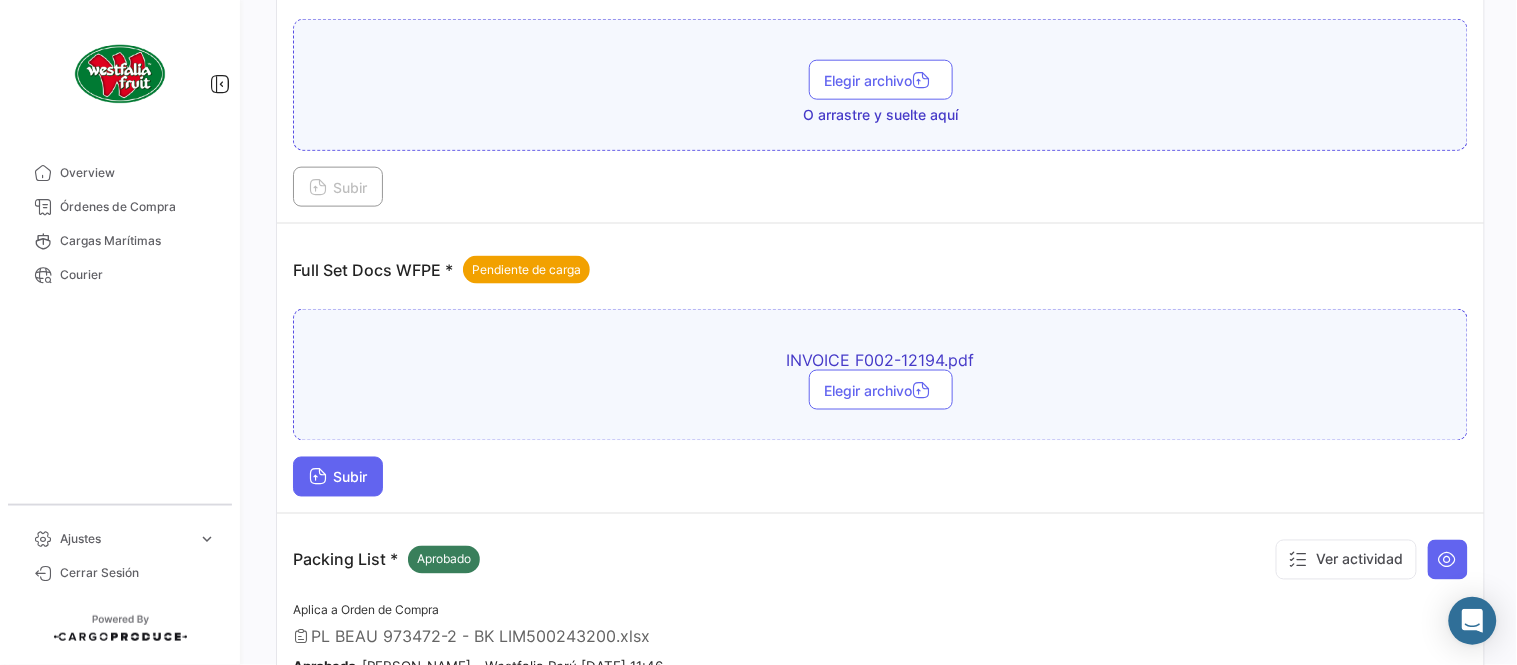 click on "Subir" at bounding box center [338, 477] 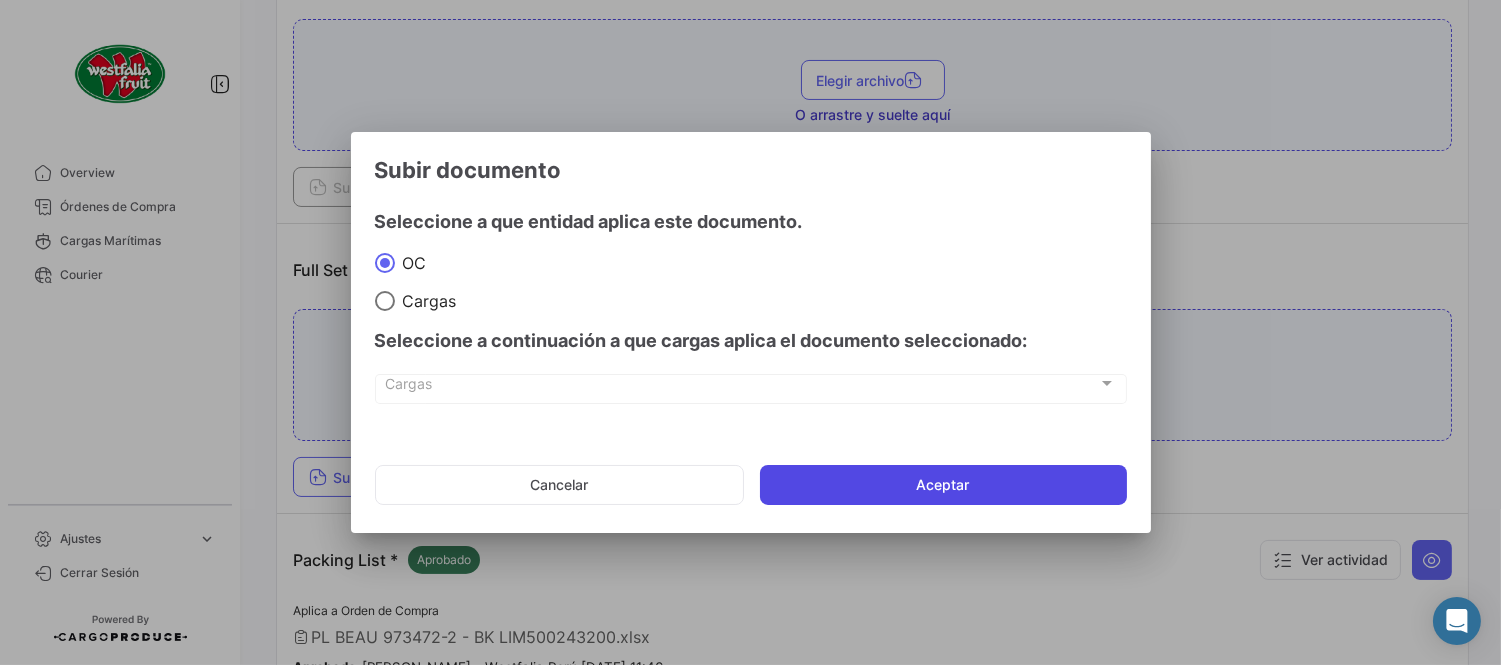 click on "Aceptar" 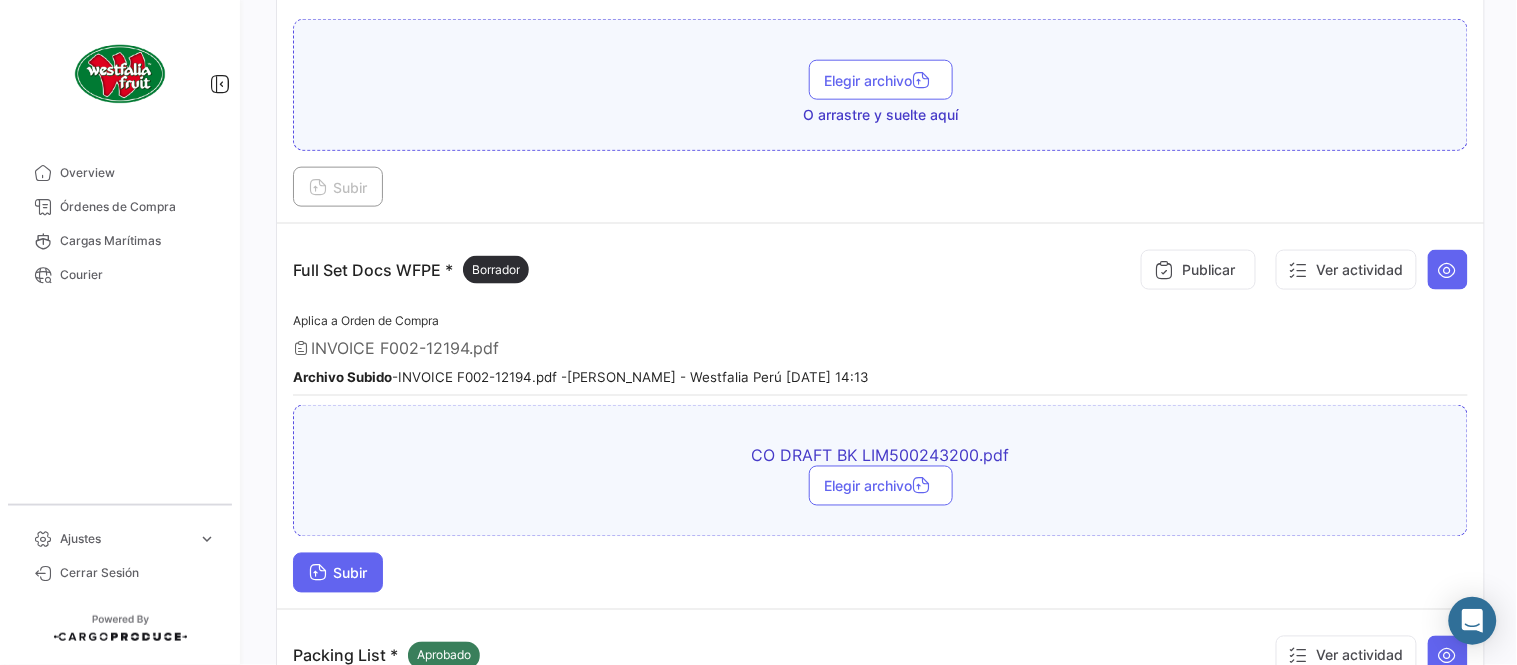 click on "Subir" at bounding box center (338, 573) 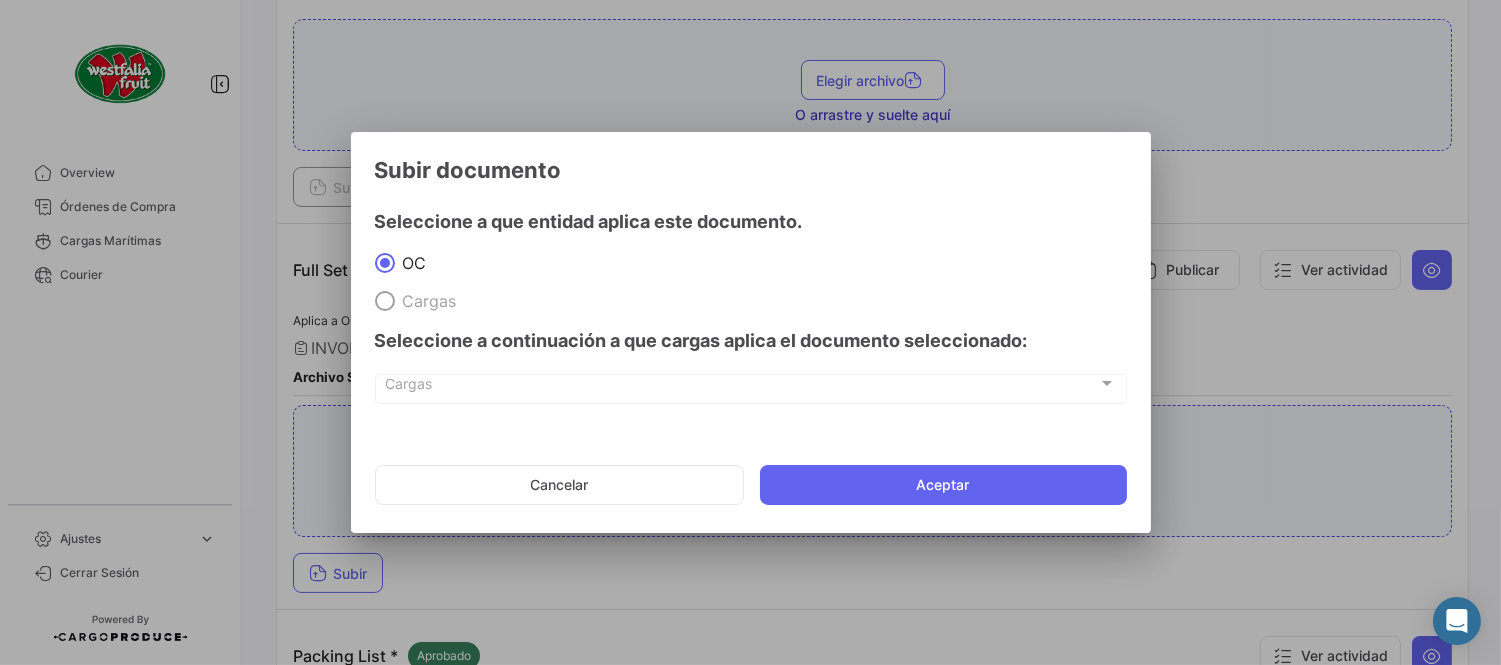 click on "Cancelar   Aceptar" 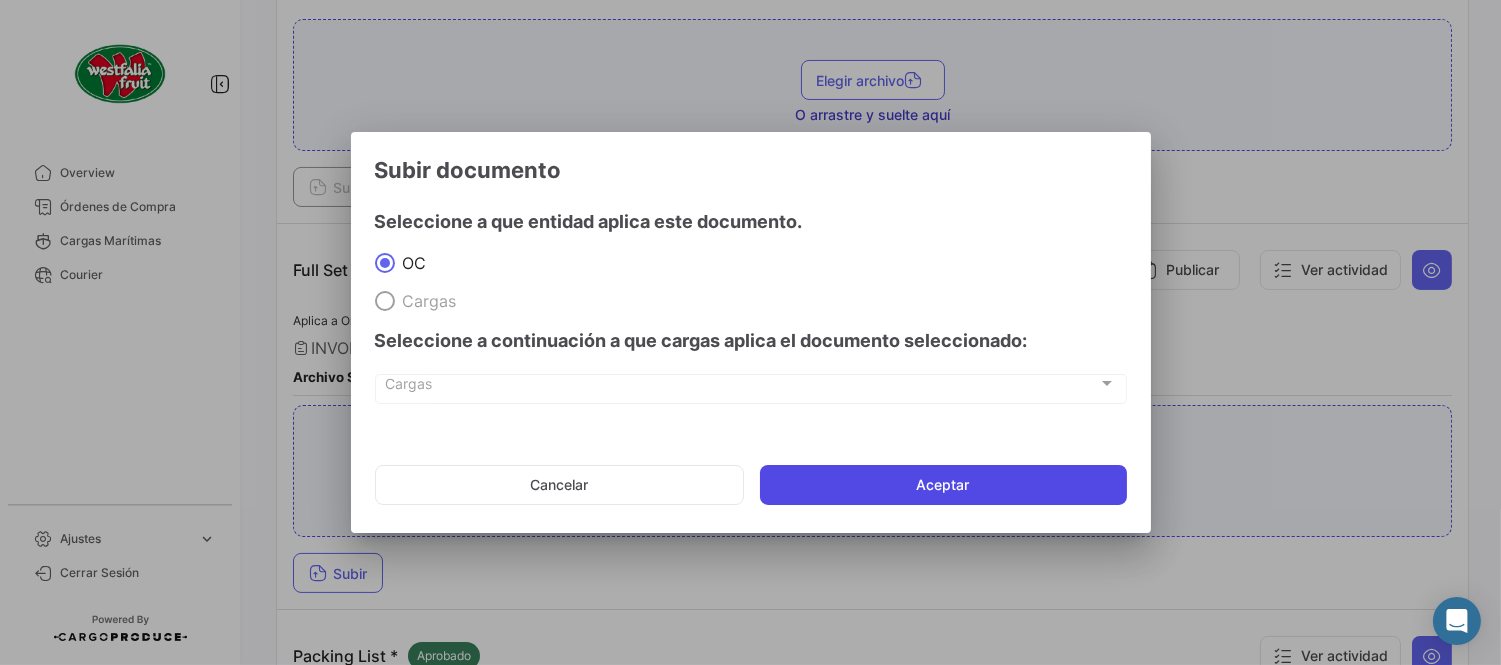 click on "Aceptar" 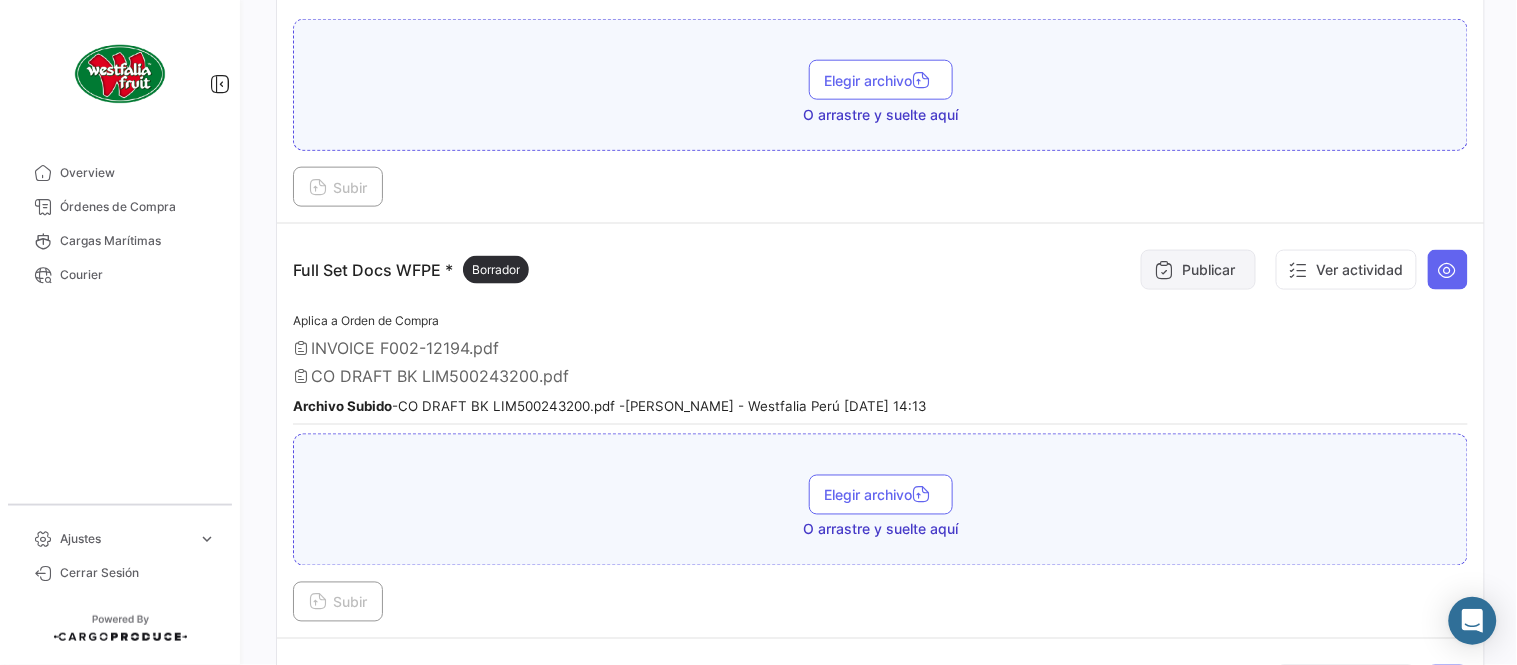click on "Publicar" at bounding box center [1198, 270] 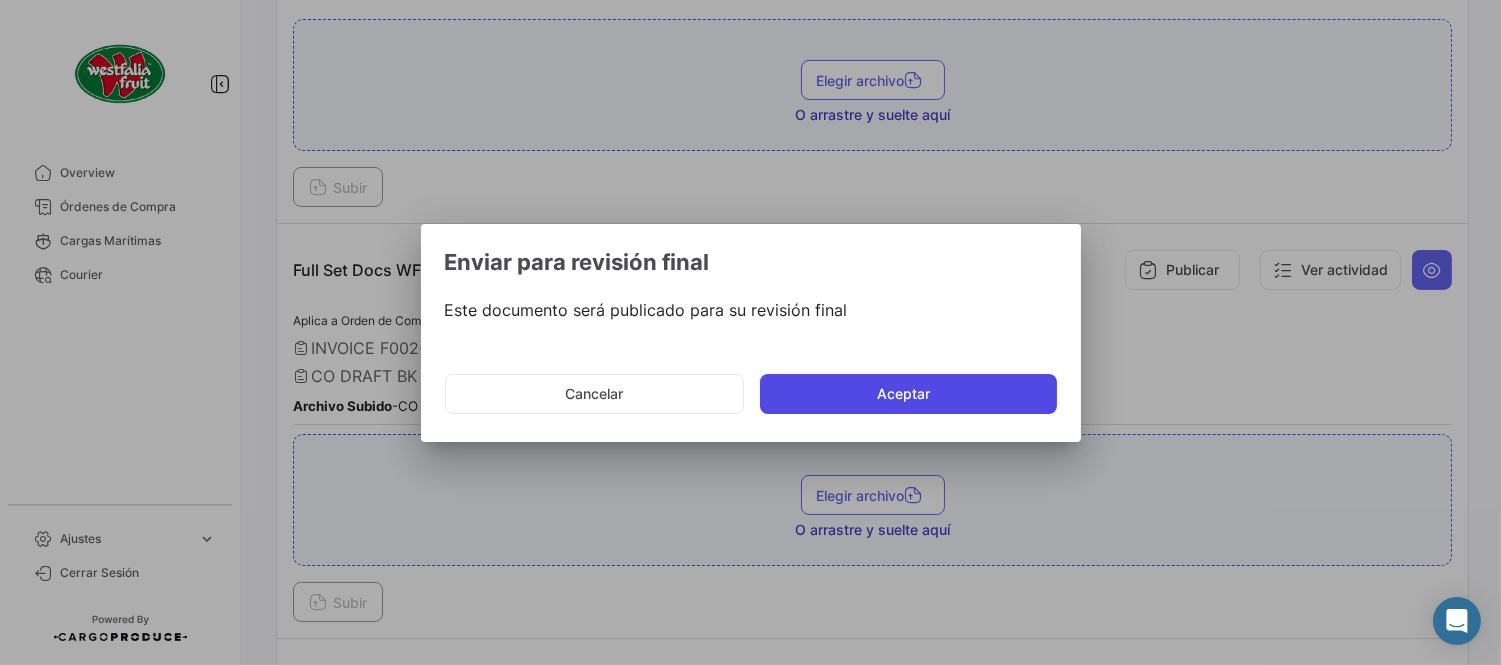 click on "Aceptar" 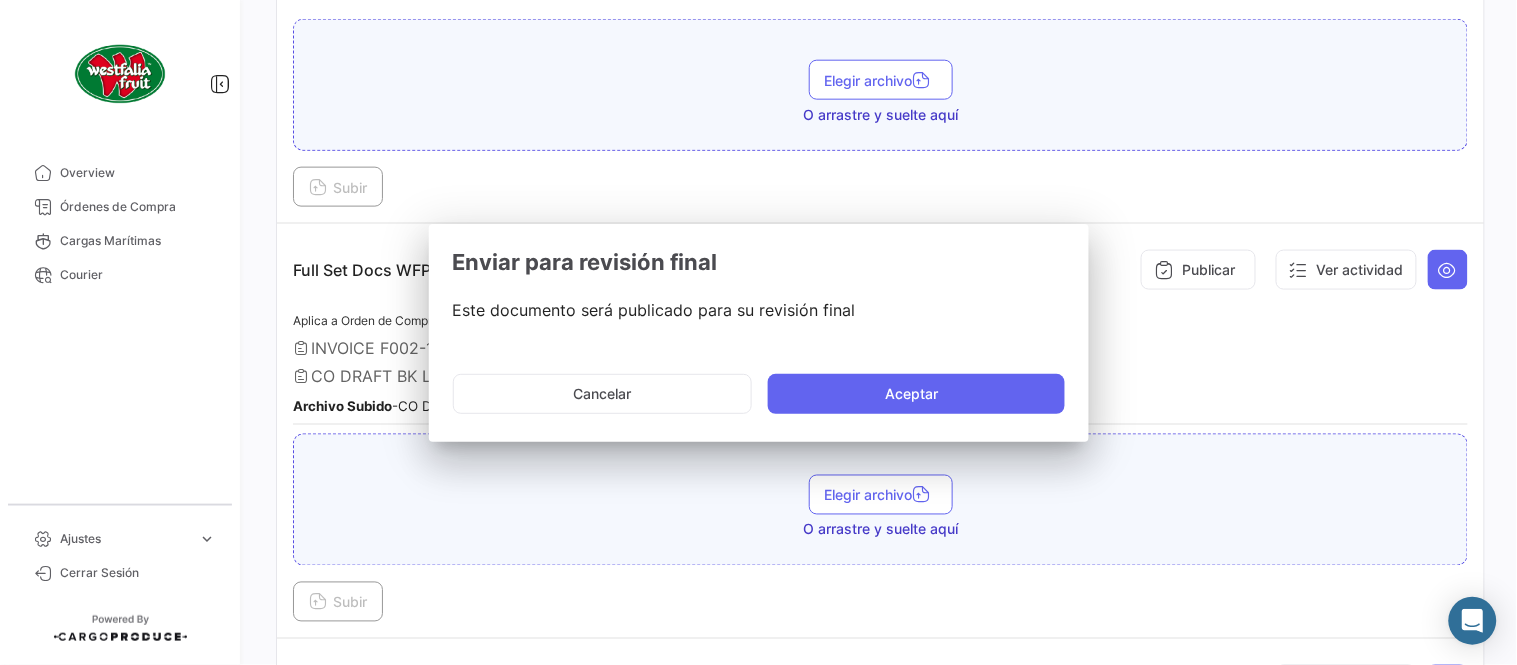 type 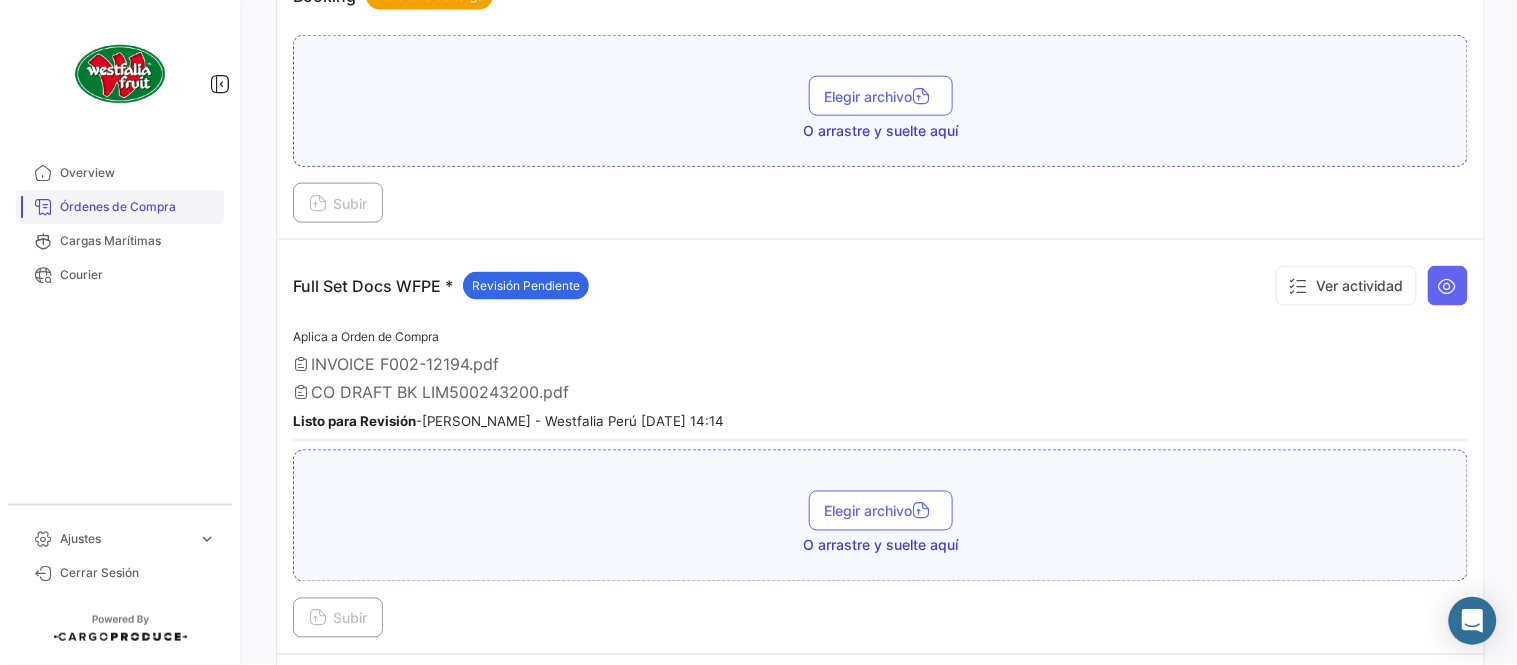 click on "Órdenes de Compra" at bounding box center [138, 207] 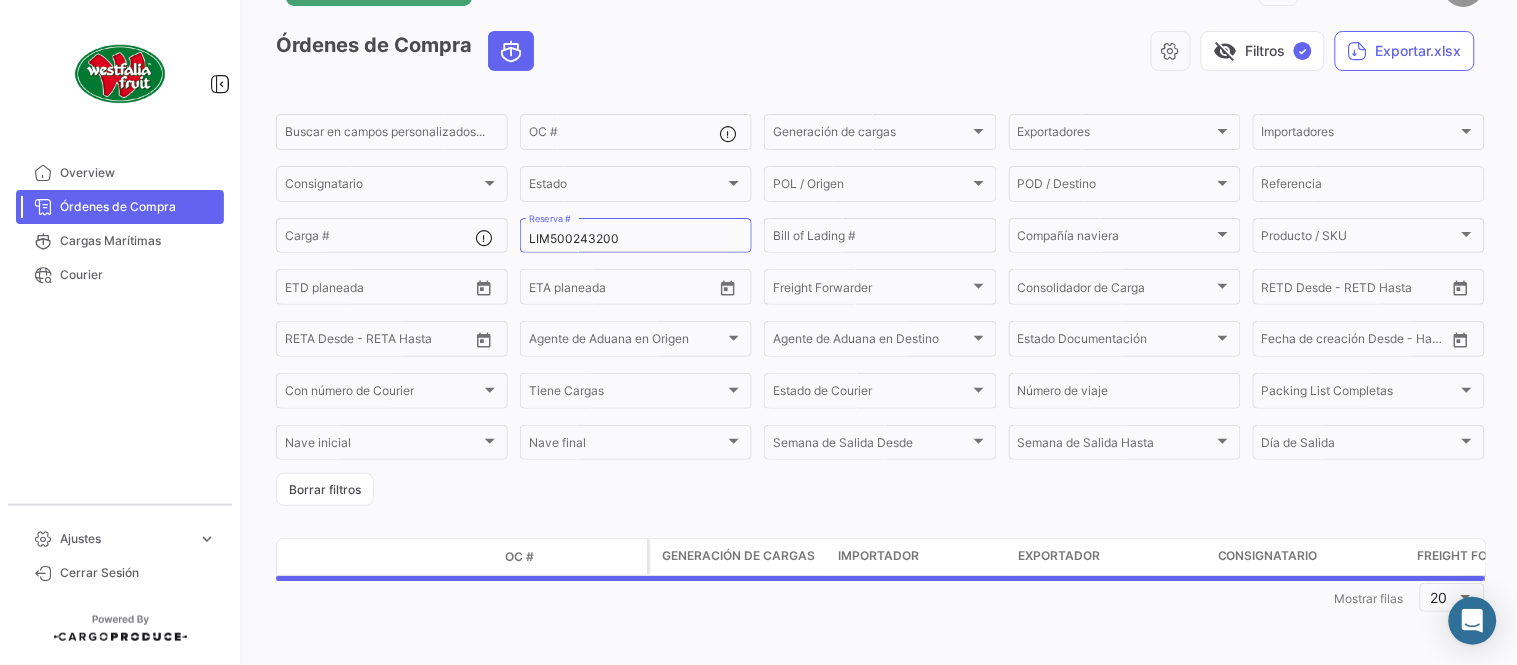 scroll, scrollTop: 0, scrollLeft: 0, axis: both 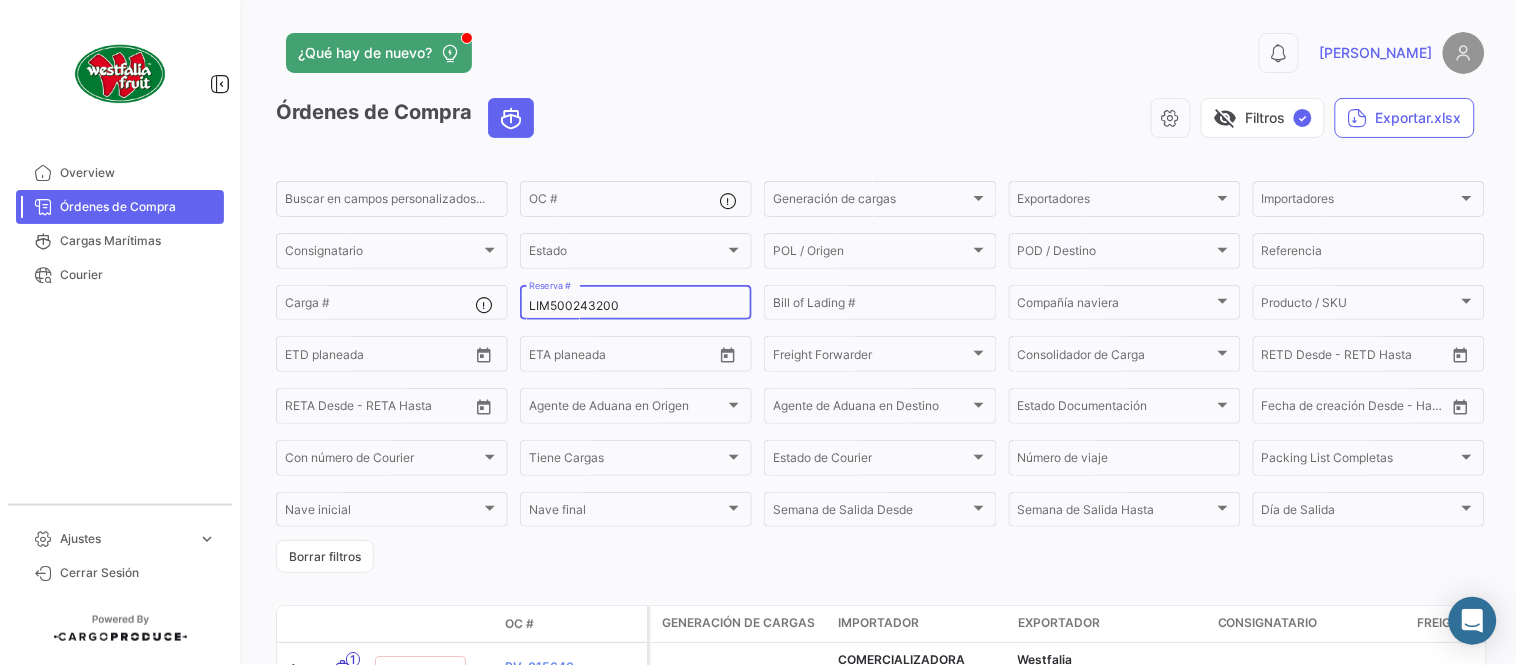 click on "LIM500243200" at bounding box center [636, 306] 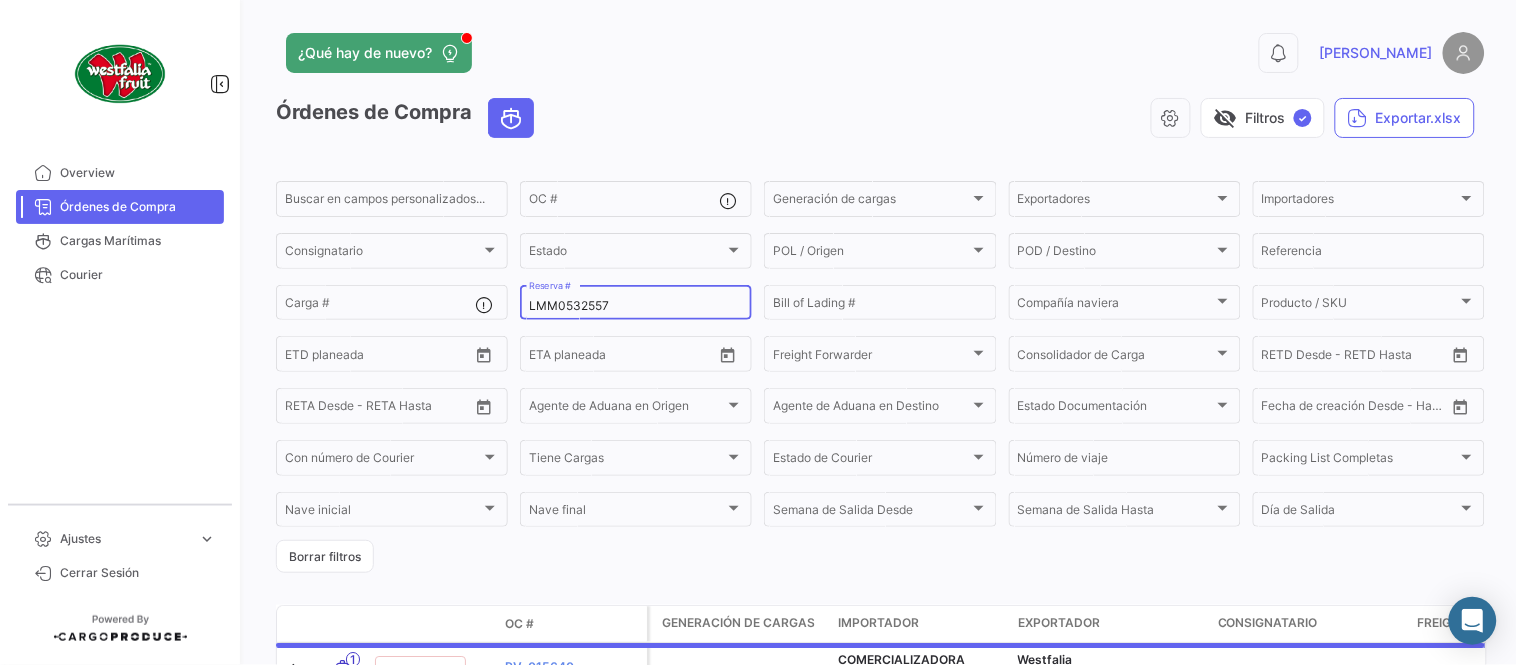 type on "LMM0532557" 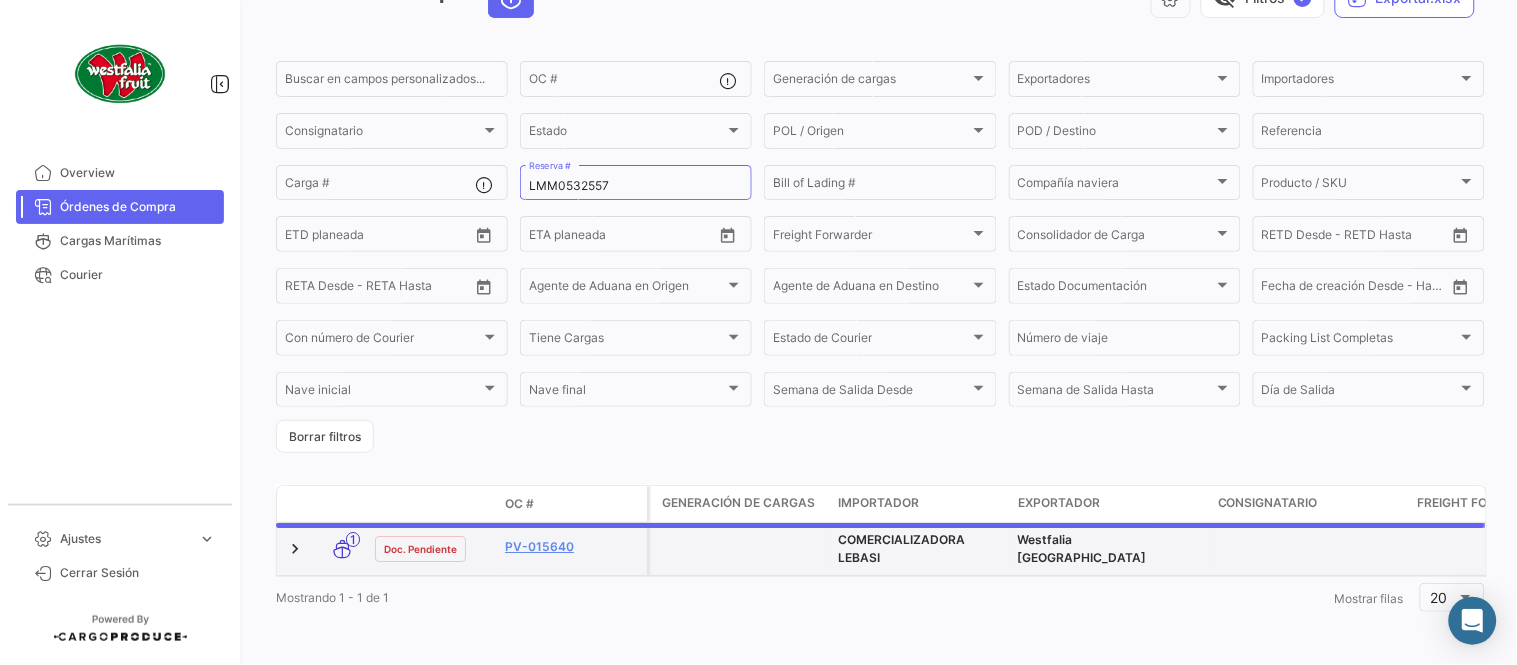 scroll, scrollTop: 128, scrollLeft: 0, axis: vertical 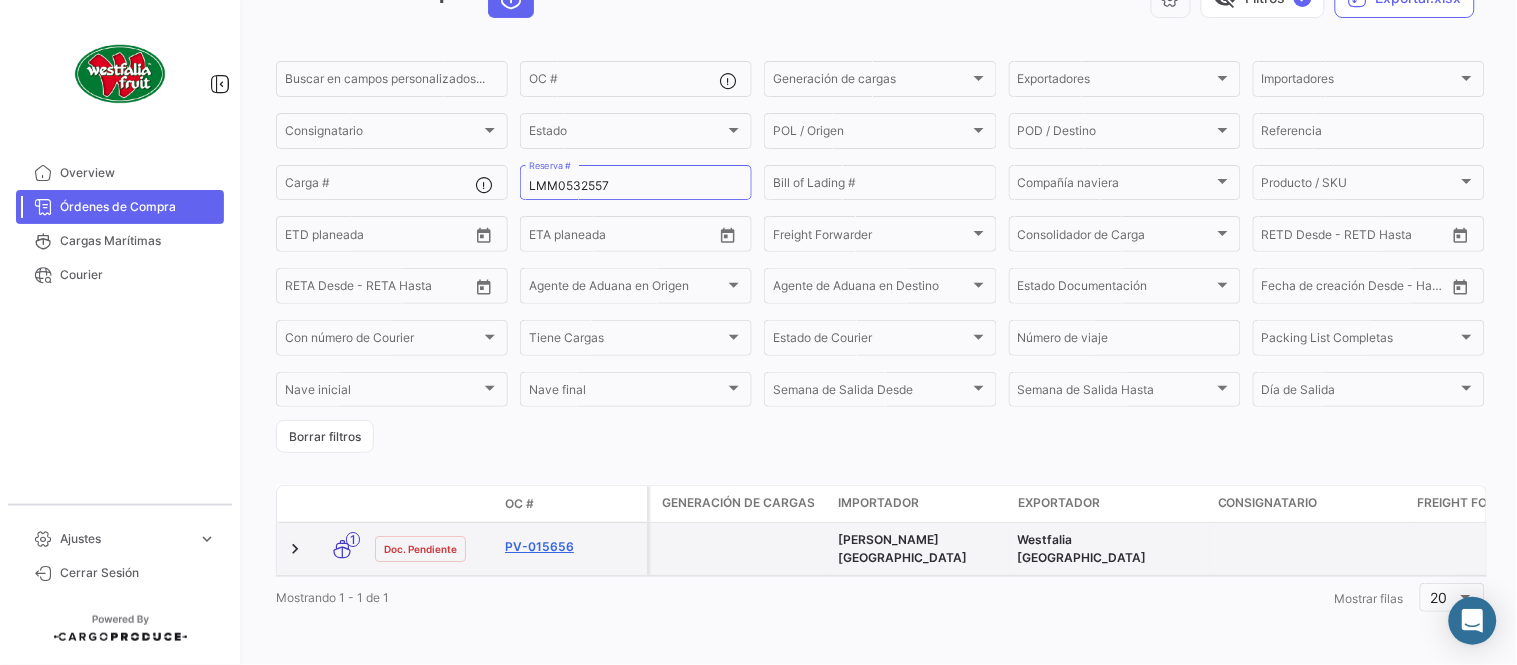 click on "PV-015656" 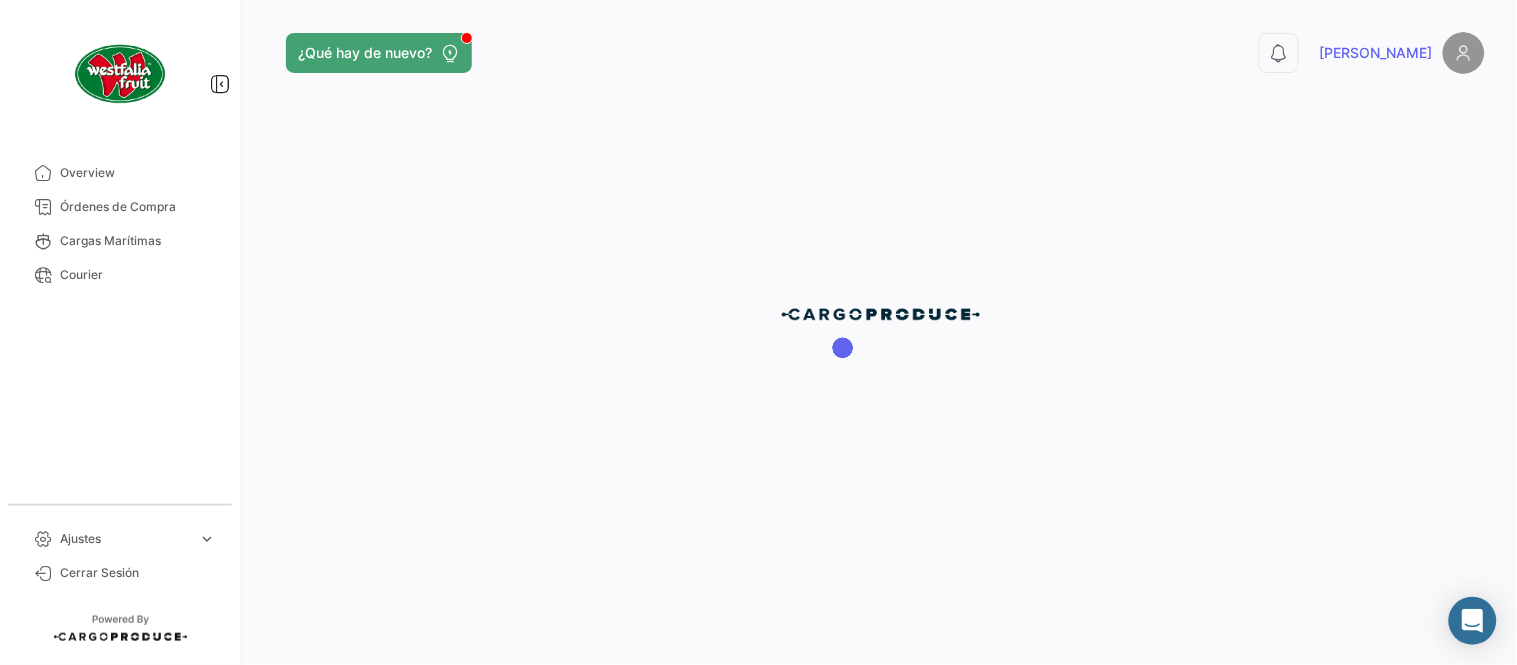scroll, scrollTop: 0, scrollLeft: 0, axis: both 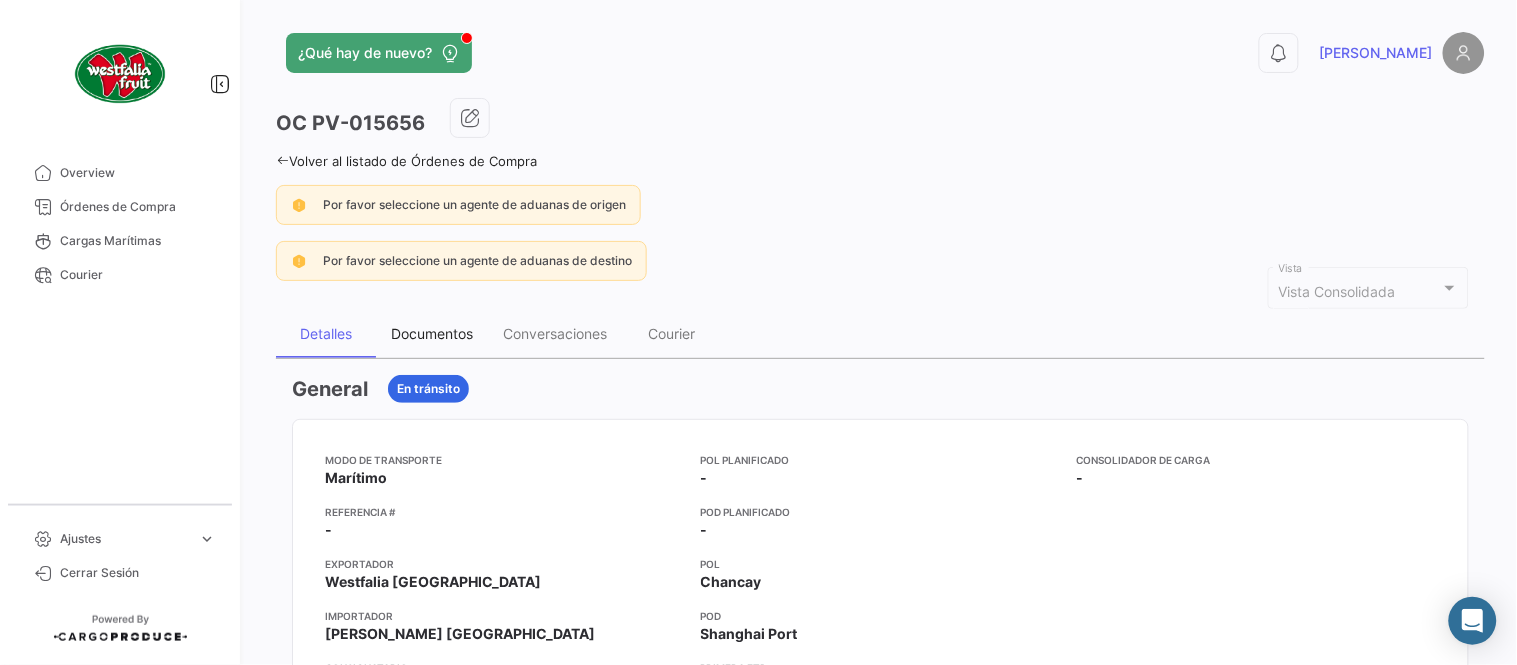 click on "Documentos" at bounding box center [432, 334] 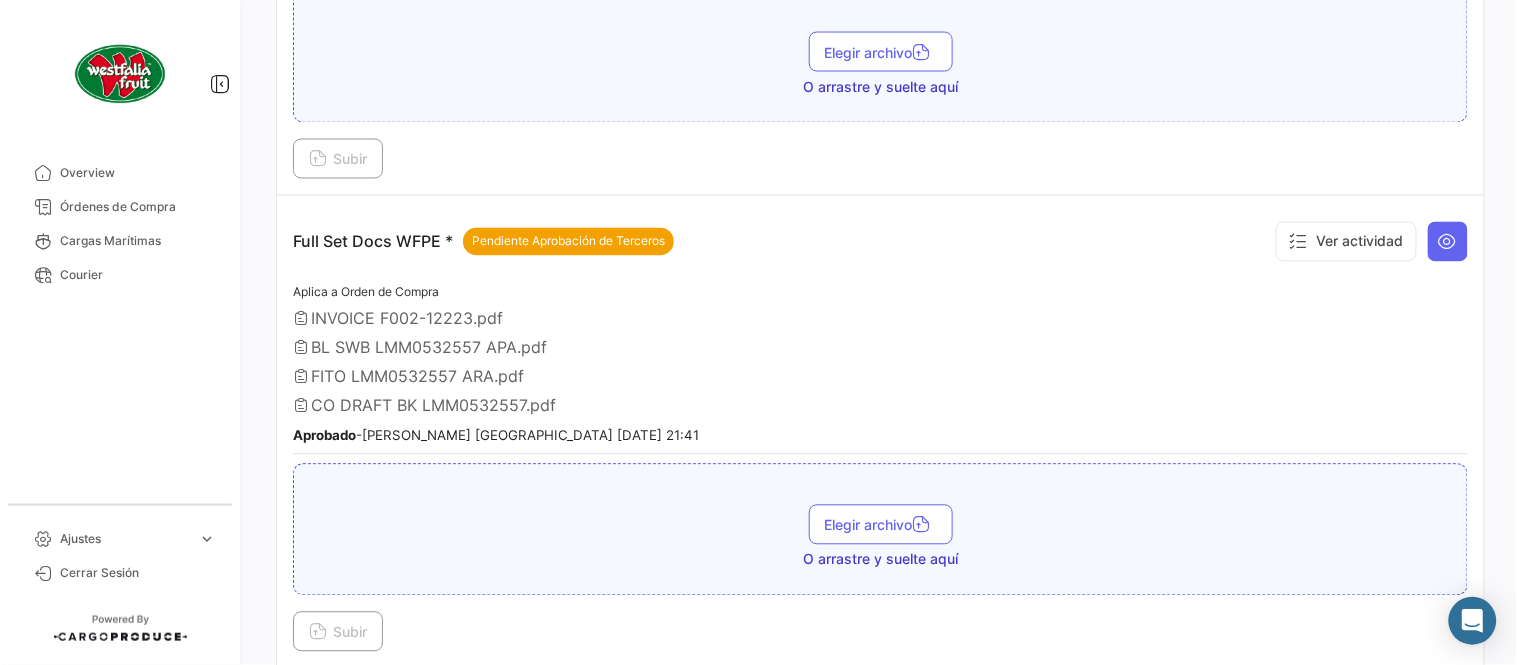 scroll, scrollTop: 998, scrollLeft: 0, axis: vertical 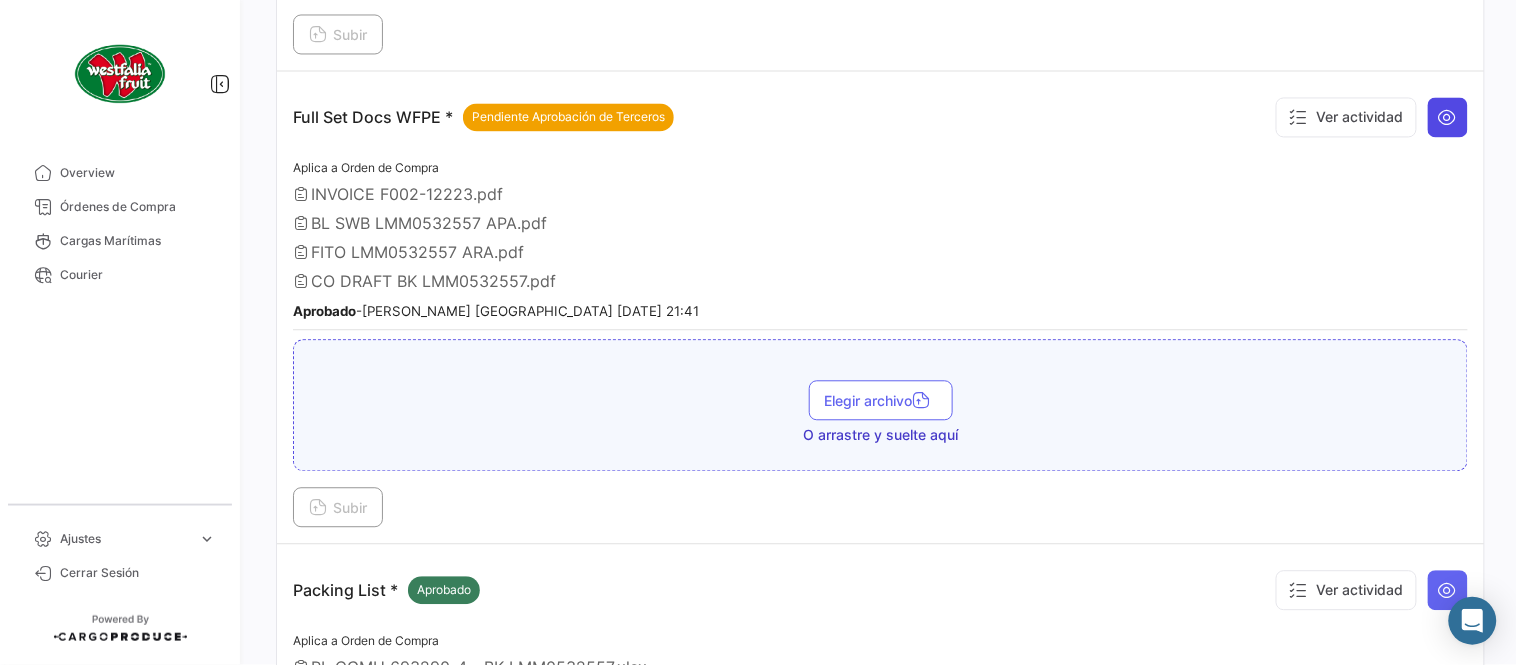 click at bounding box center (1448, 117) 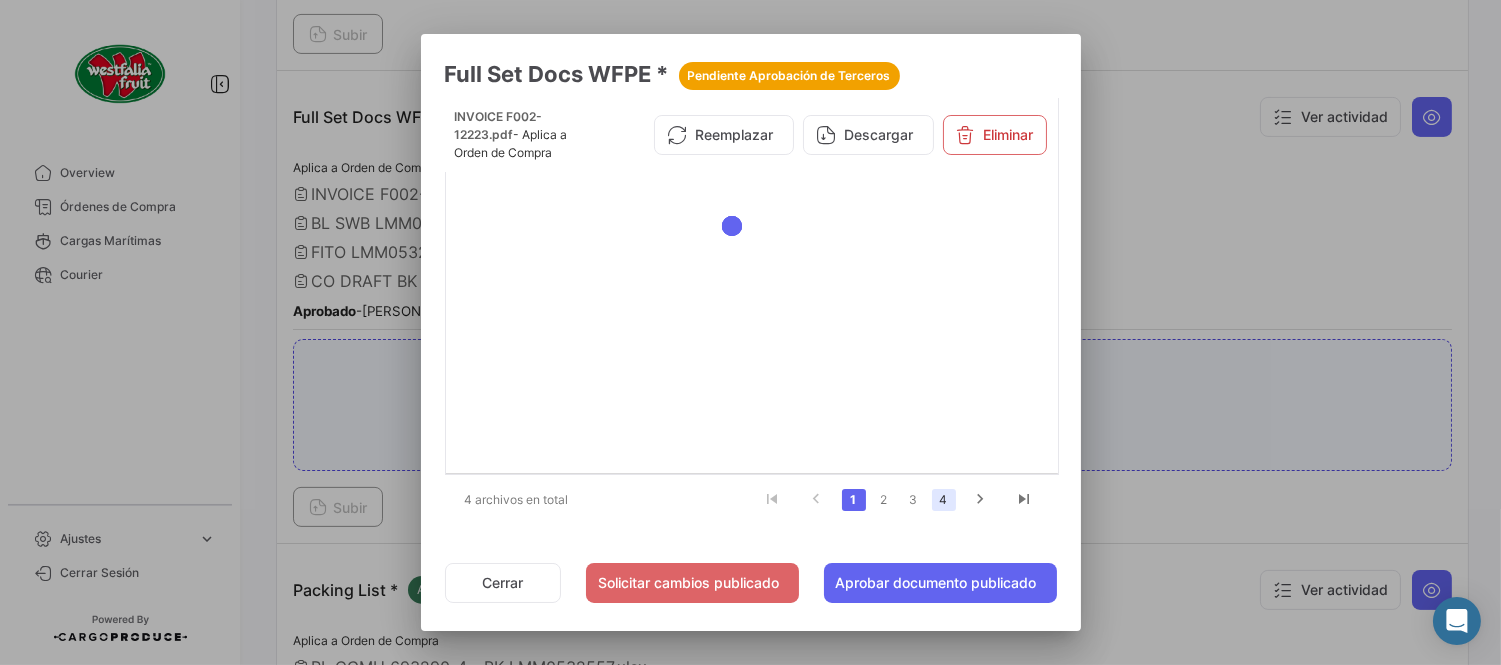 click on "4" 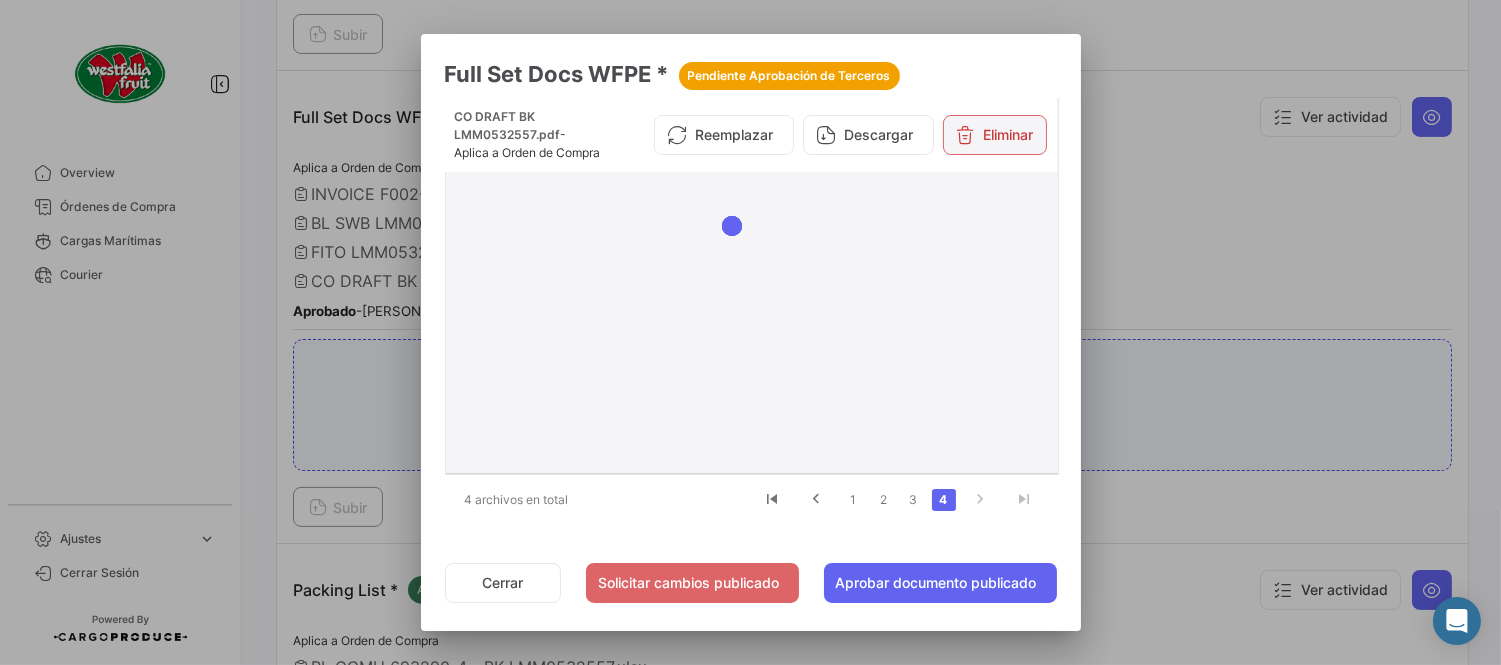 click on "Eliminar" at bounding box center (995, 135) 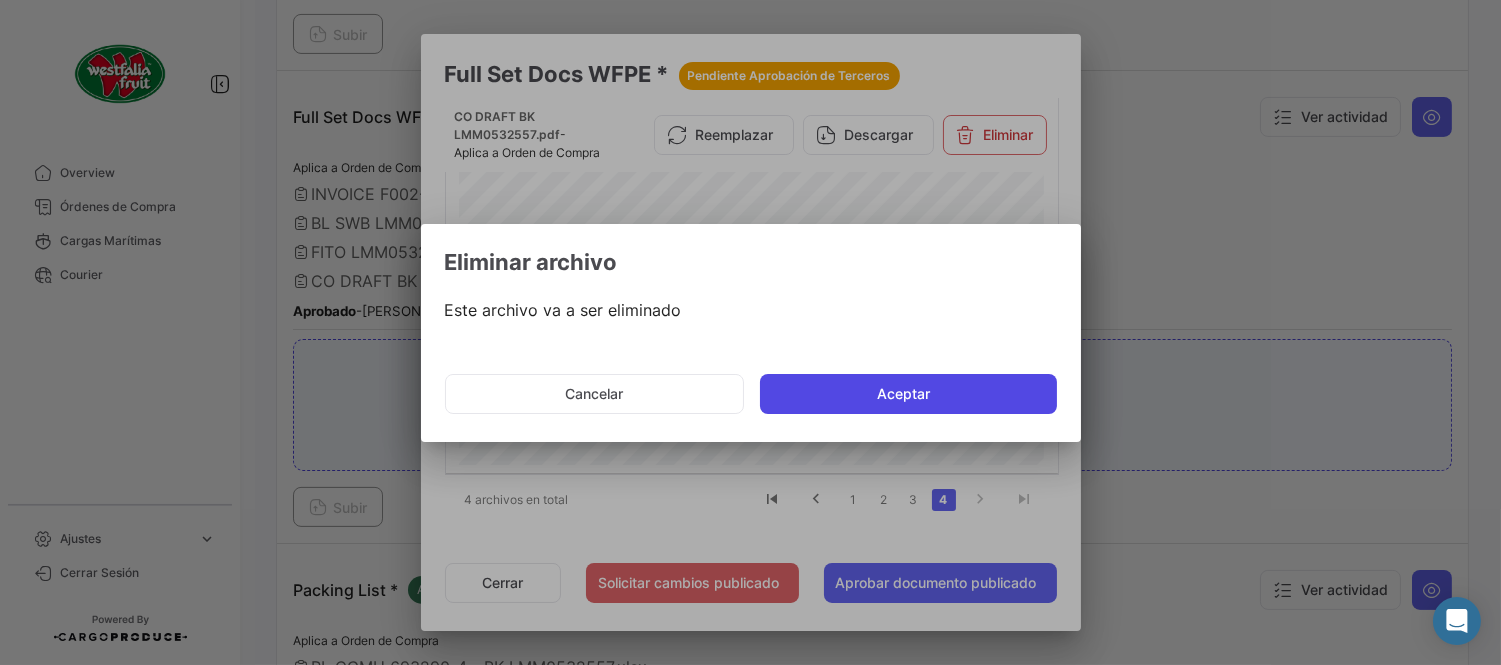 click on "Aceptar" 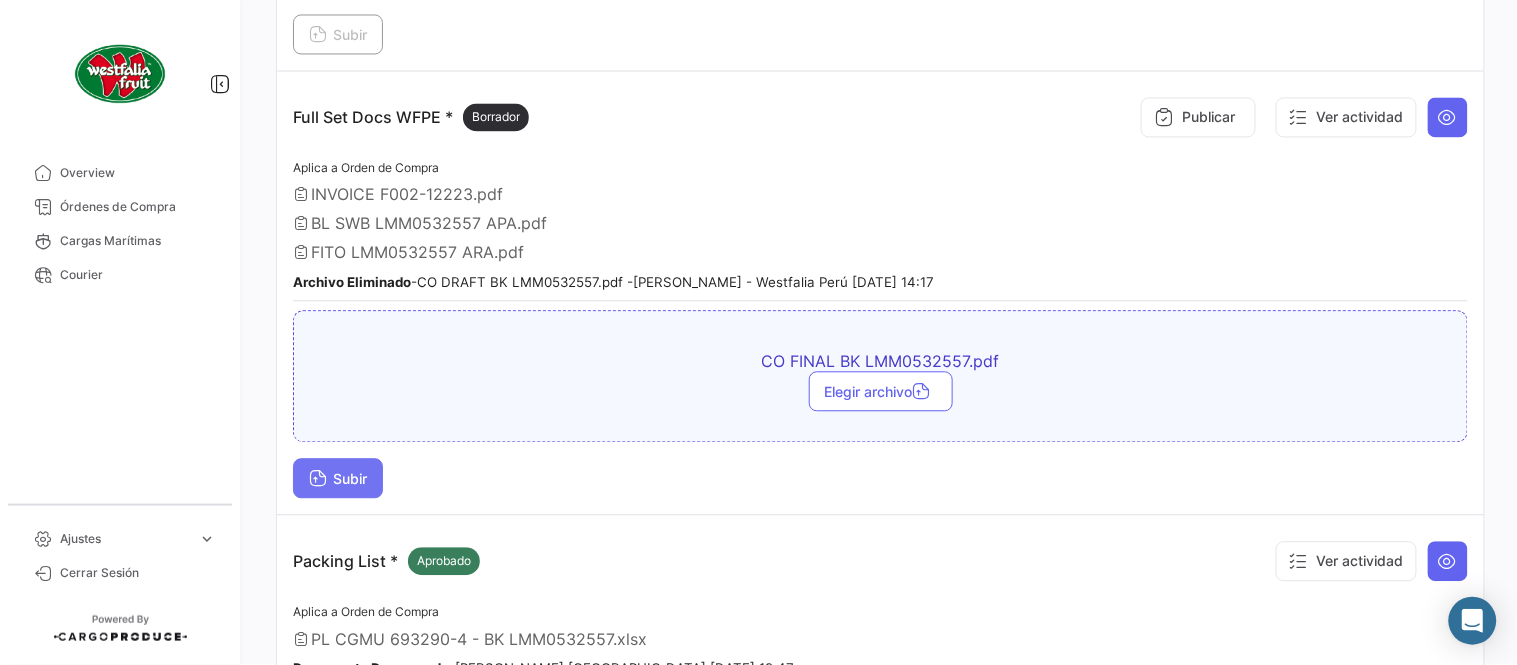click on "Subir" at bounding box center [338, 478] 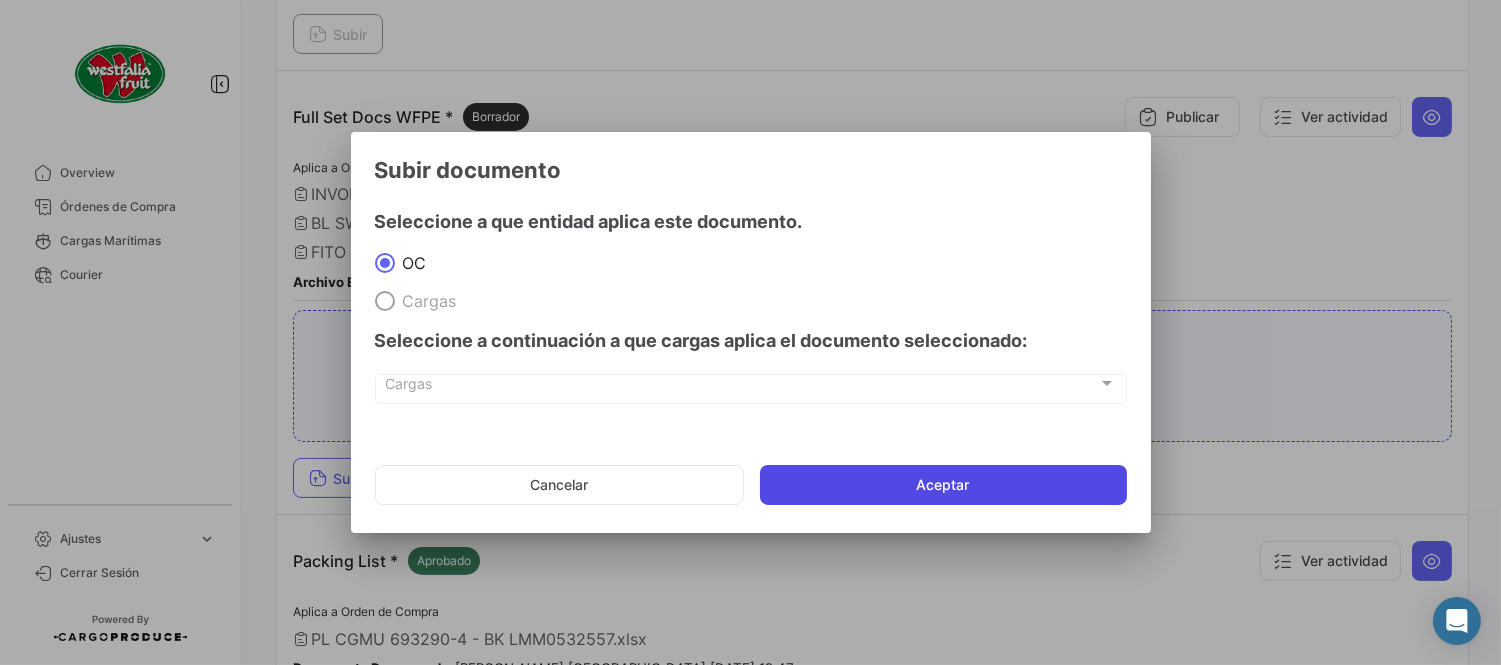 click on "Aceptar" 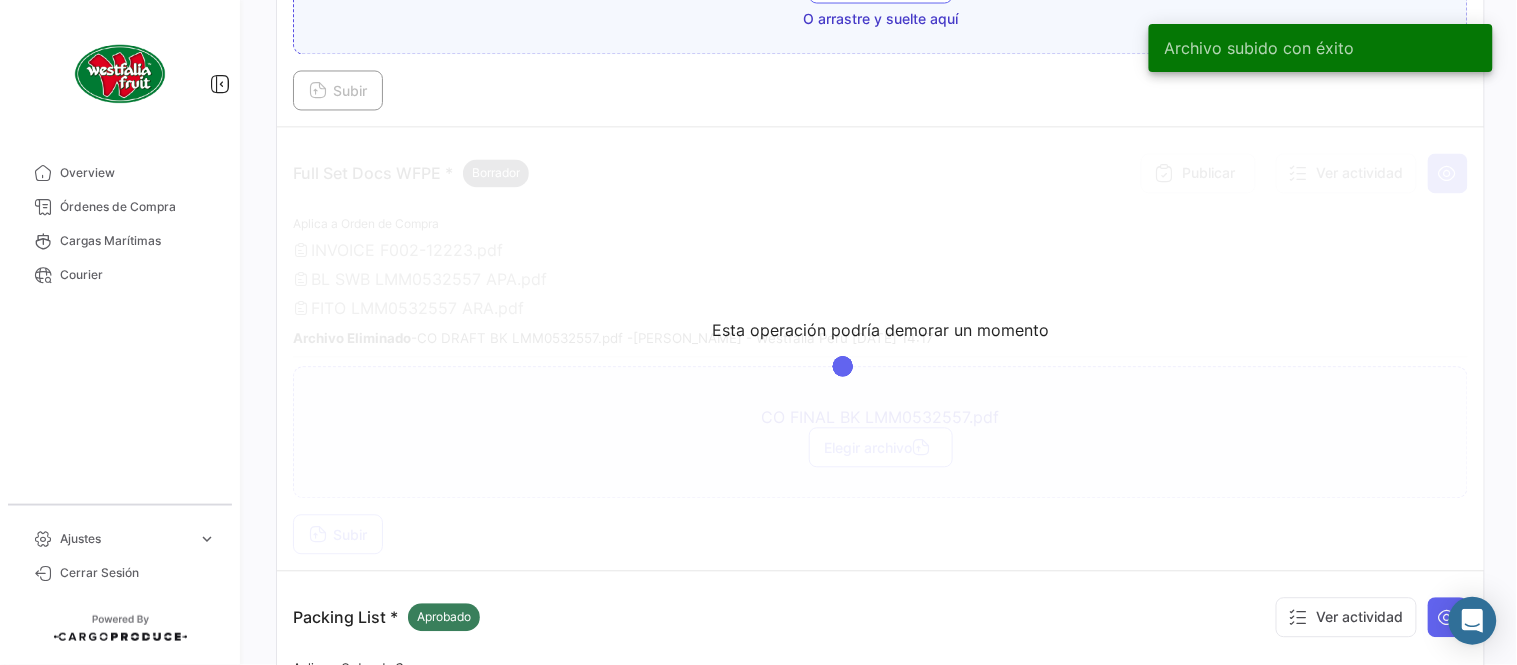 scroll, scrollTop: 887, scrollLeft: 0, axis: vertical 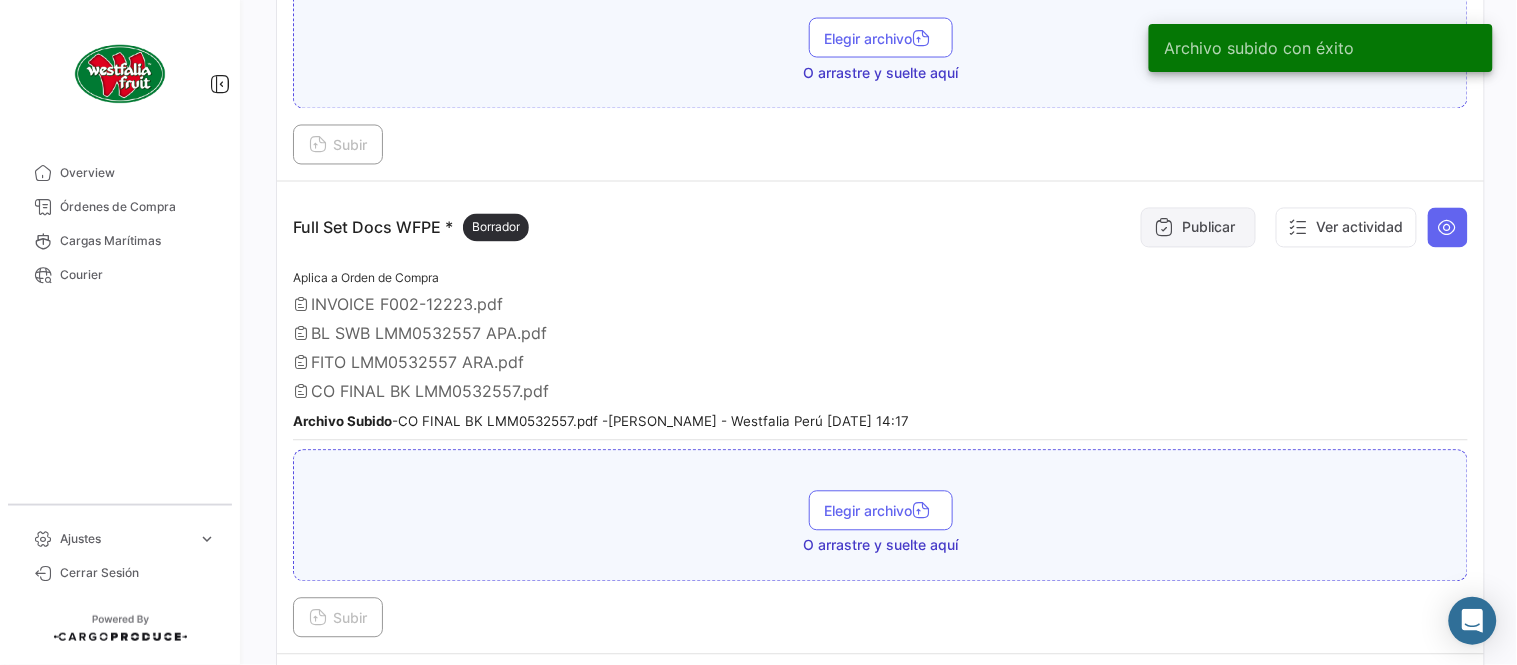 click on "Publicar" at bounding box center (1198, 228) 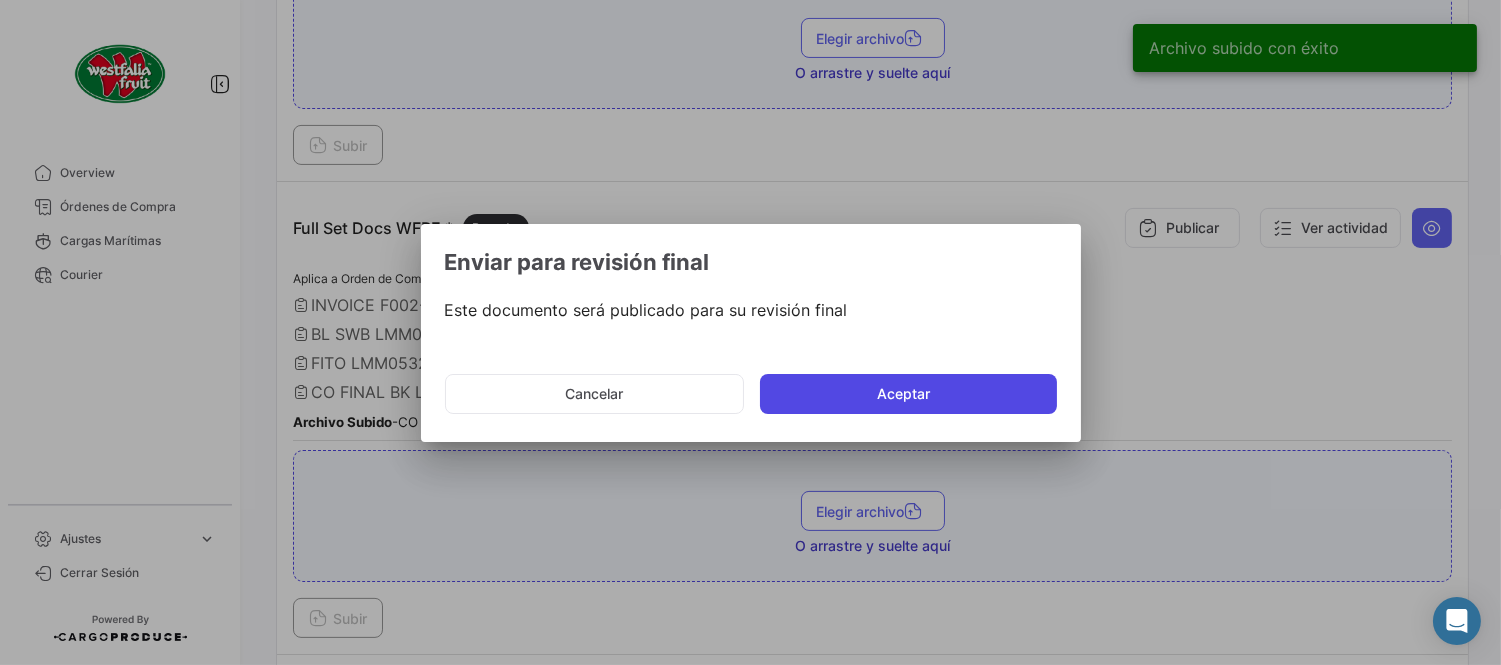 click on "Aceptar" 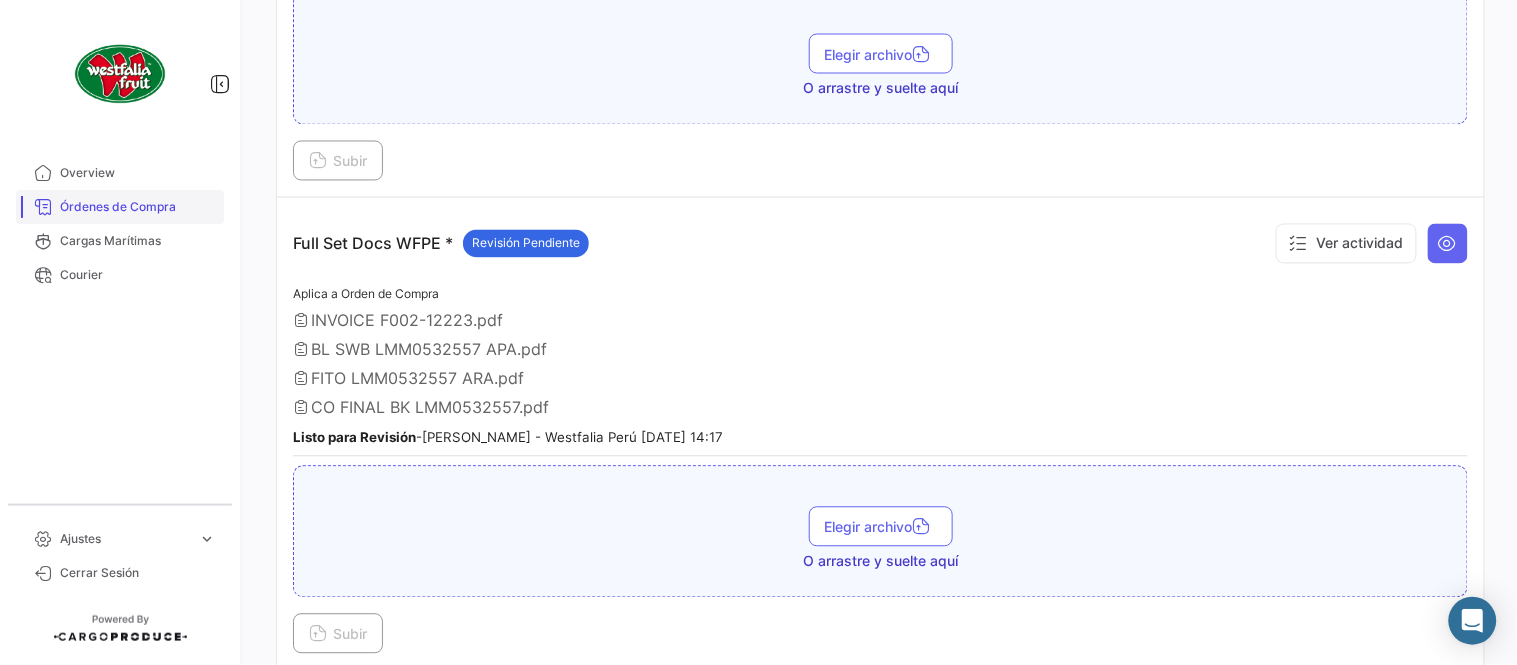 click on "Órdenes de Compra" at bounding box center [138, 207] 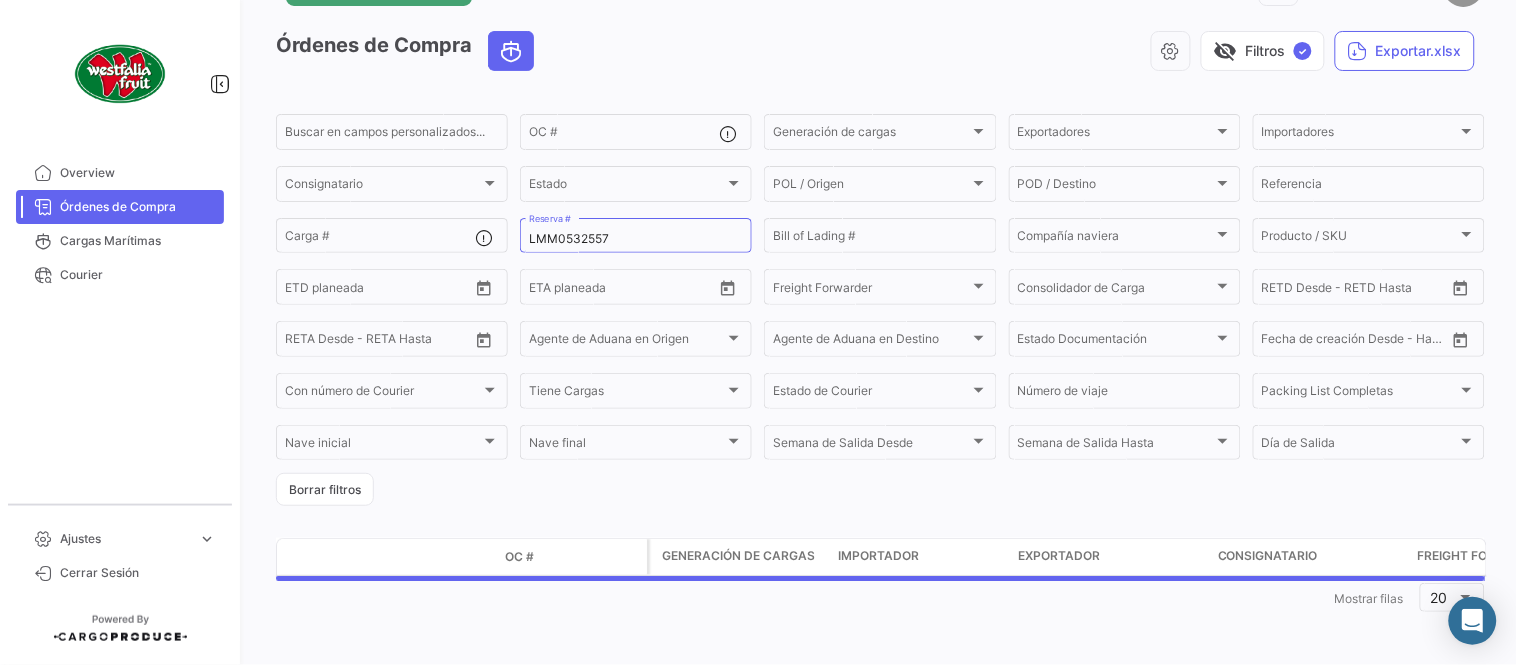 scroll, scrollTop: 0, scrollLeft: 0, axis: both 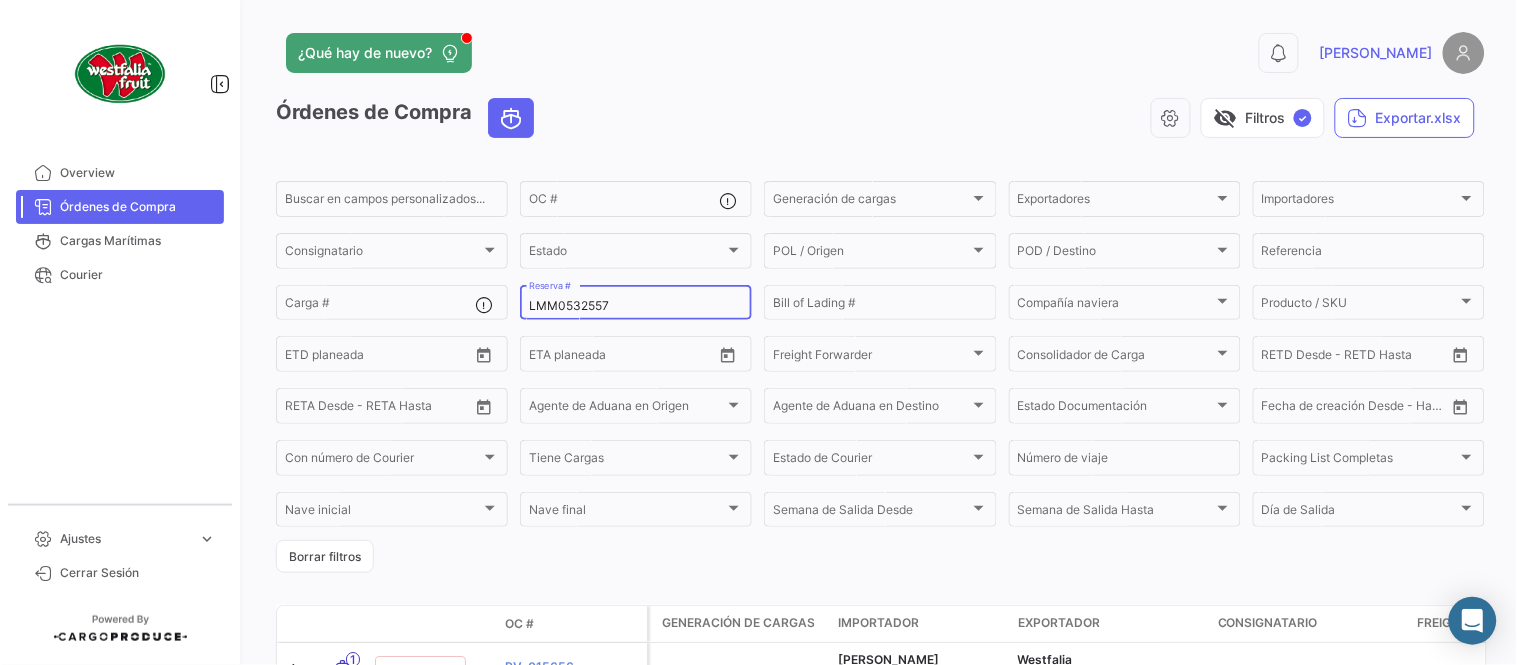 click on "LMM0532557" at bounding box center (636, 306) 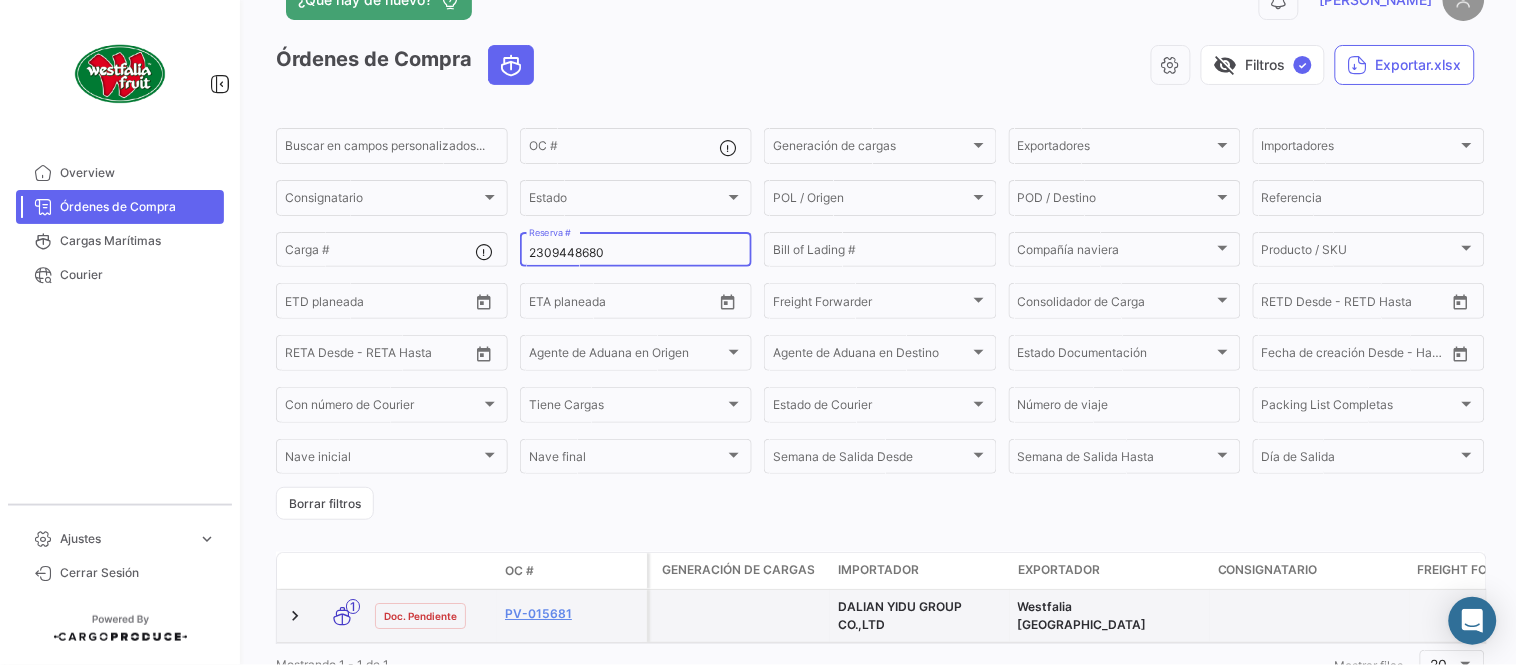 scroll, scrollTop: 136, scrollLeft: 0, axis: vertical 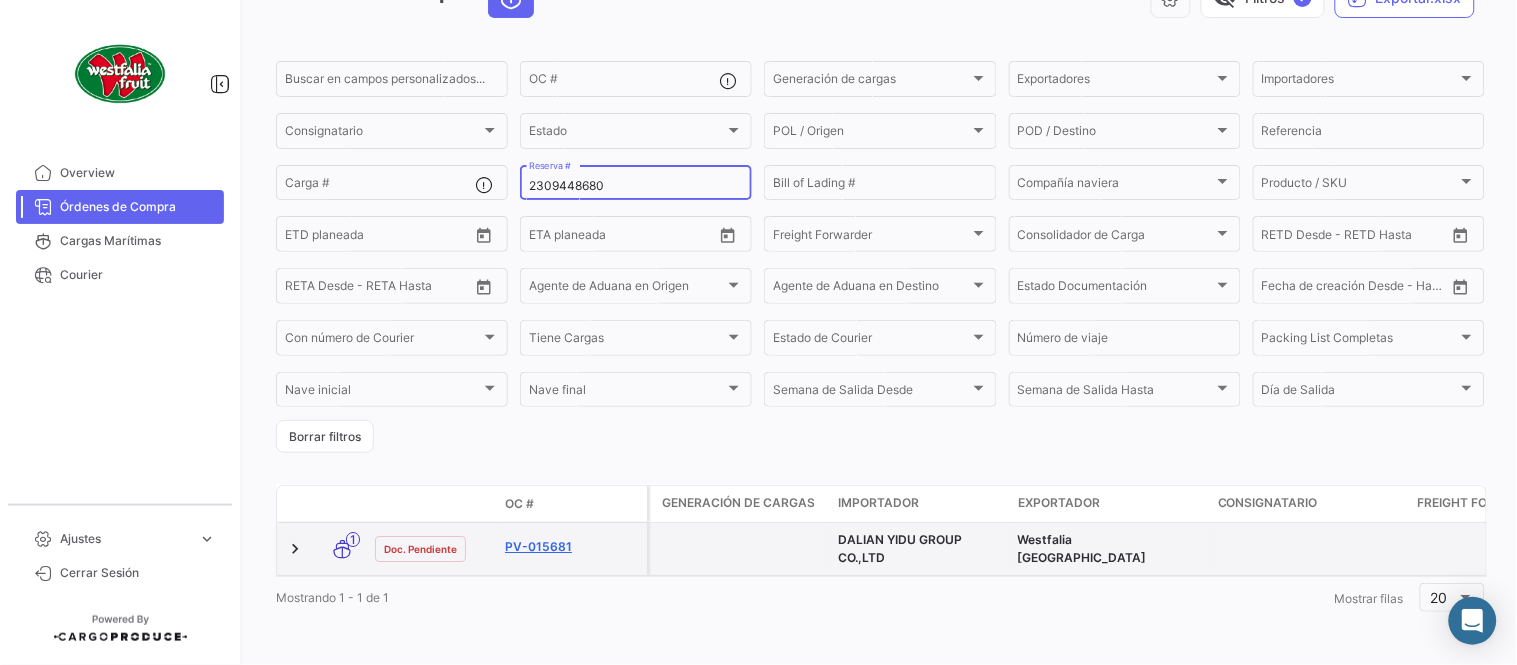 type on "2309448680" 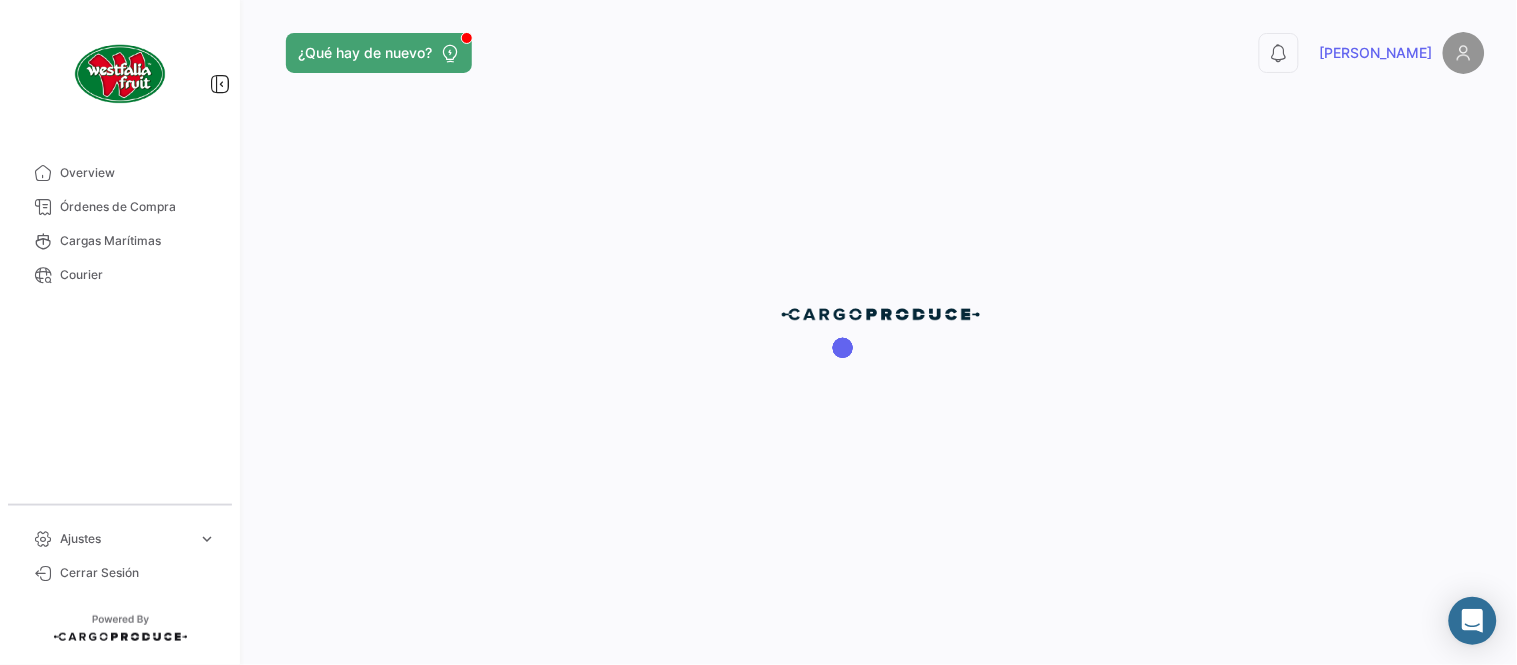 scroll, scrollTop: 0, scrollLeft: 0, axis: both 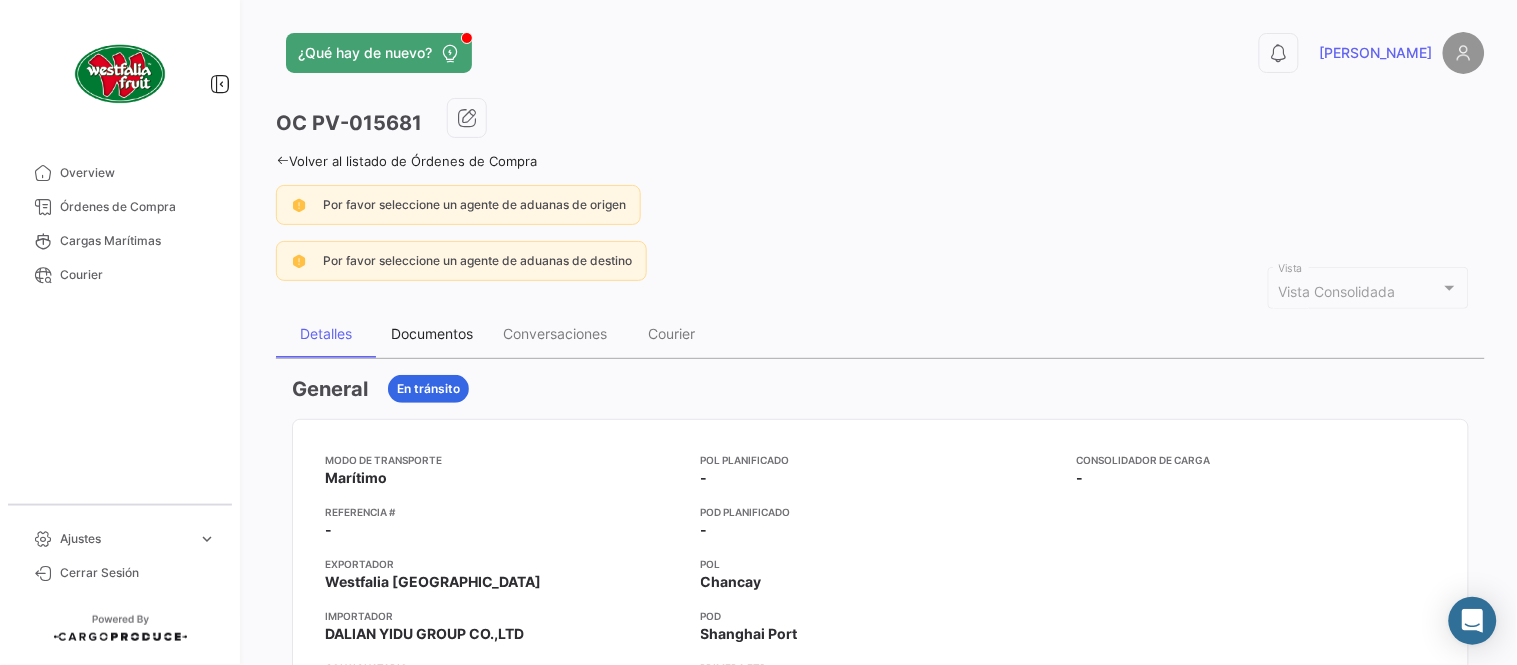 click on "Documentos" at bounding box center (432, 333) 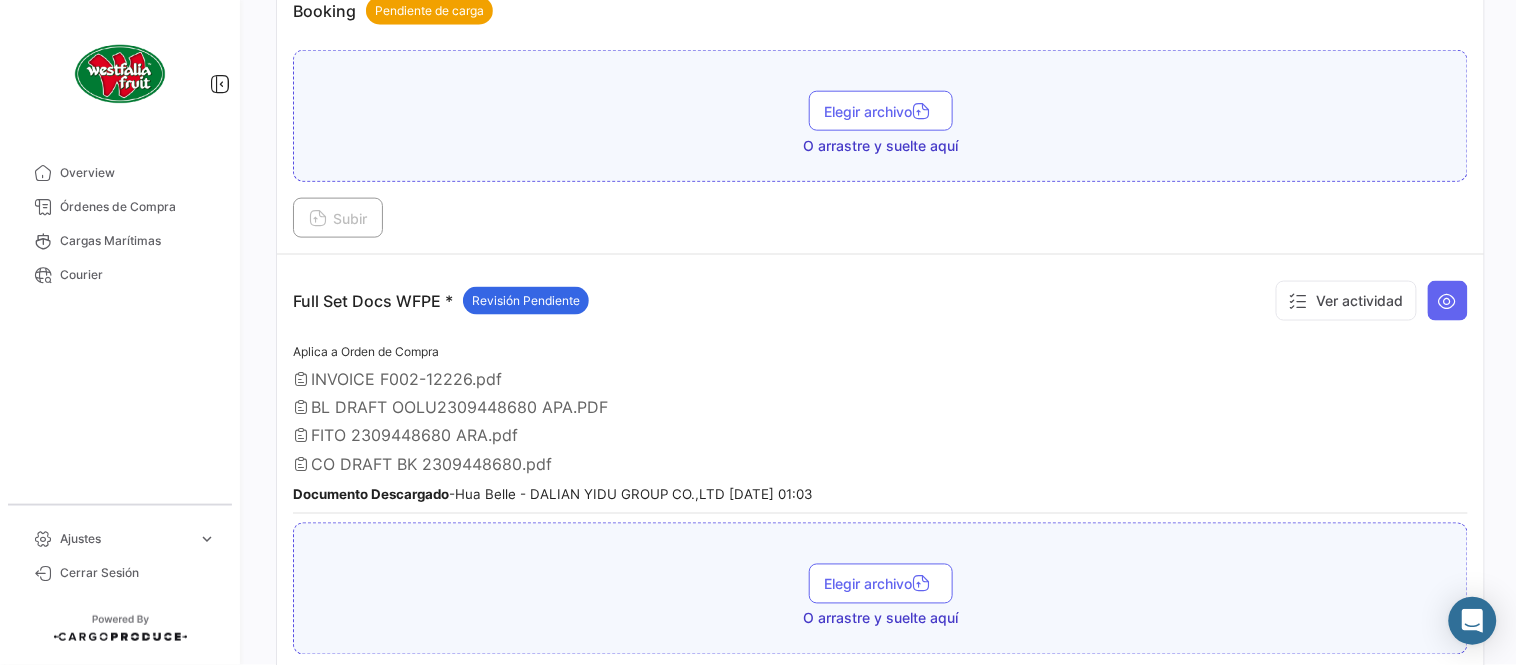 scroll, scrollTop: 555, scrollLeft: 0, axis: vertical 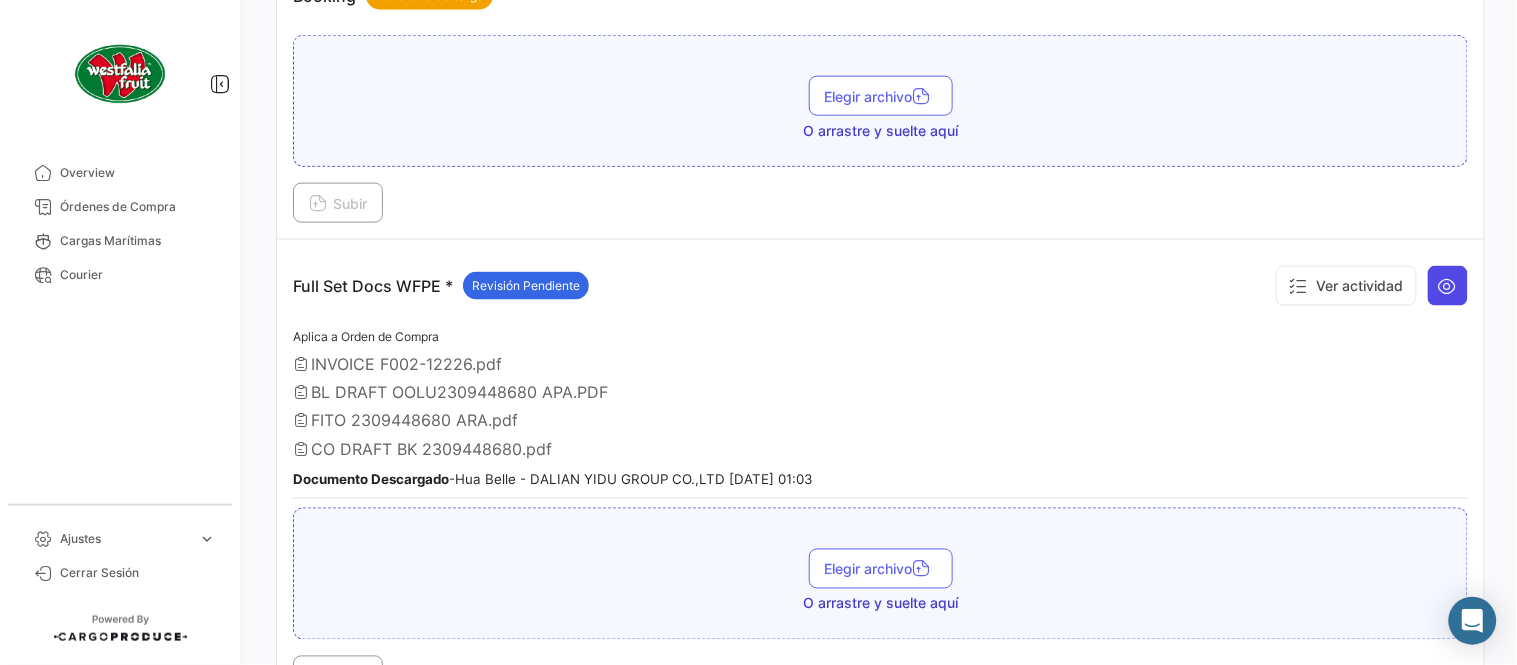 click at bounding box center (1448, 286) 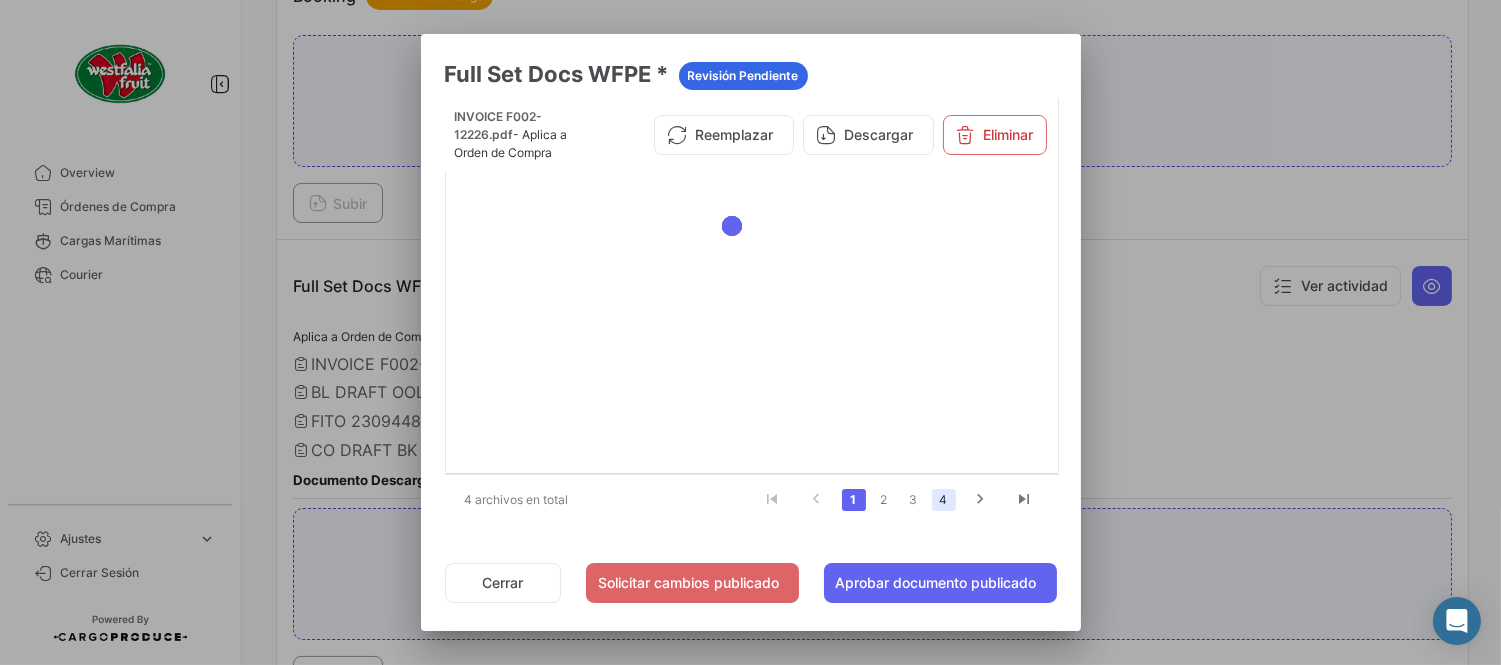 click on "4" 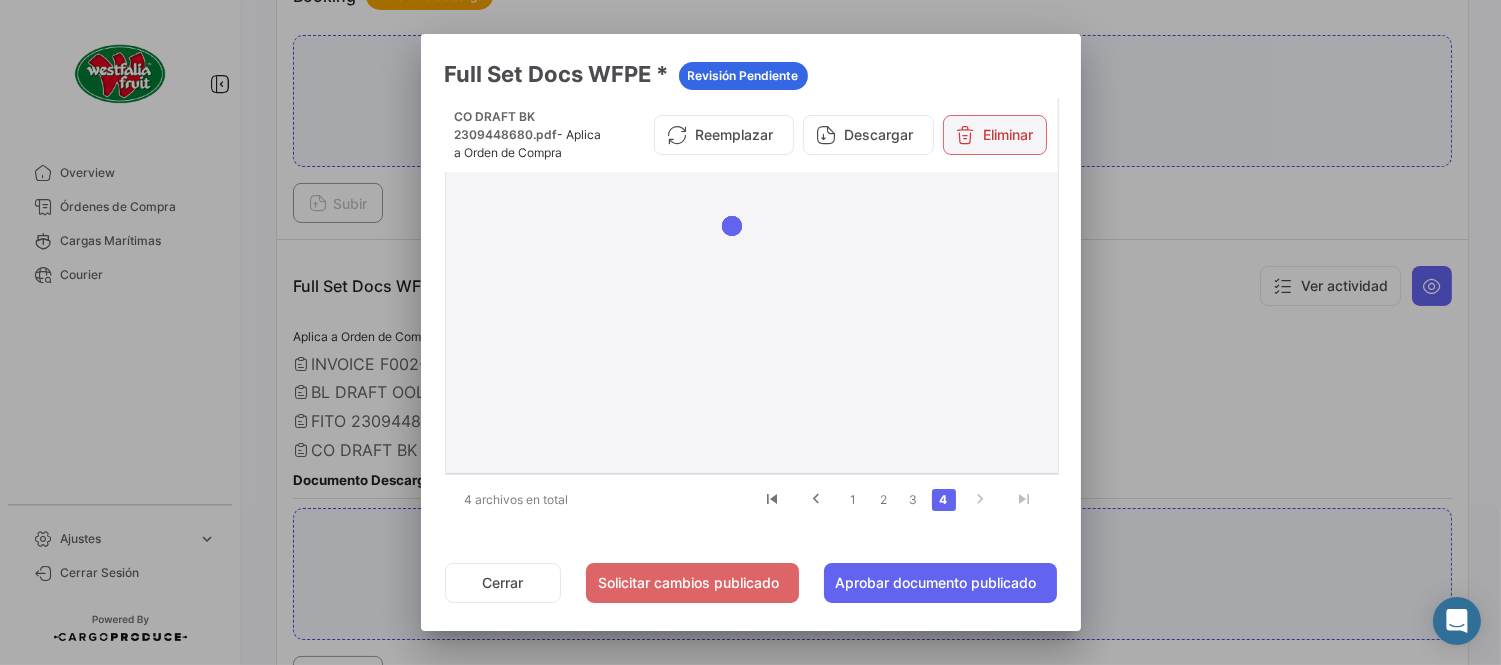 click on "Eliminar" at bounding box center [995, 135] 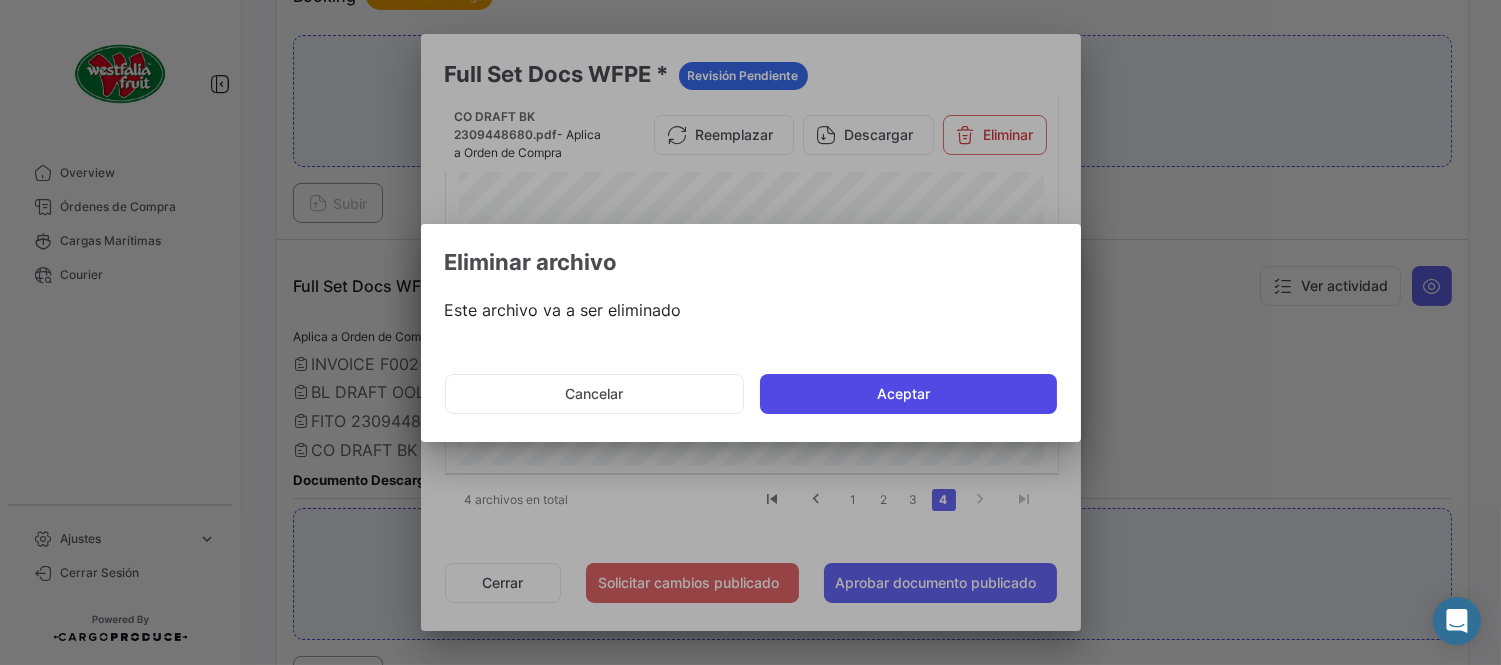 click on "Aceptar" 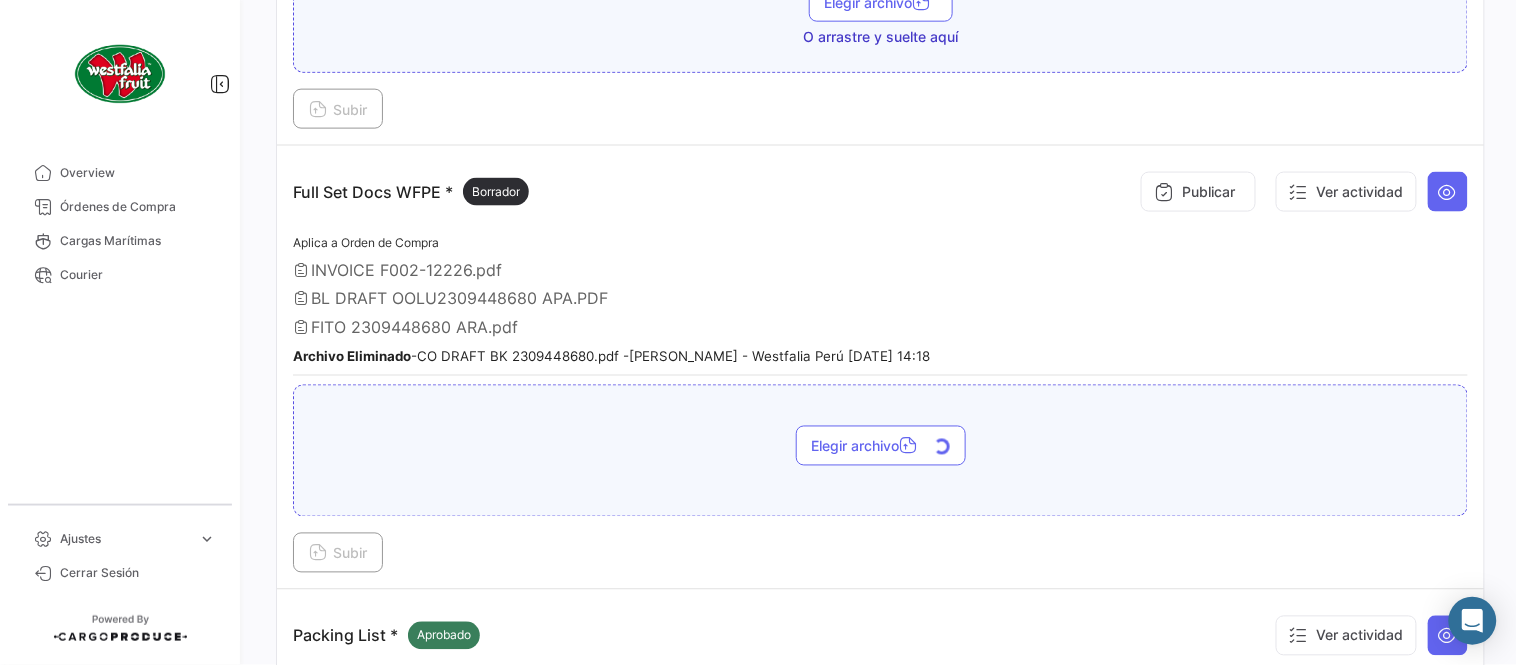 scroll, scrollTop: 666, scrollLeft: 0, axis: vertical 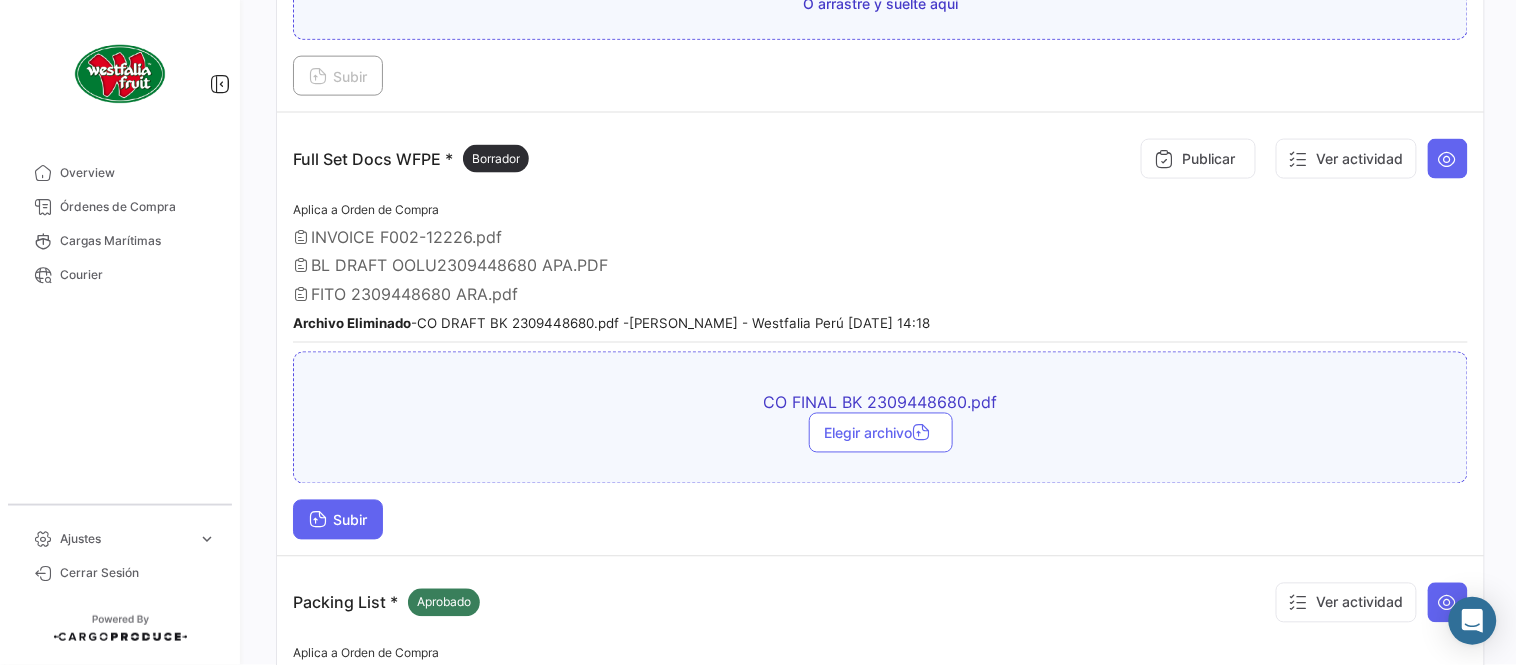 click on "Subir" at bounding box center [338, 520] 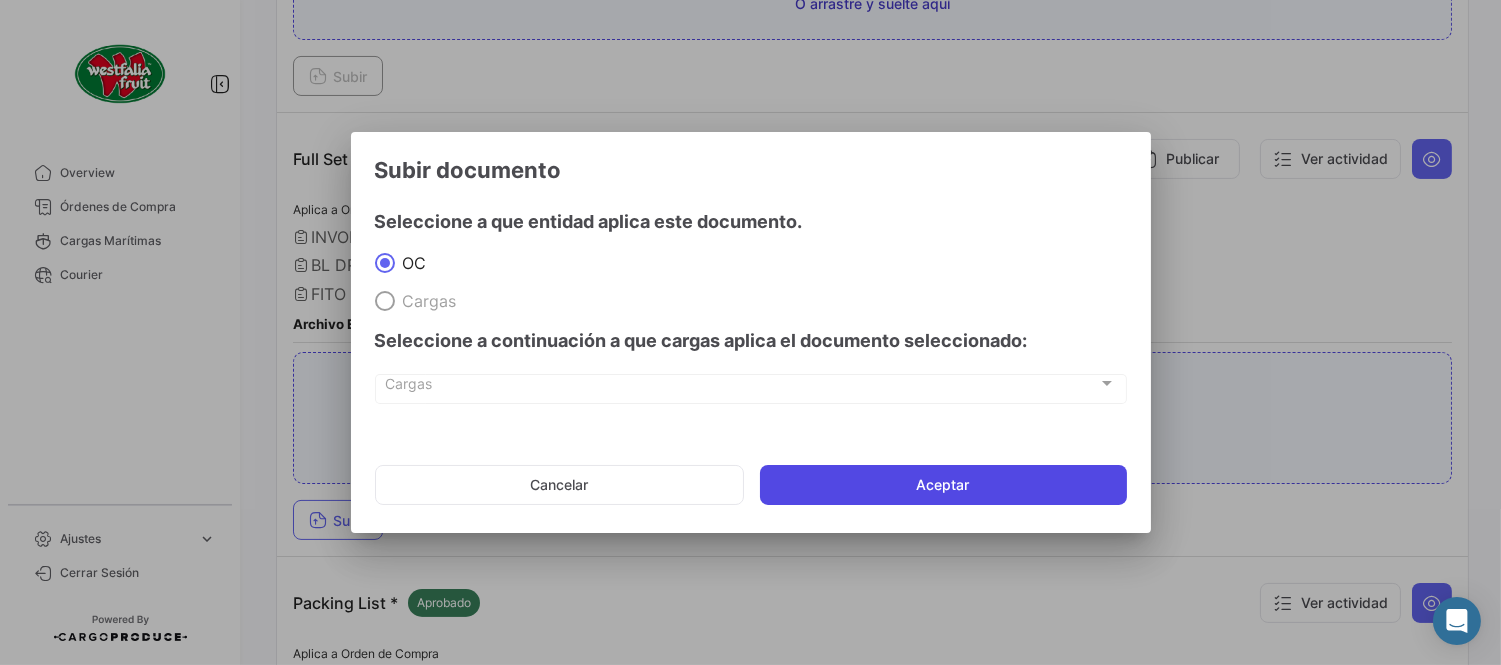 click on "Aceptar" 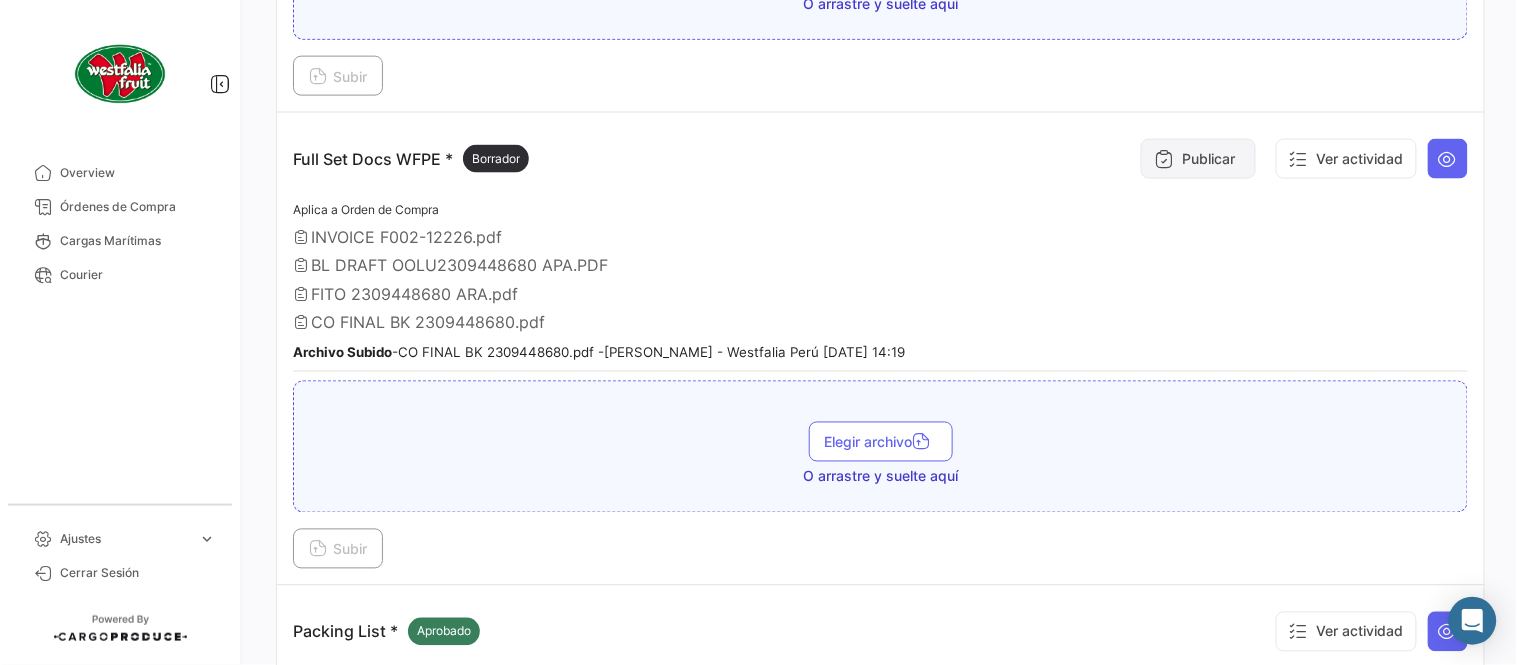 click on "Publicar" at bounding box center (1198, 159) 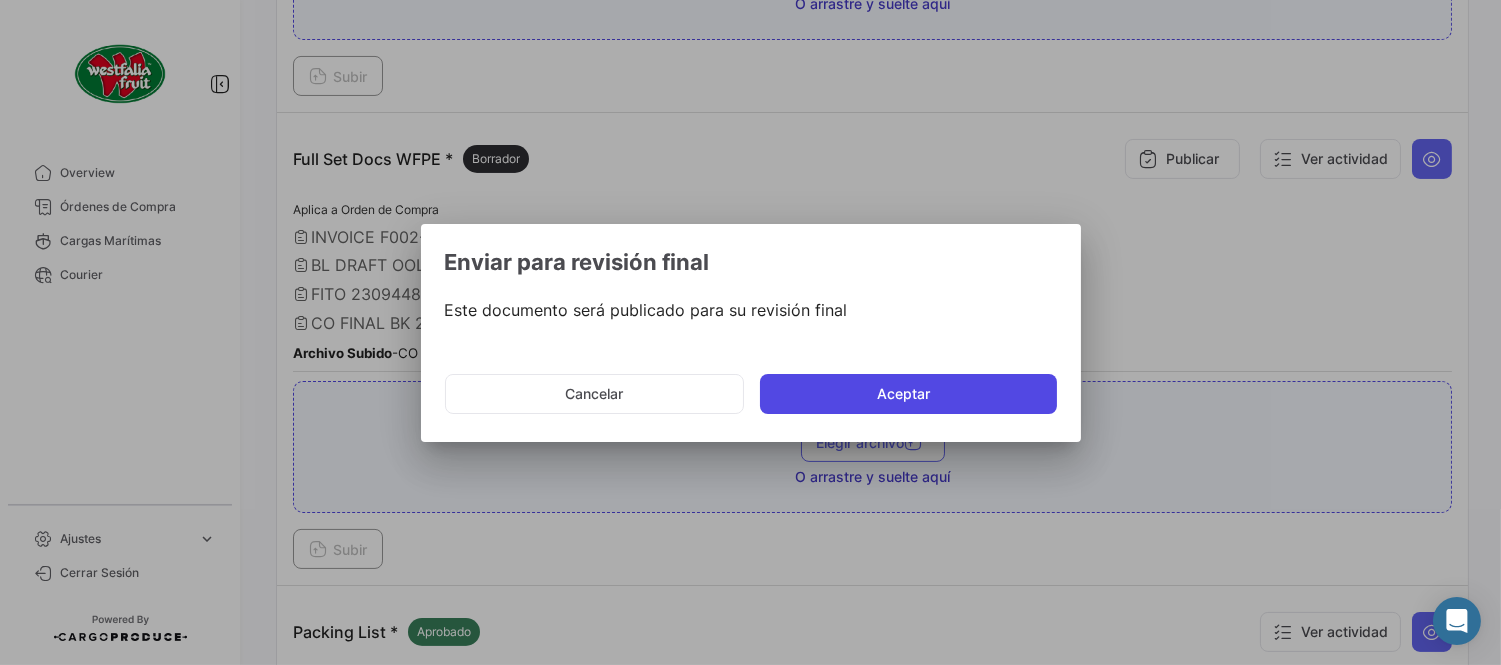 click on "Aceptar" 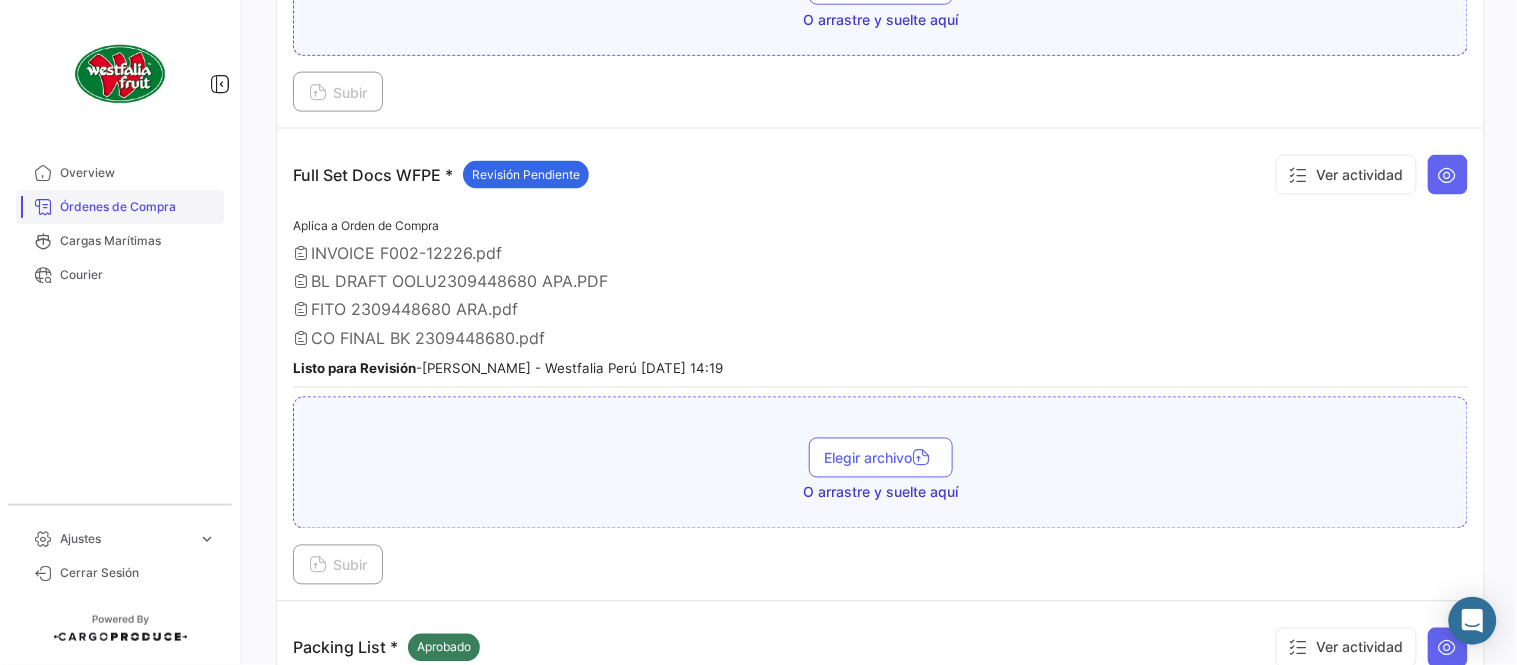 click on "Órdenes de Compra" at bounding box center (138, 207) 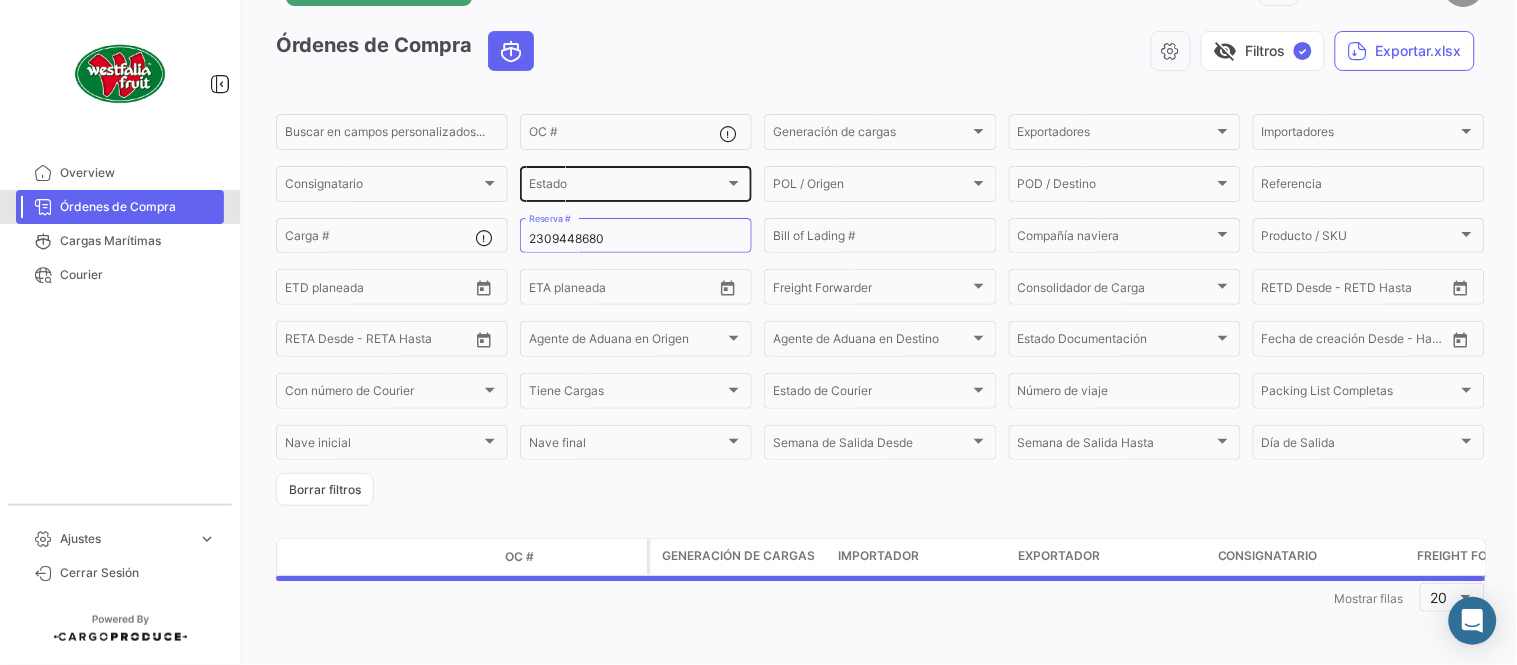 scroll, scrollTop: 0, scrollLeft: 0, axis: both 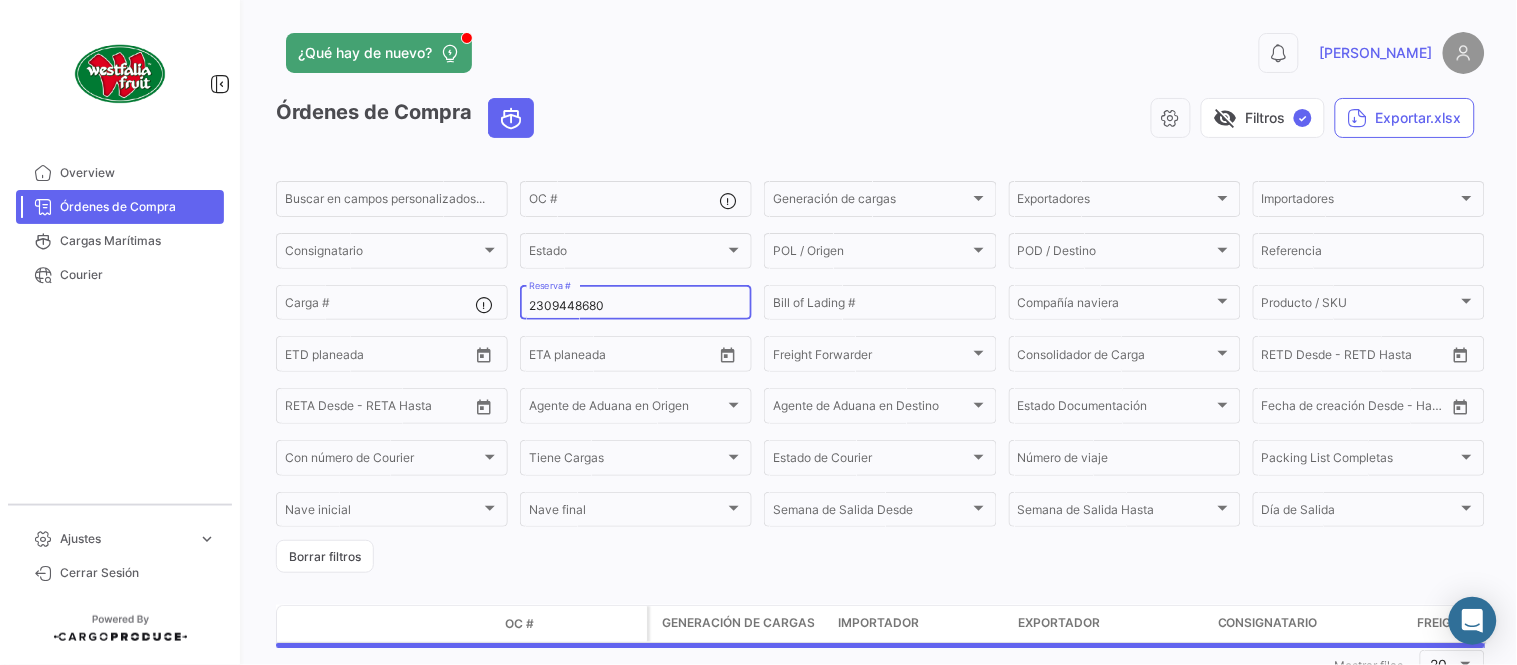 click on "2309448680 Reserva #" 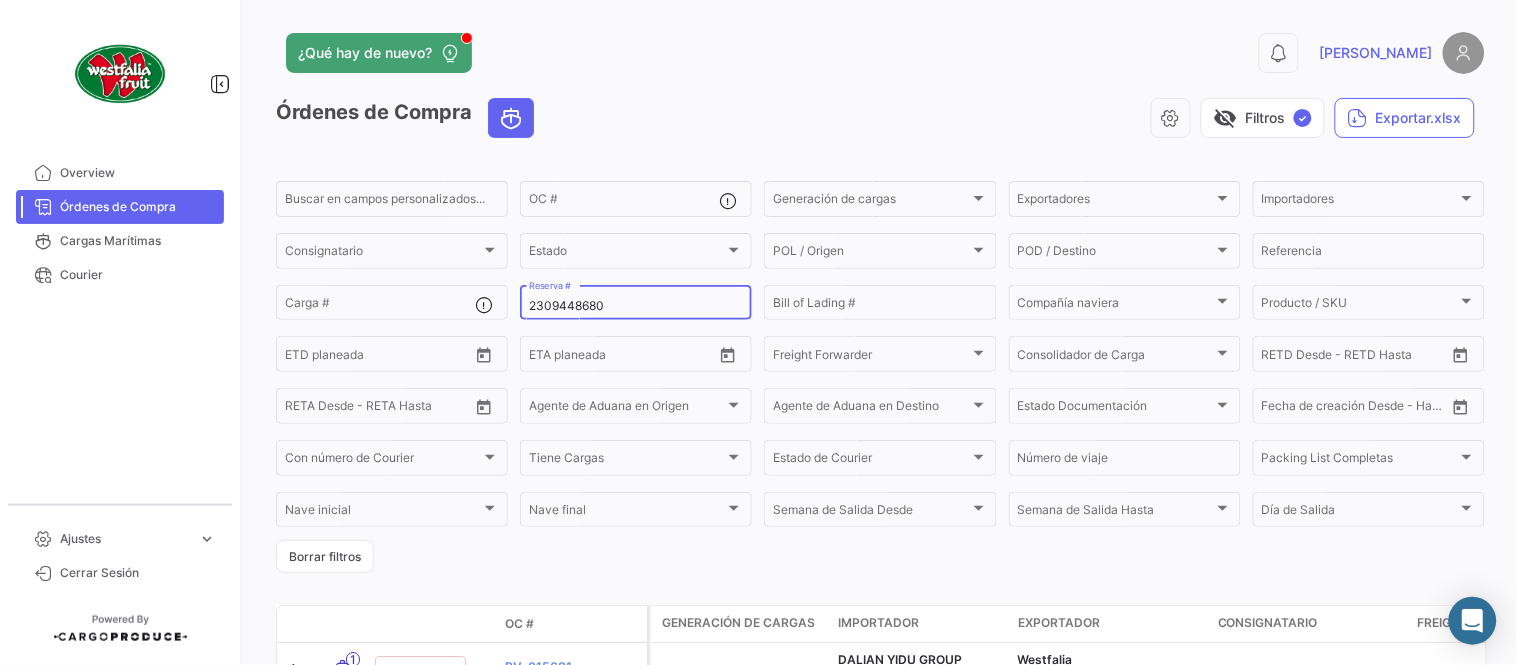 paste on "35" 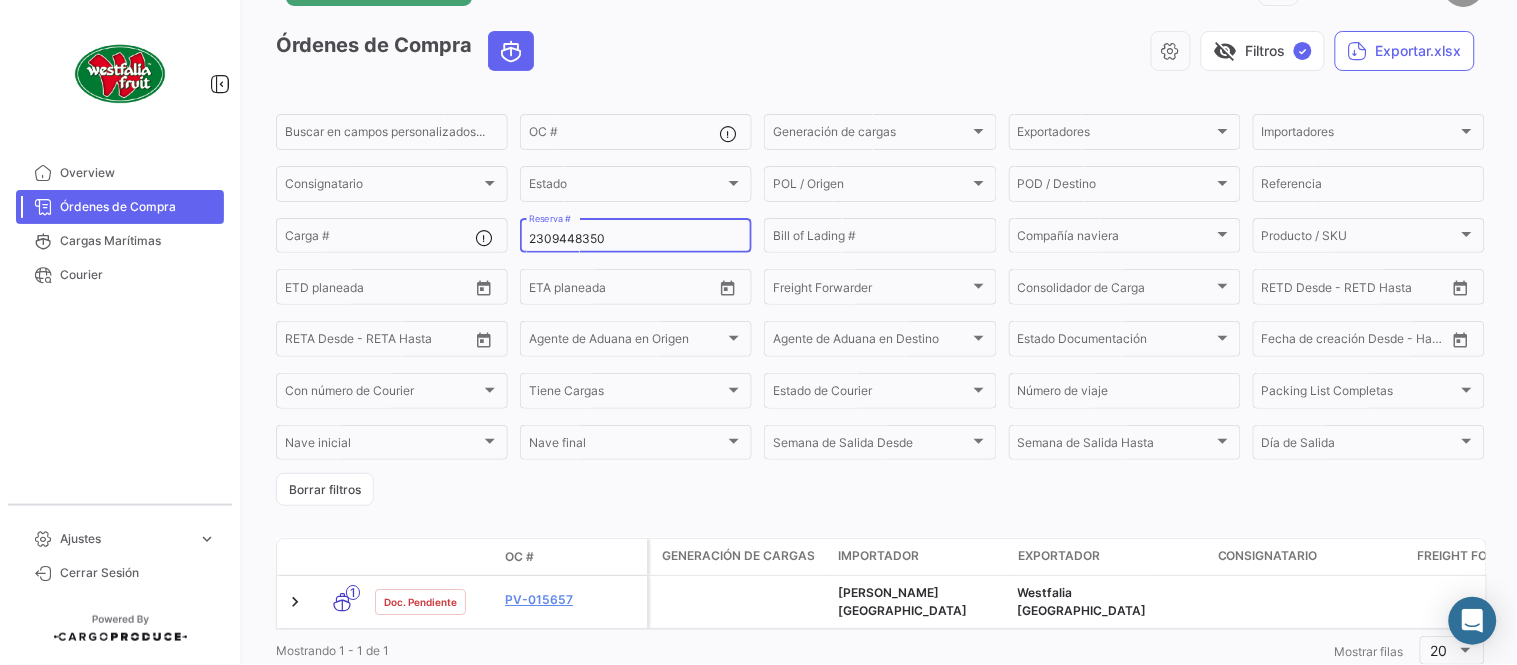 scroll, scrollTop: 128, scrollLeft: 0, axis: vertical 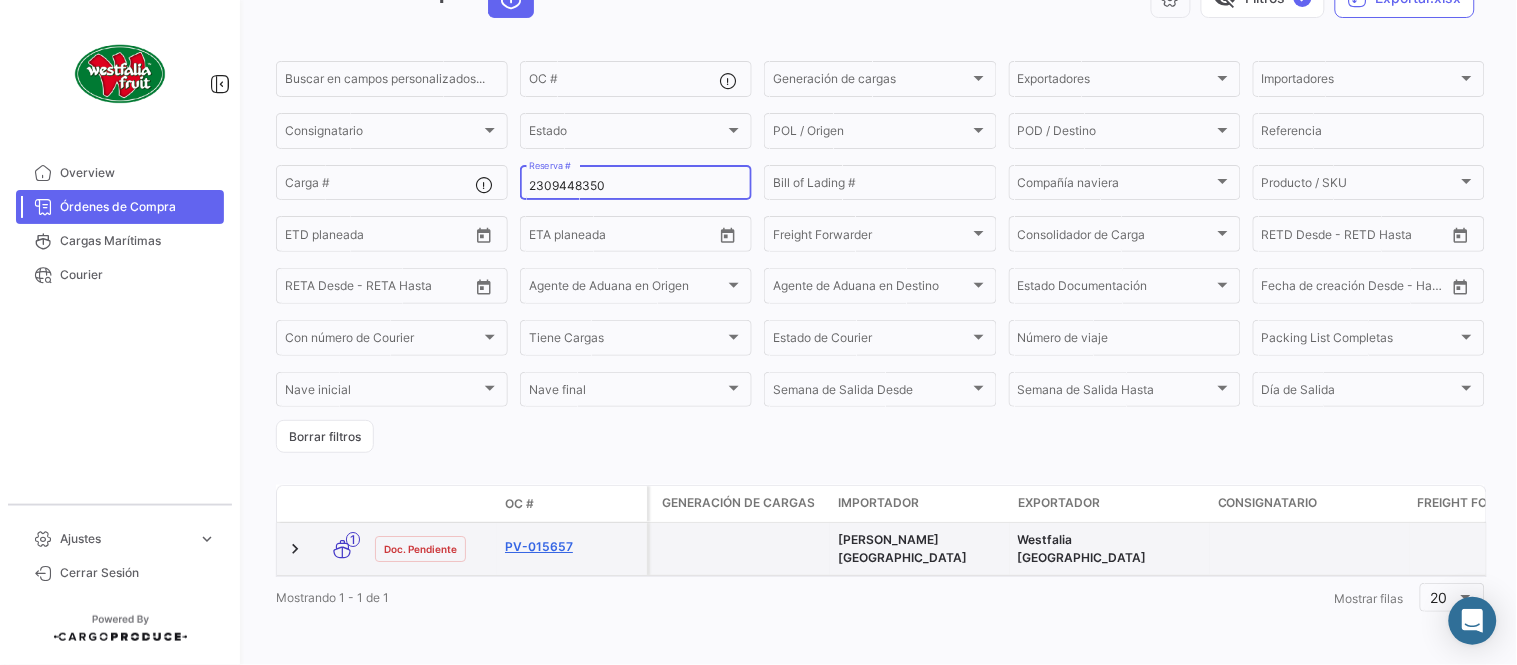 type on "2309448350" 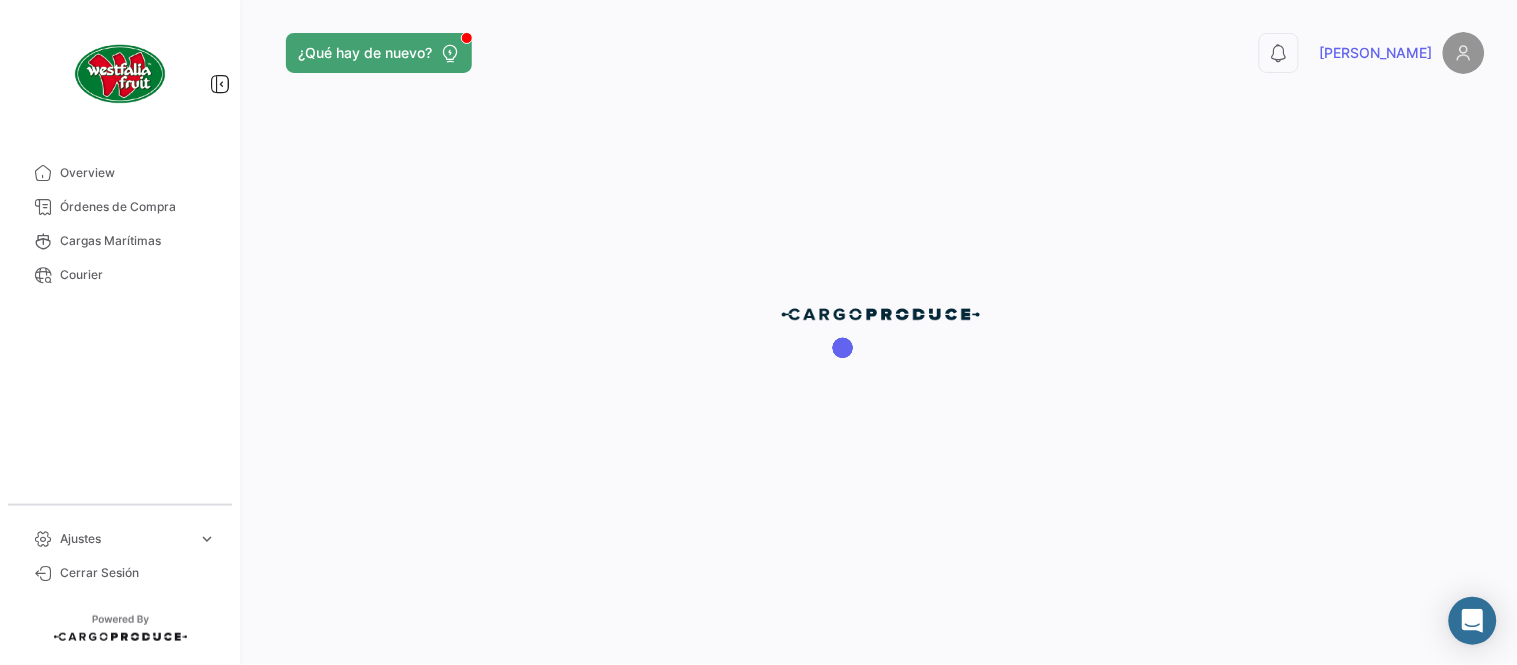 scroll, scrollTop: 0, scrollLeft: 0, axis: both 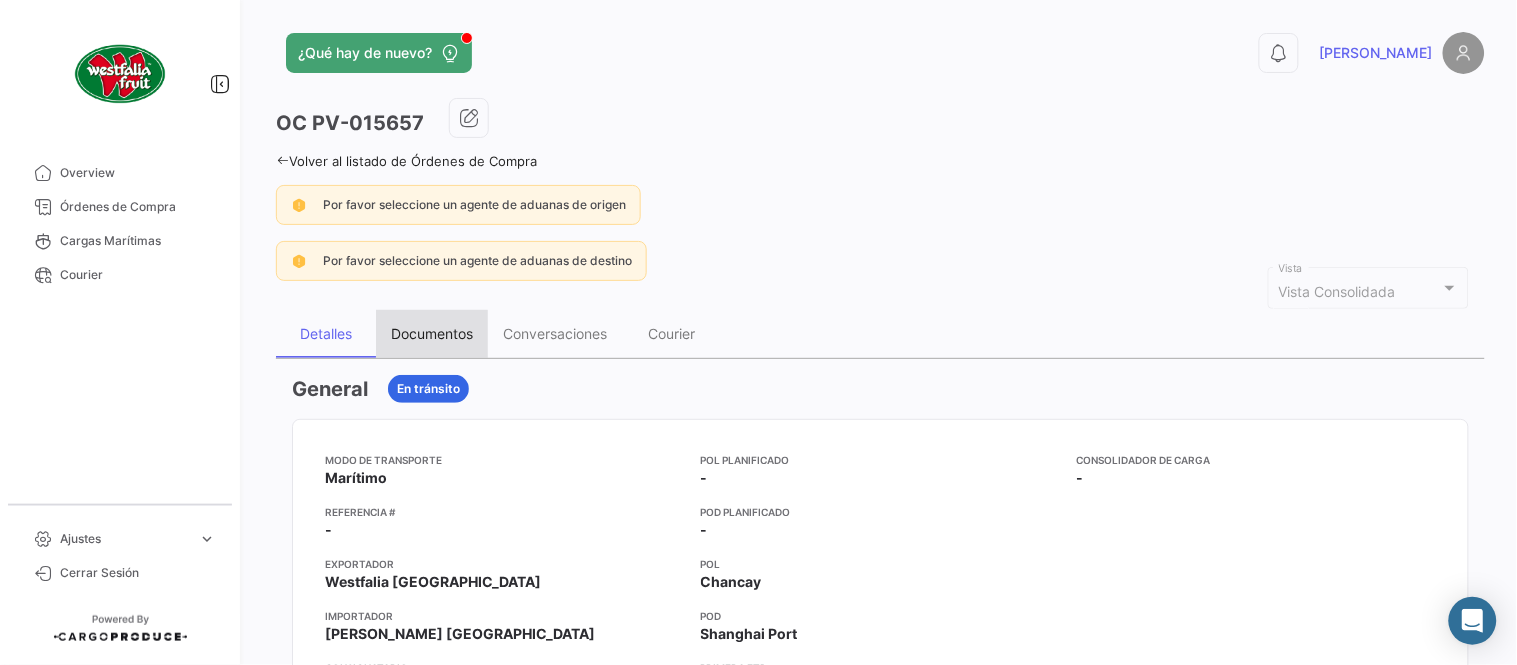 click on "Documentos" at bounding box center (432, 333) 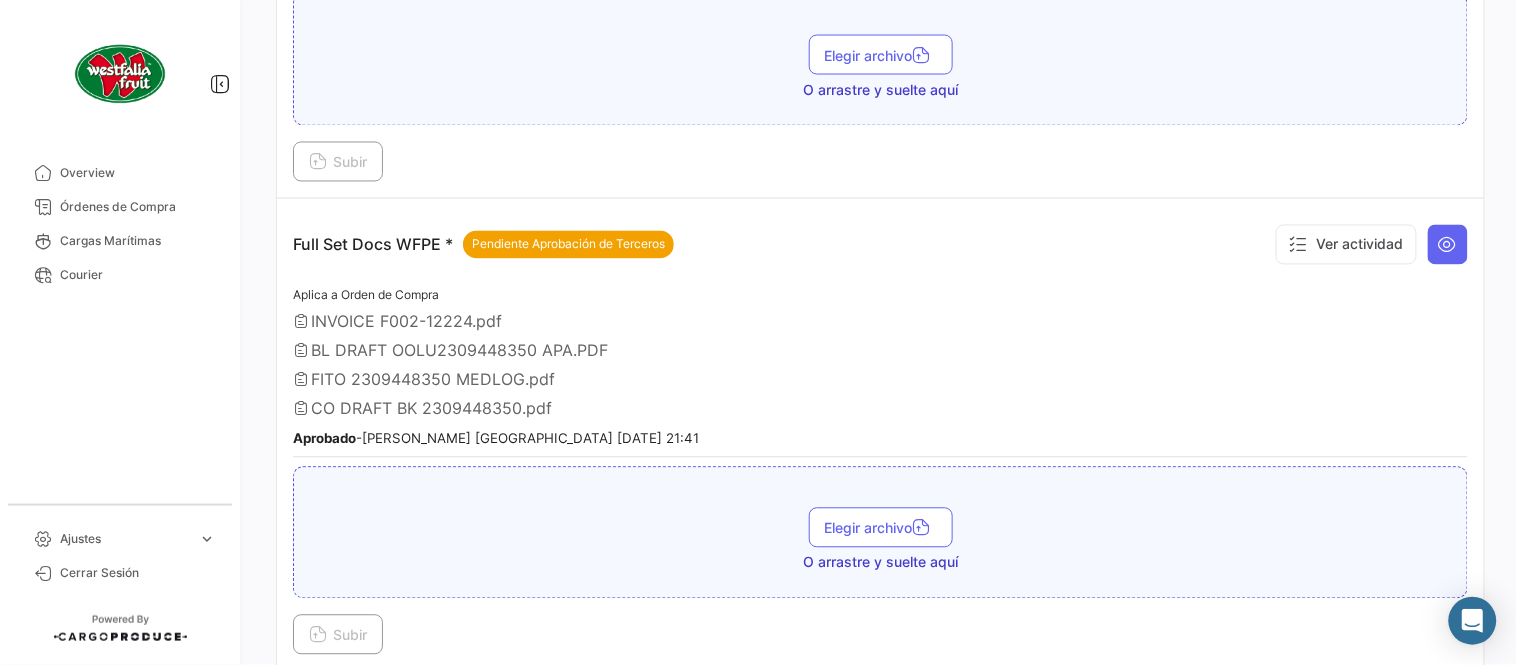 scroll, scrollTop: 888, scrollLeft: 0, axis: vertical 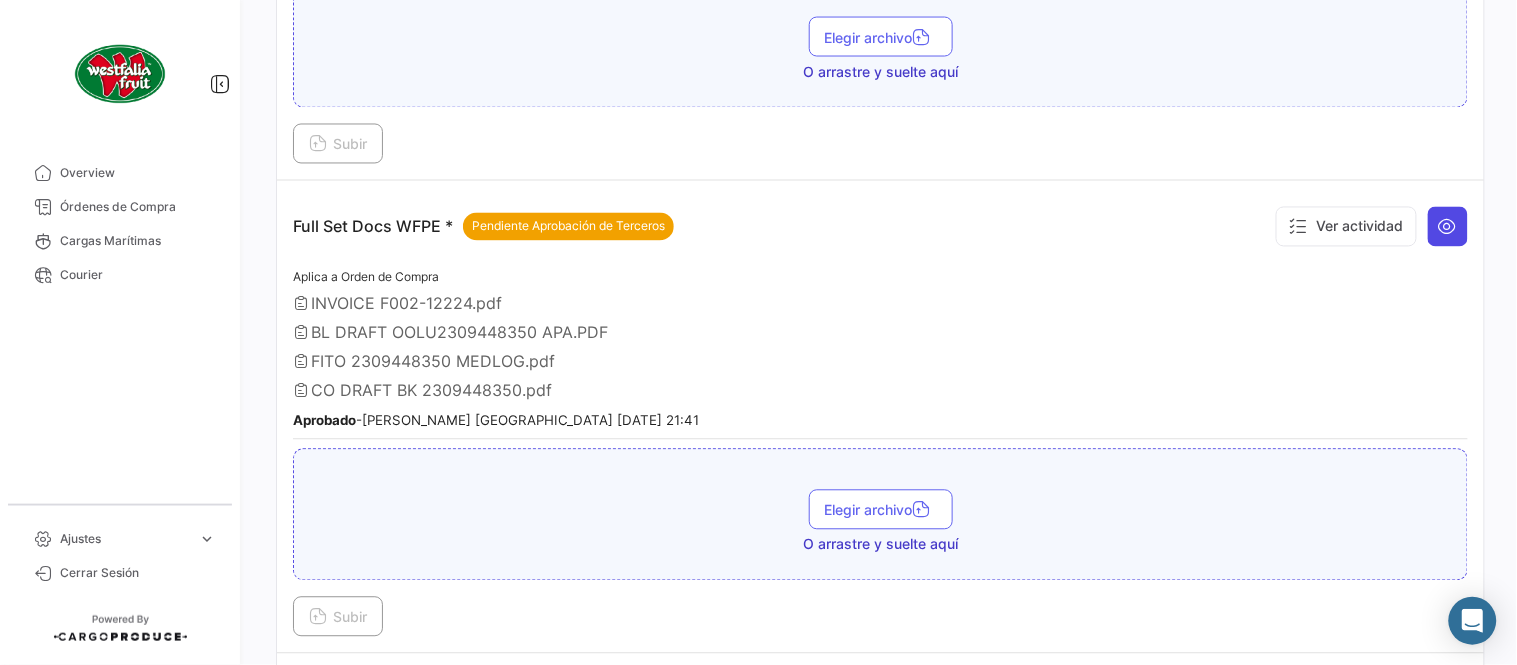 click at bounding box center (1448, 227) 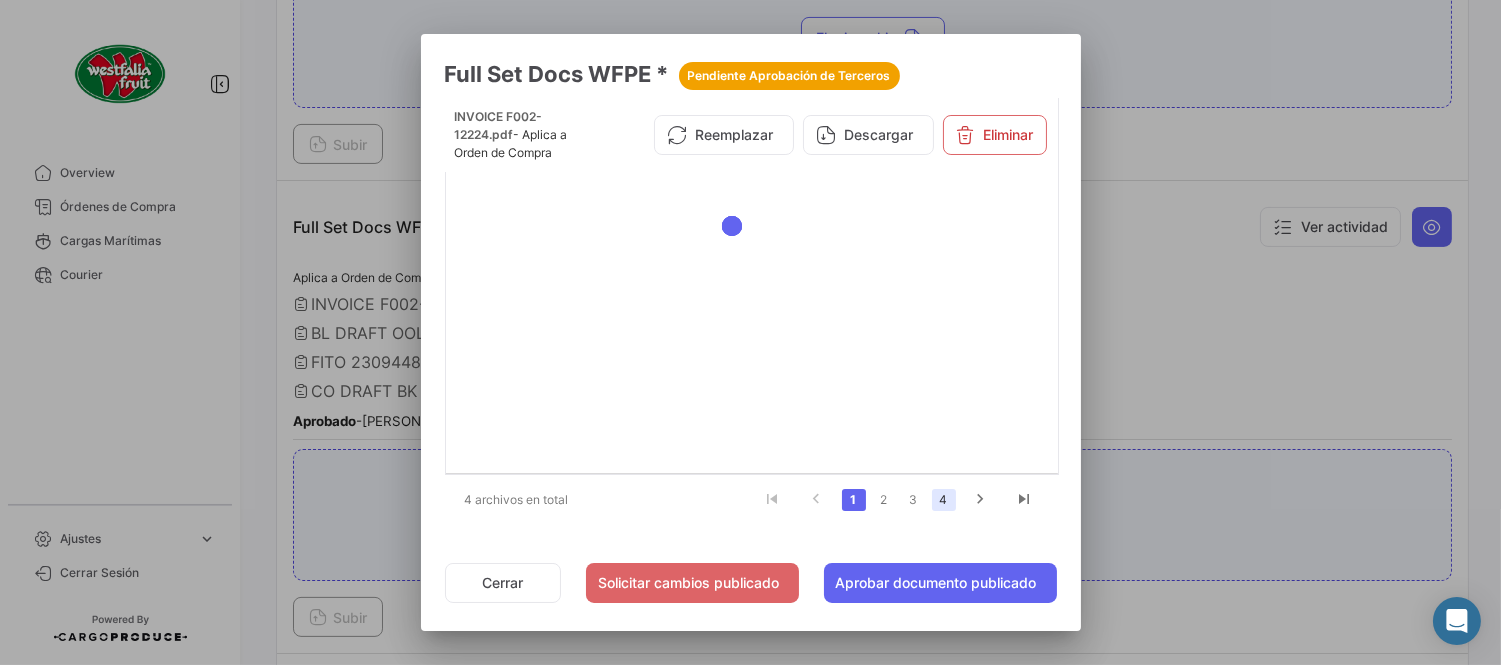click on "4" 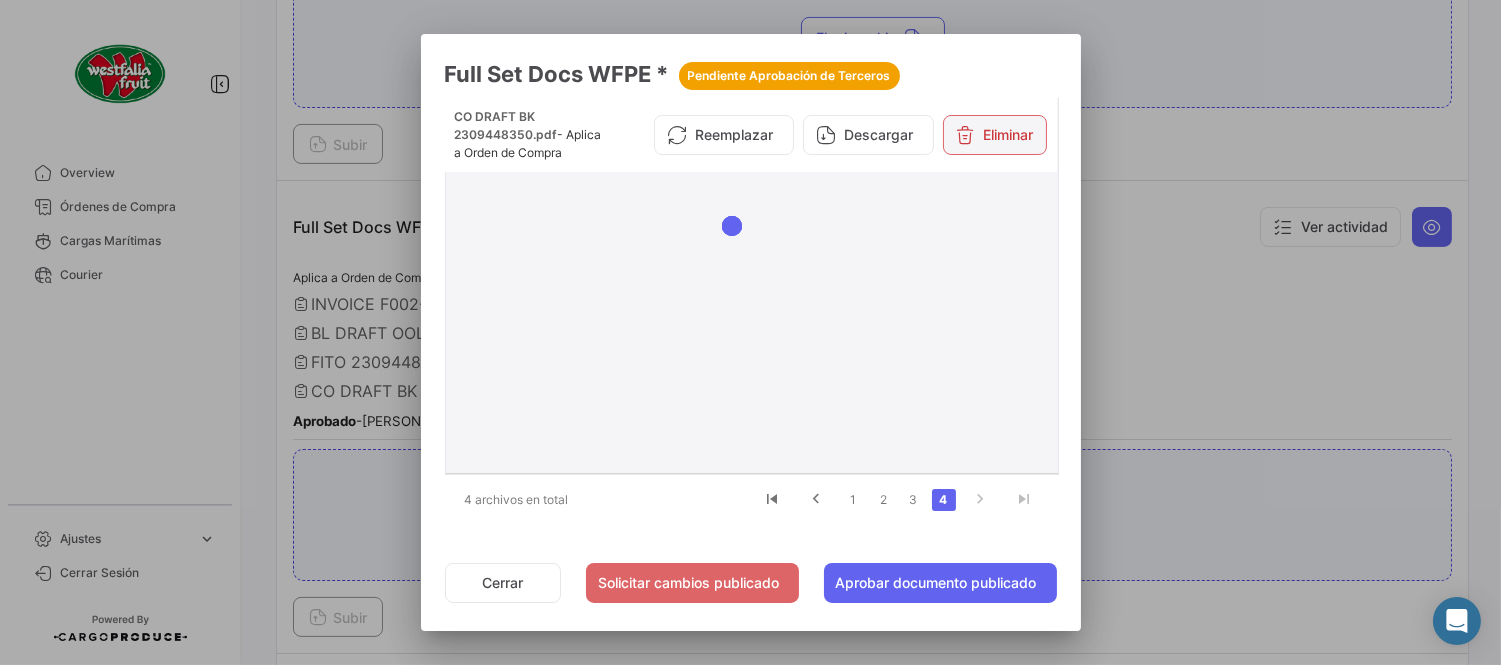 click on "Eliminar" at bounding box center [995, 135] 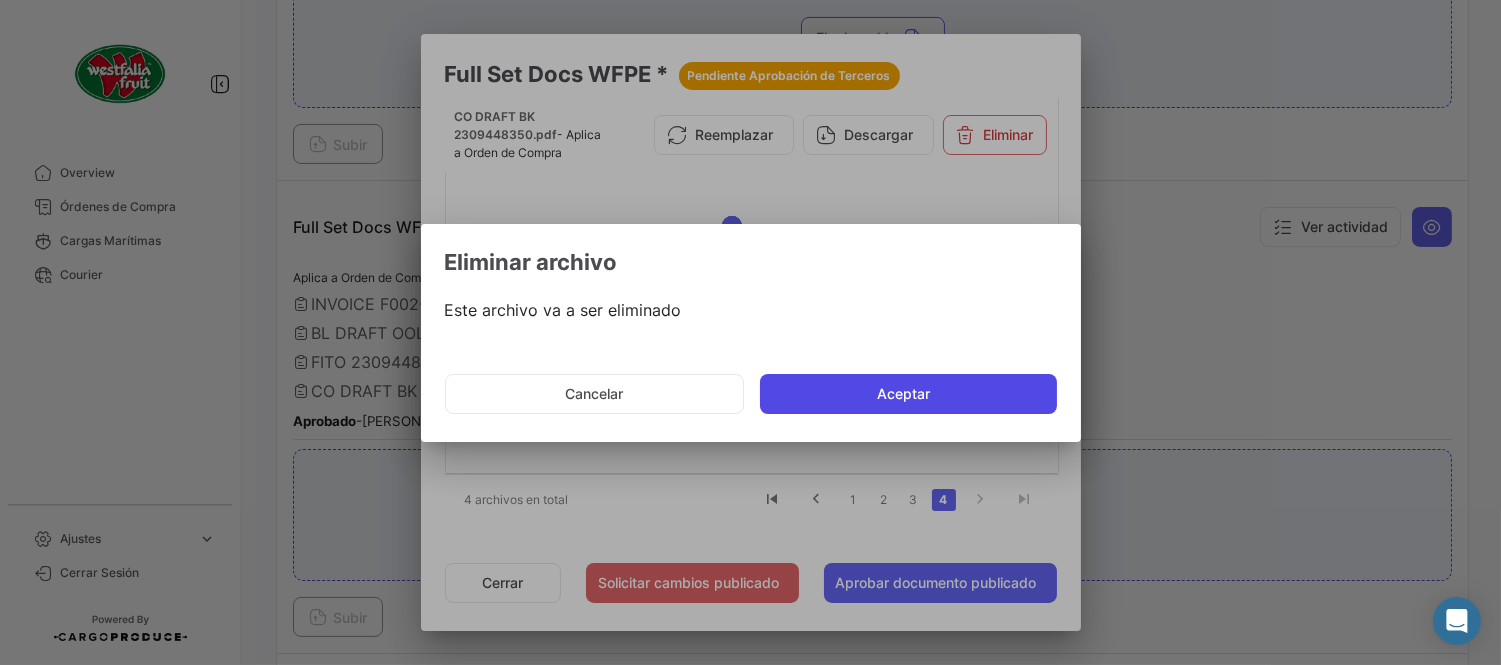 click on "Aceptar" 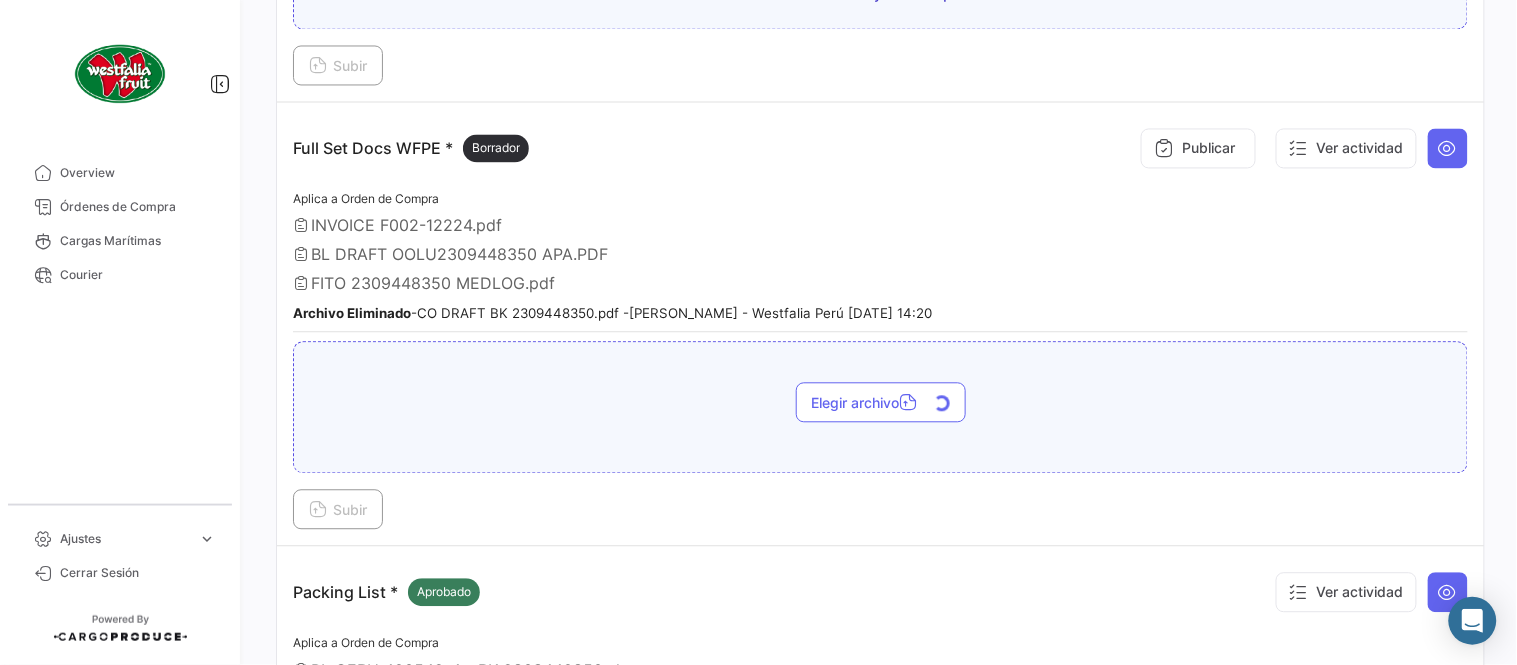 scroll, scrollTop: 1000, scrollLeft: 0, axis: vertical 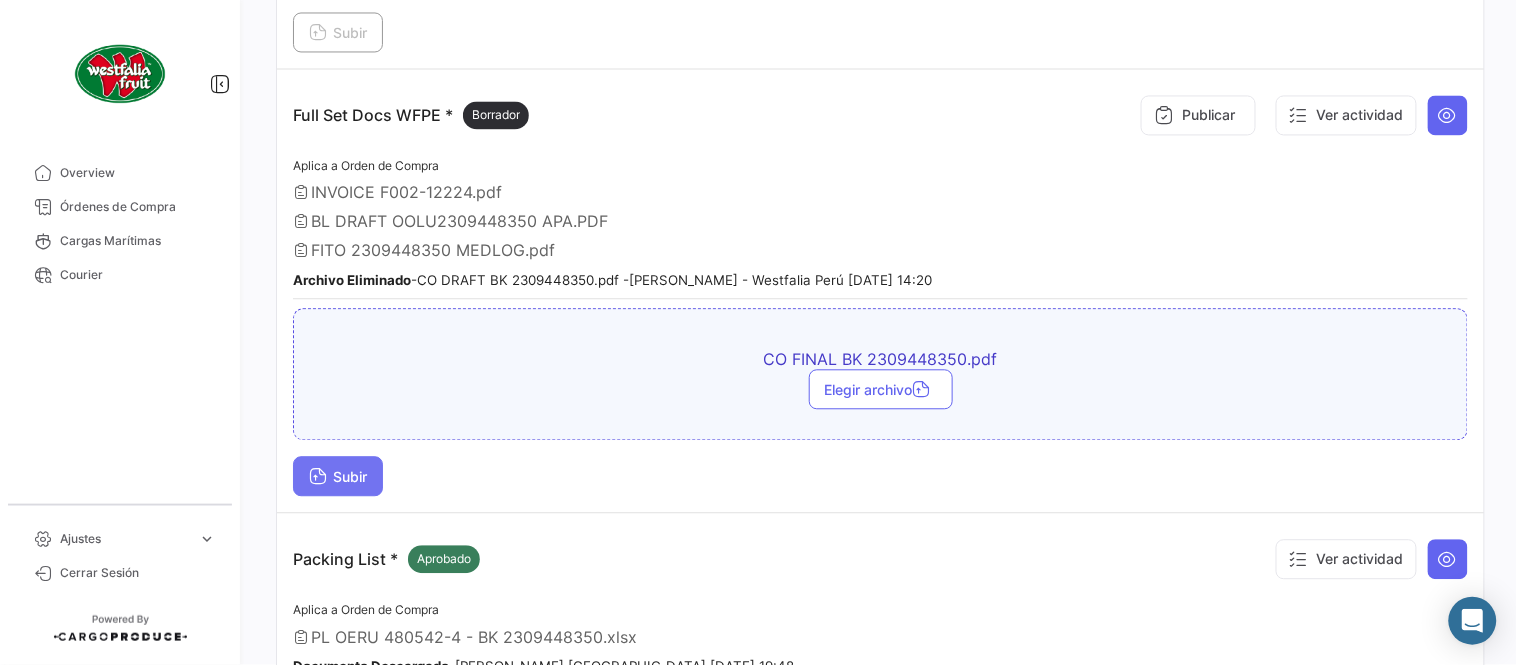click on "Subir" at bounding box center (338, 476) 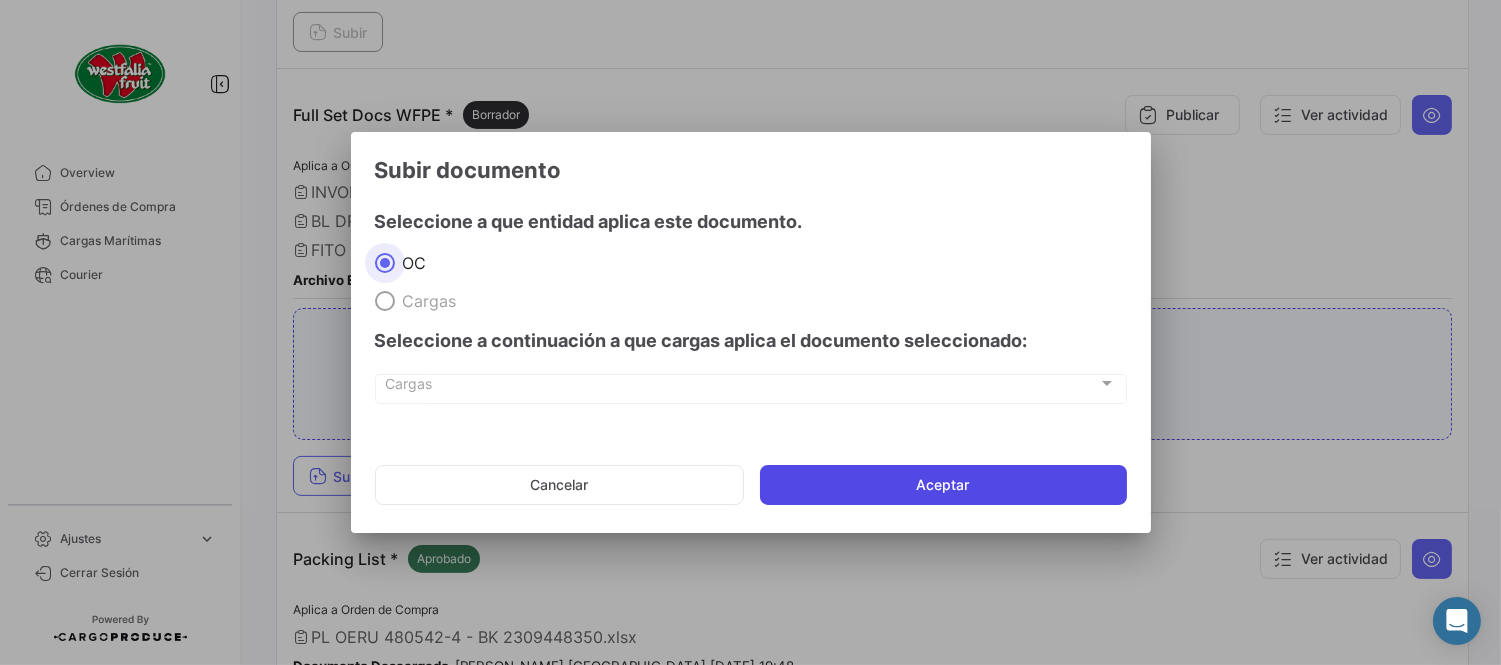 click on "Aceptar" 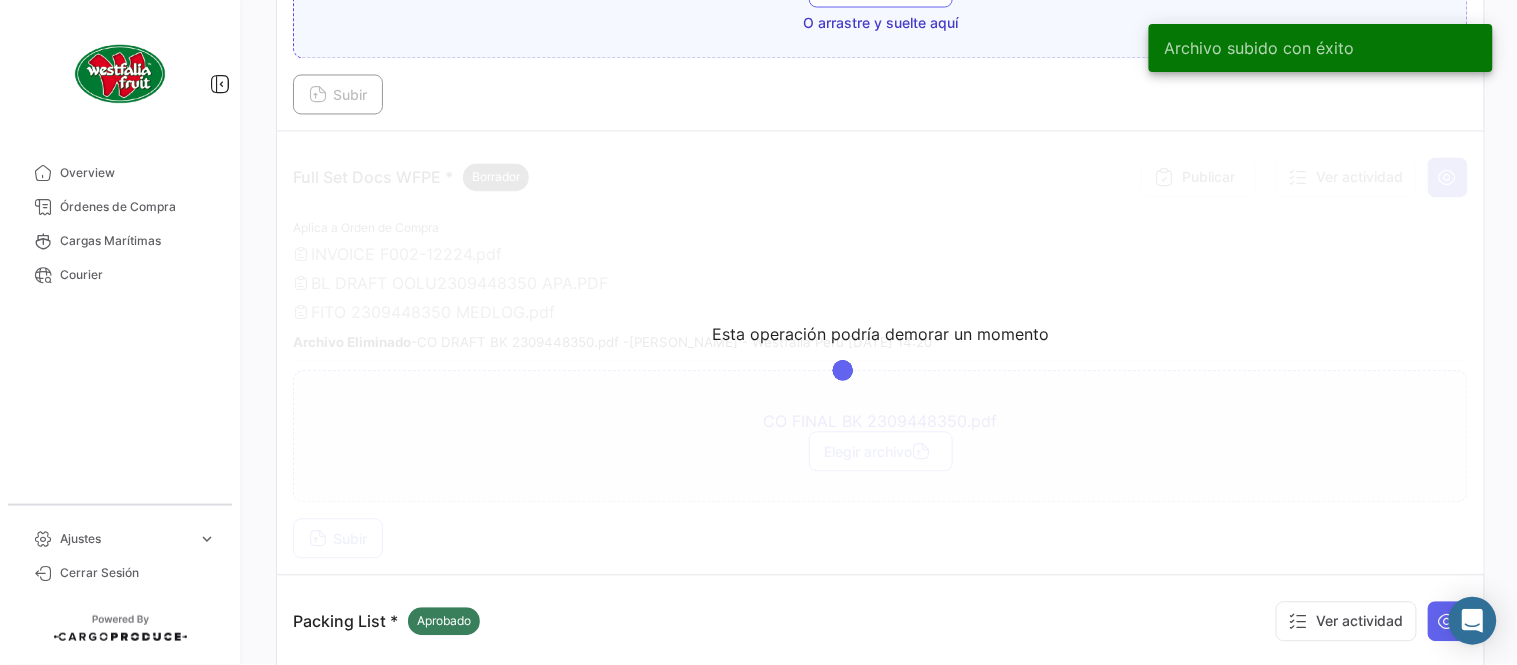 scroll, scrollTop: 888, scrollLeft: 0, axis: vertical 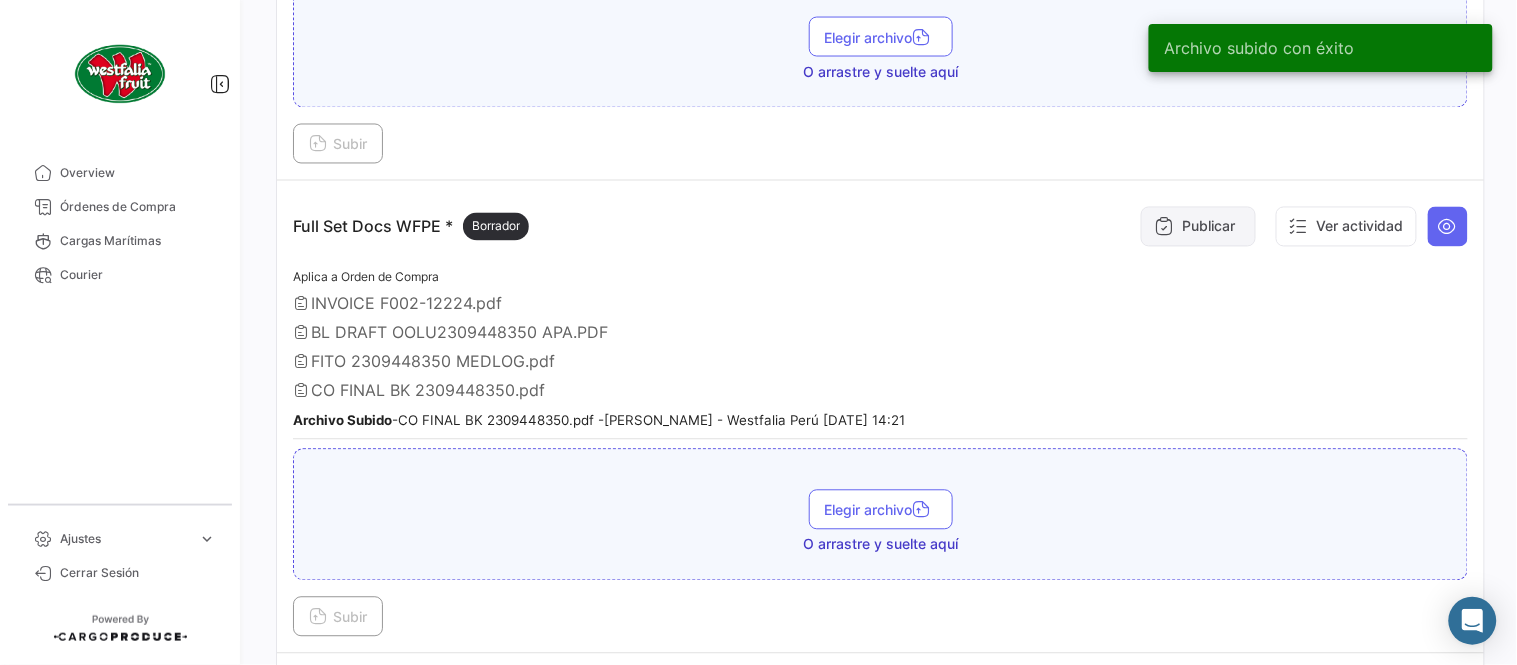 click on "Publicar" at bounding box center [1198, 227] 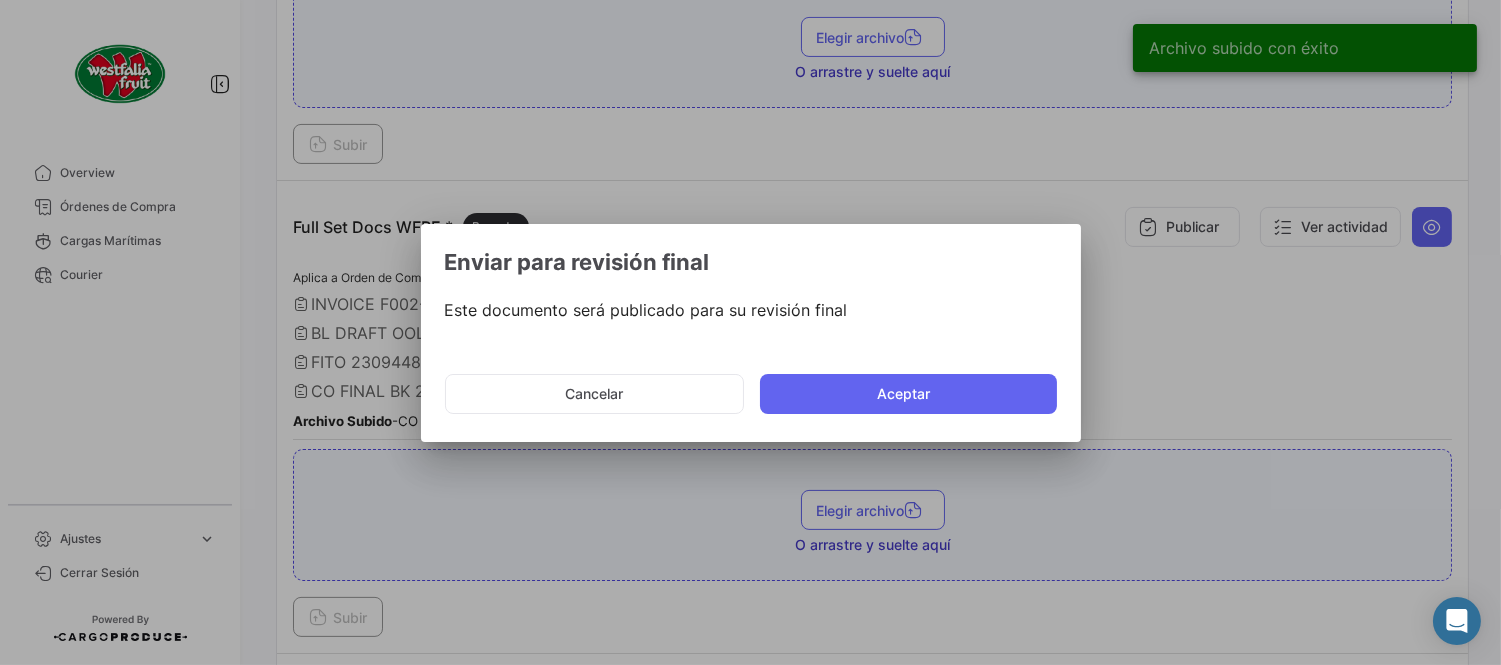 click on "Cancelar   Aceptar" 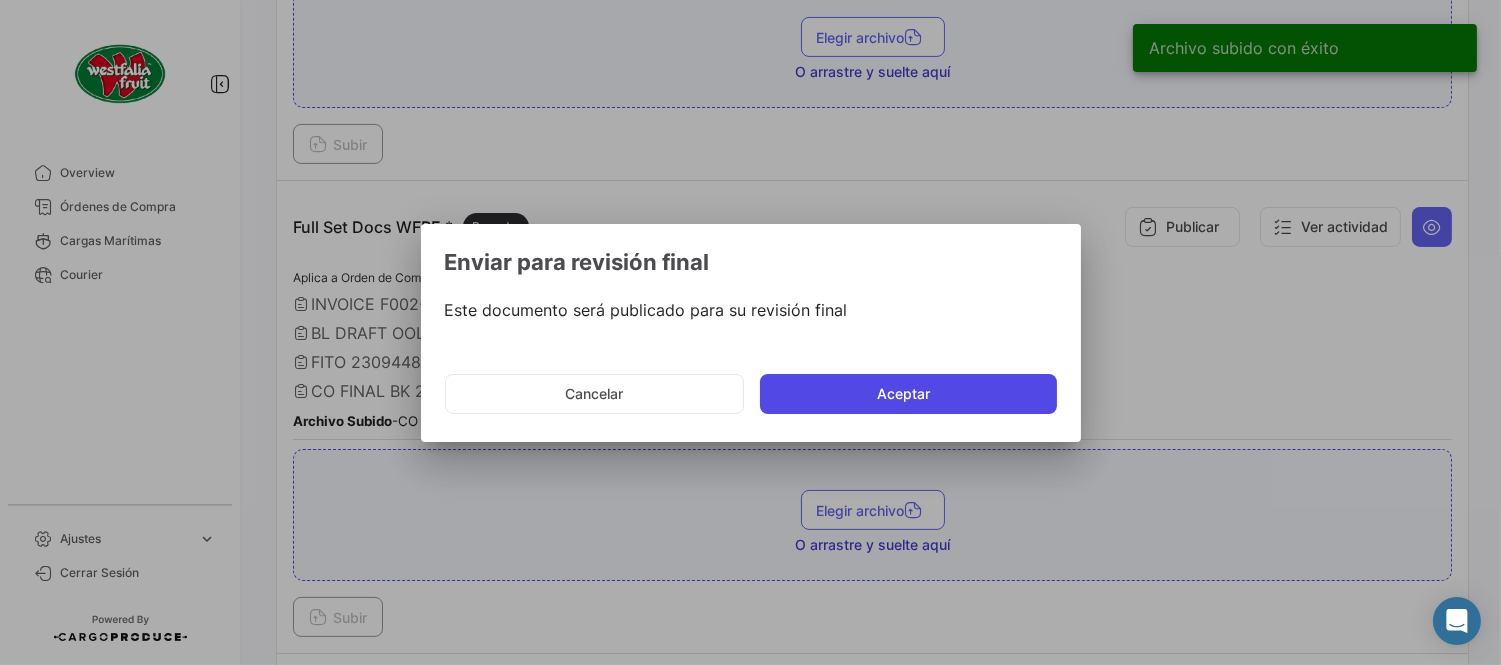 click on "Aceptar" 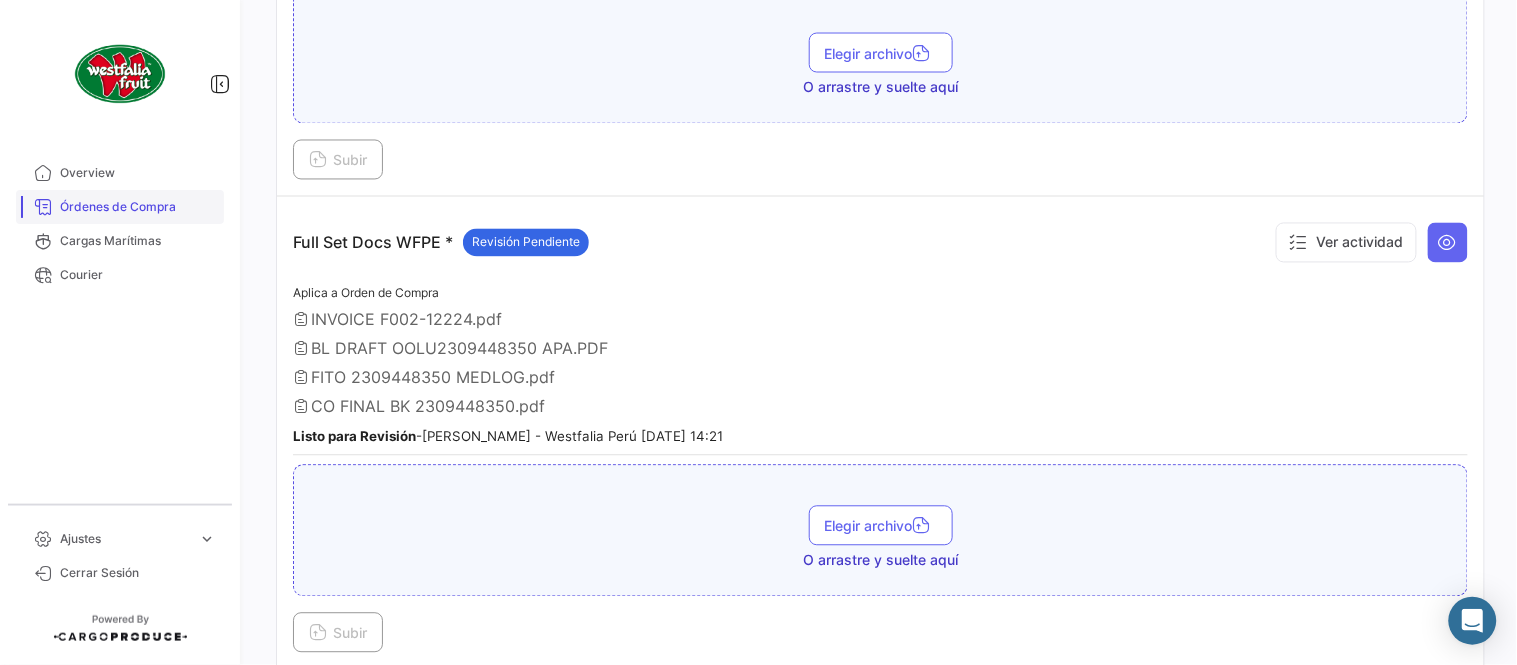 click on "Órdenes de Compra" at bounding box center [120, 207] 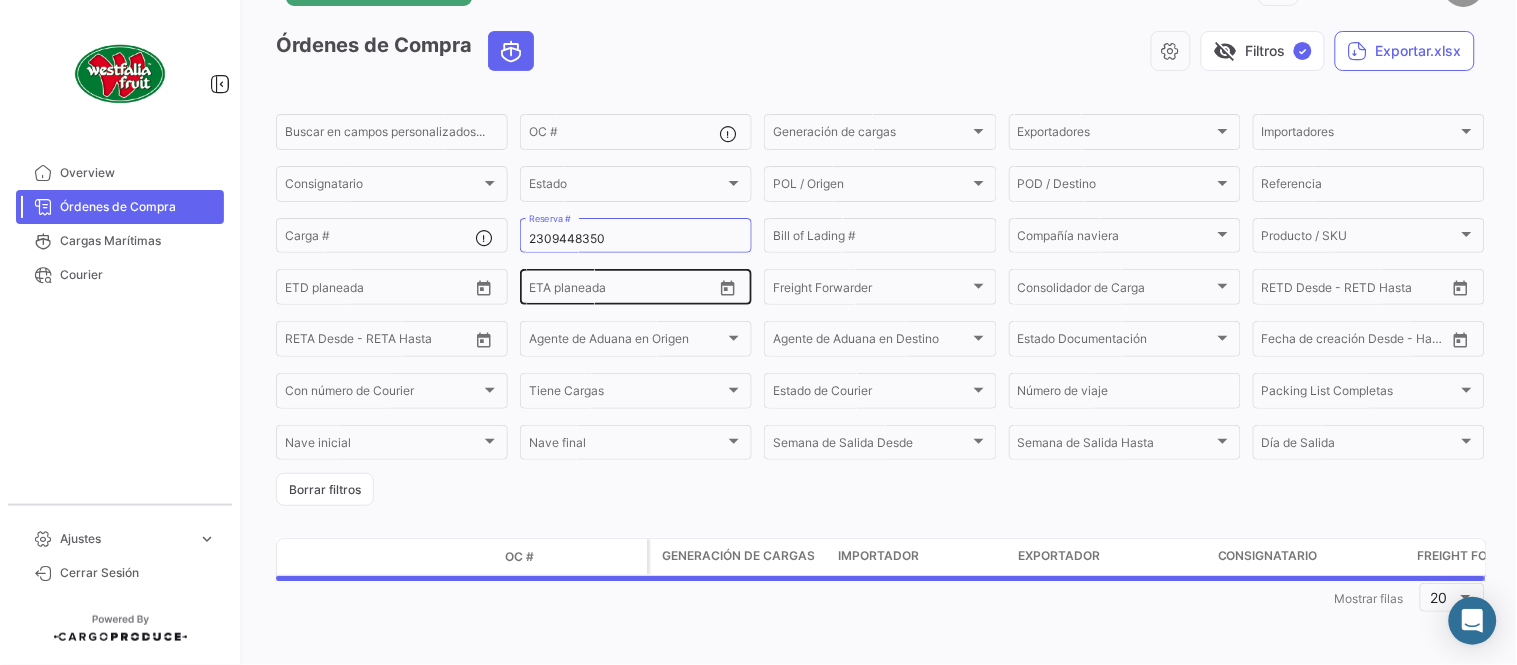 scroll, scrollTop: 0, scrollLeft: 0, axis: both 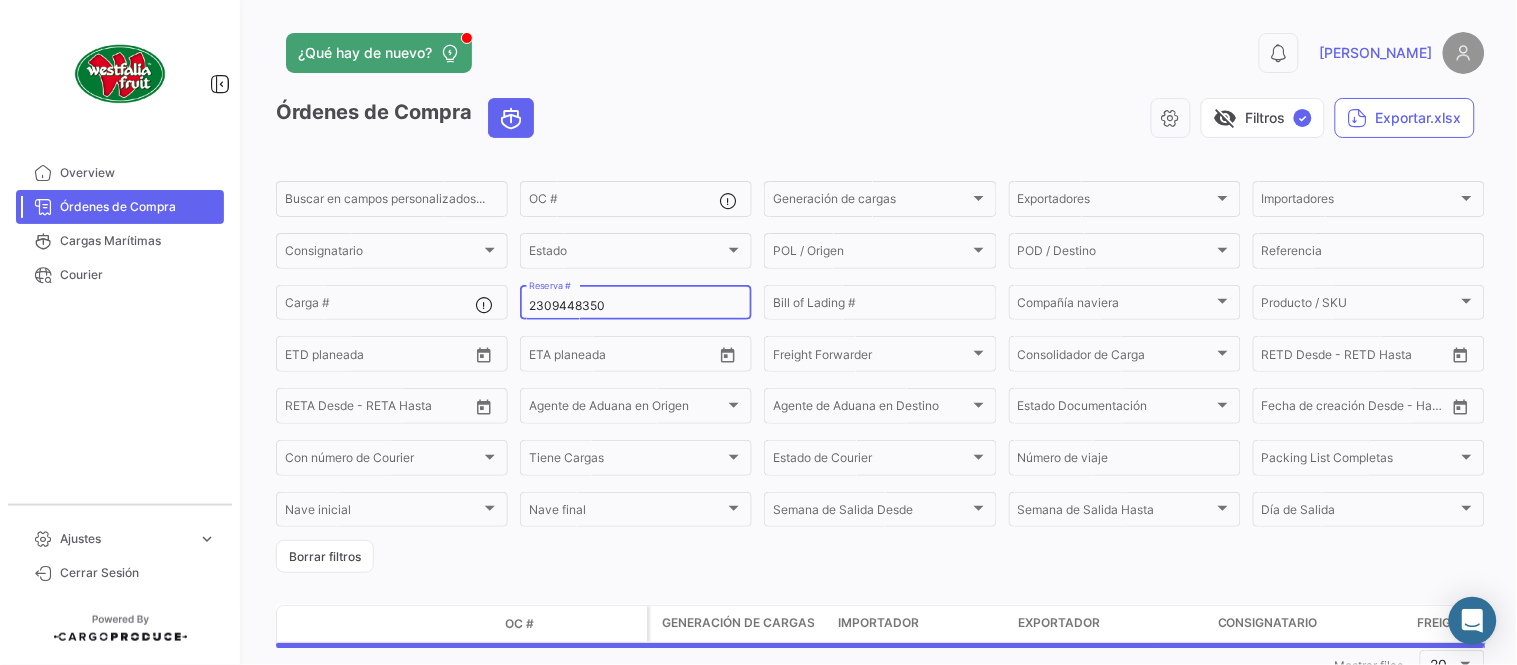 click on "2309448350" at bounding box center [636, 306] 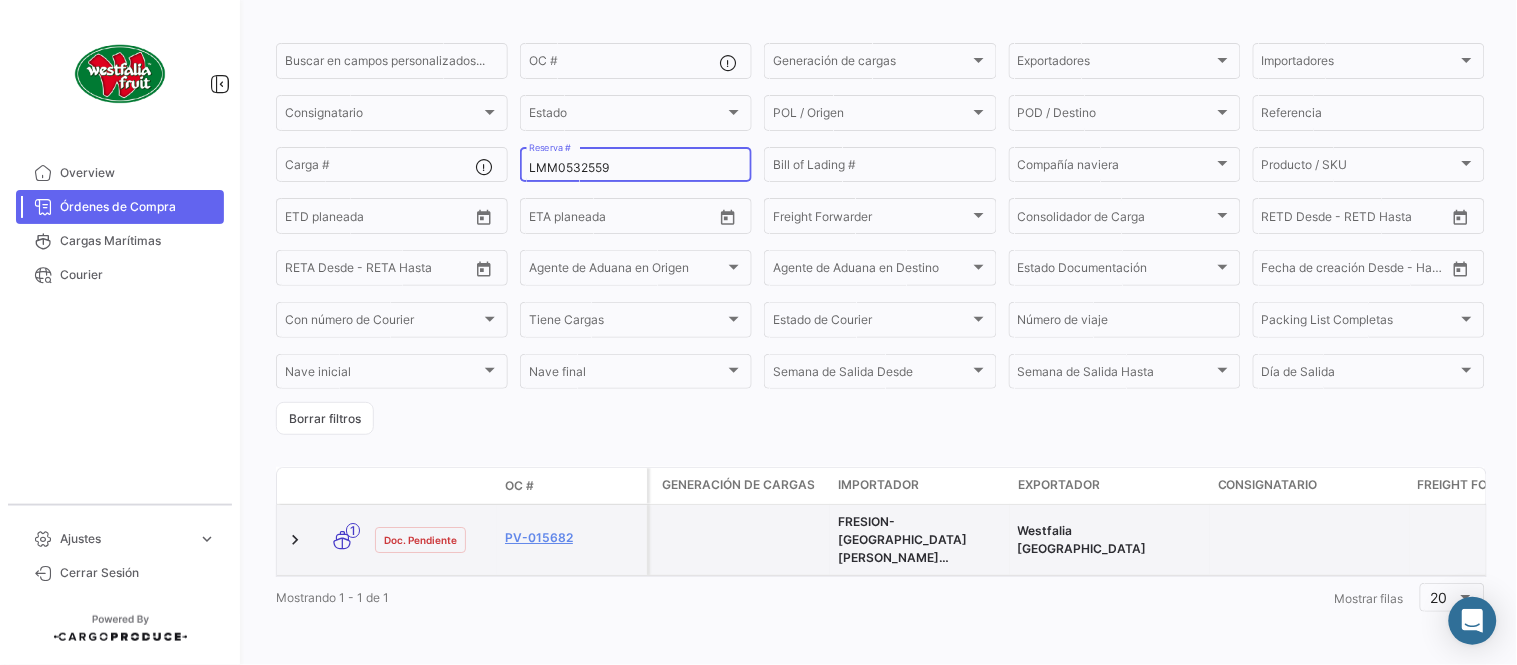 scroll, scrollTop: 154, scrollLeft: 0, axis: vertical 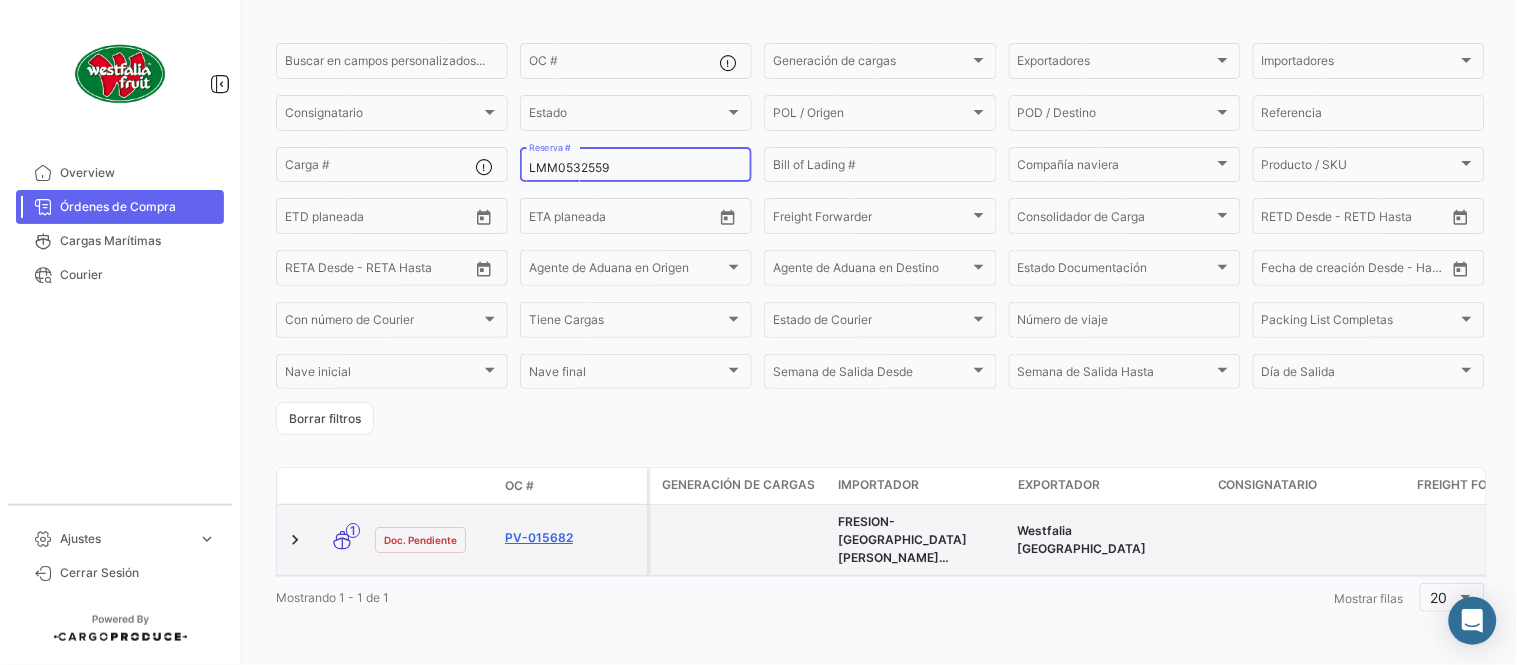 type on "LMM0532559" 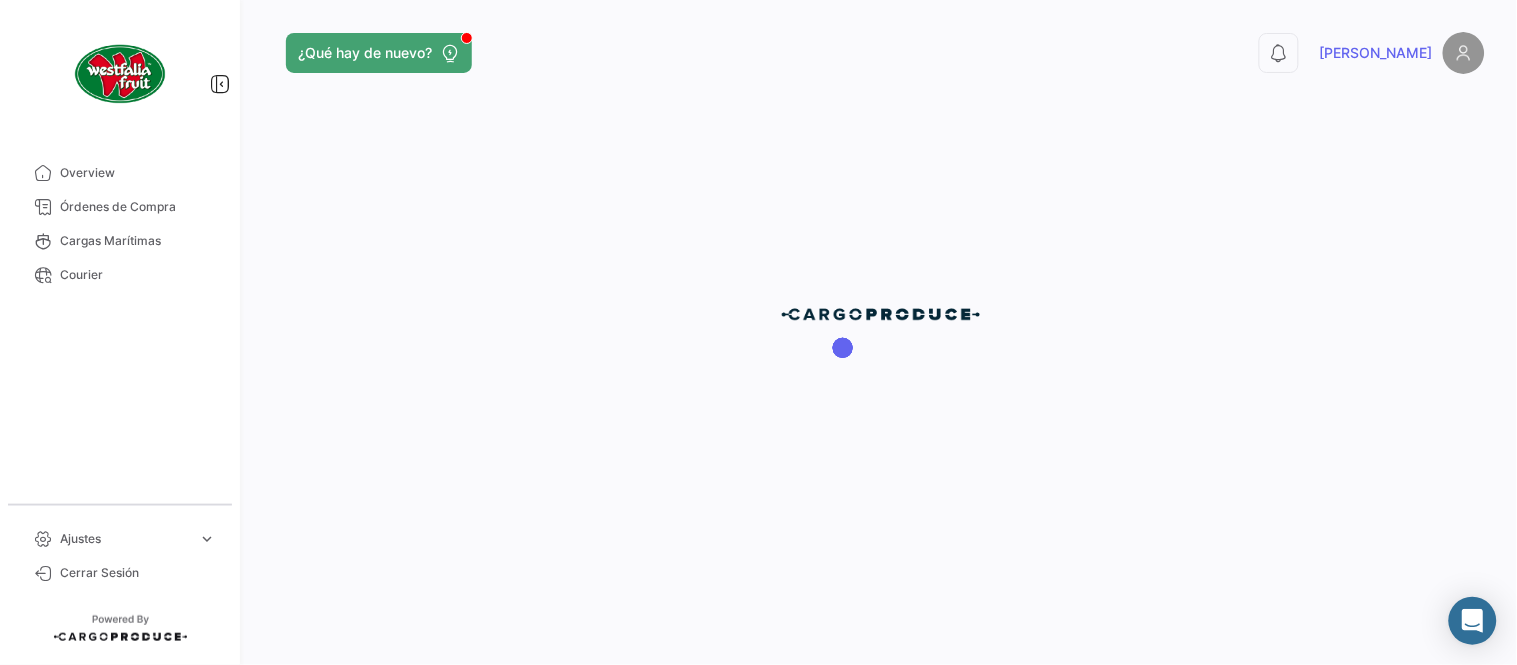 scroll, scrollTop: 0, scrollLeft: 0, axis: both 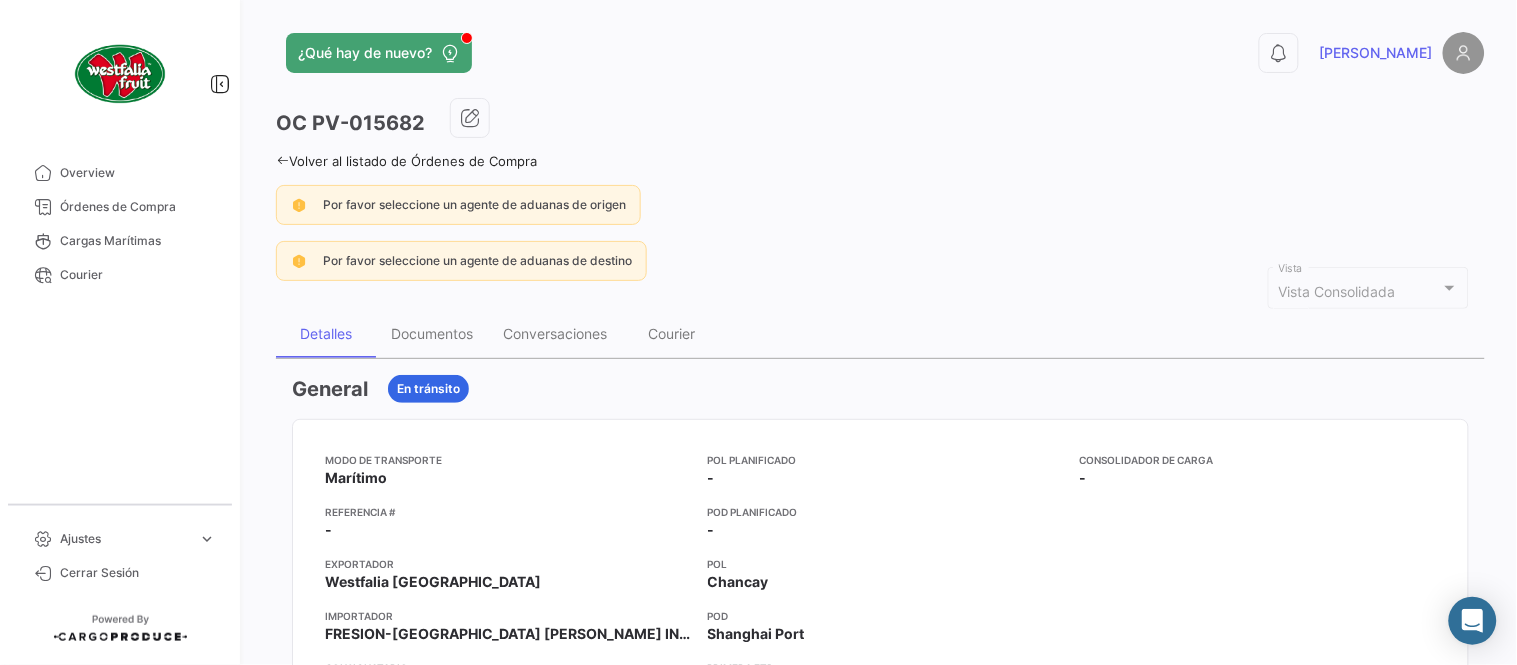 click on "General  En [PERSON_NAME]  Modo de Transporte
Marítimo  Referencia #
-  Exportador
Westfalia [GEOGRAPHIC_DATA]  Importador
FRESION-[GEOGRAPHIC_DATA] [PERSON_NAME] INTERNATIONAL TRADE CO., LTD  Consignatario
-  Agente de Aduana en Origen
-  Agente de Aduana en Destino
-  POL Planificado
-   POD Planificado
-   [PERSON_NAME]  POD
[GEOGRAPHIC_DATA] [GEOGRAPHIC_DATA] ETD
[DATE] 06:19
Primera ETA
[DATE] 00:00
Semana de Salida
27 - 2025  Día de Salida
[PERSON_NAME]  Consolidador de Carga
-  Temperatura
-  AC
-  Productos/SKU Solicitados Nombre del SKU Código de SKU Moneda  Precio por Cajas   Cantidad [PERSON_NAME]  Subtotal  Palta - Frescos Palta Exportable  USD 0  1  USD 0.00 Numero [PERSON_NAME]  1  Precio Total  USD   0.00  Generación [PERSON_NAME] por Reserva/BL No hay envíos para mostrar Cargas Carga # ETD ETD Recalculado ETA ETA Recalculado Compañía [PERSON_NAME] of Lading # Reserva # Freight Forwarder POL POD [PERSON_NAME] planificada  El envío está a tiempo.  CGMU6917052  [DATE] 00:00
[DATE] 06:19
-
CMA CGM" at bounding box center (880, 1208) 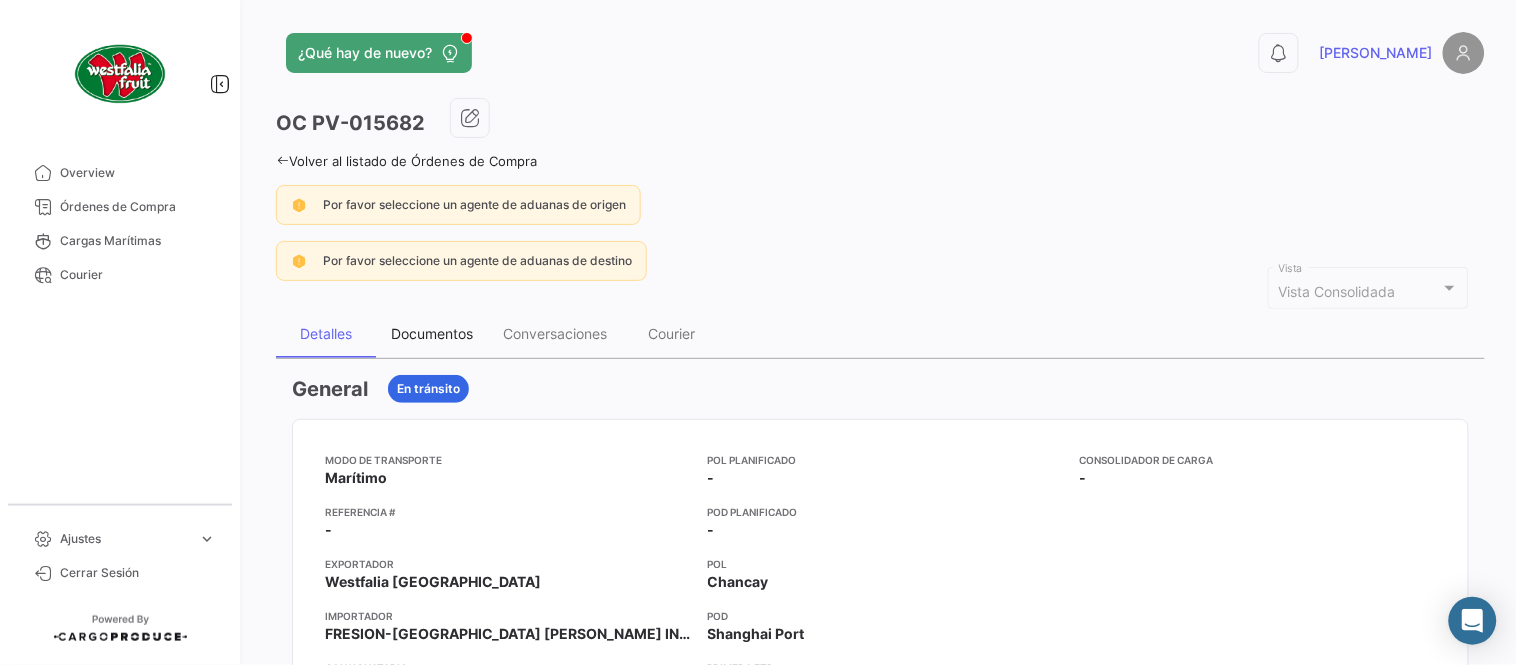 click on "Documentos" at bounding box center [432, 334] 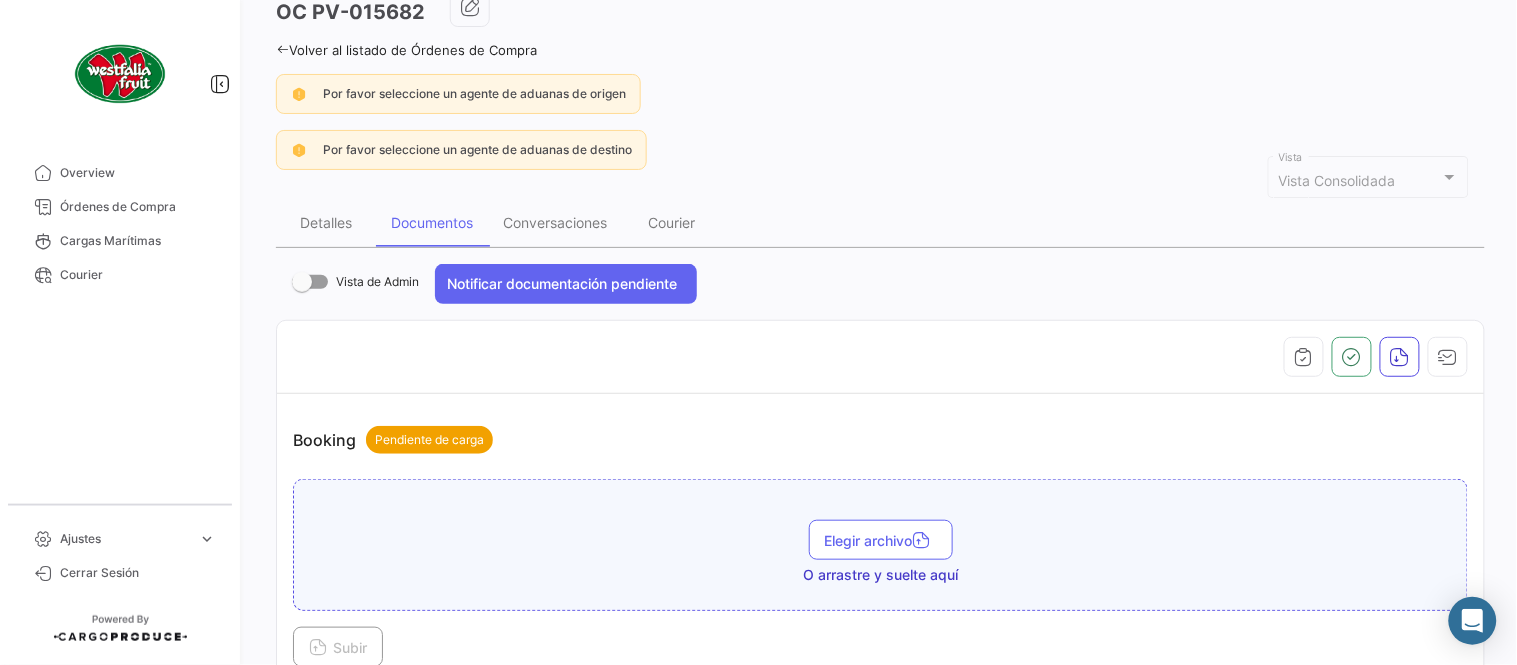 scroll, scrollTop: 110, scrollLeft: 0, axis: vertical 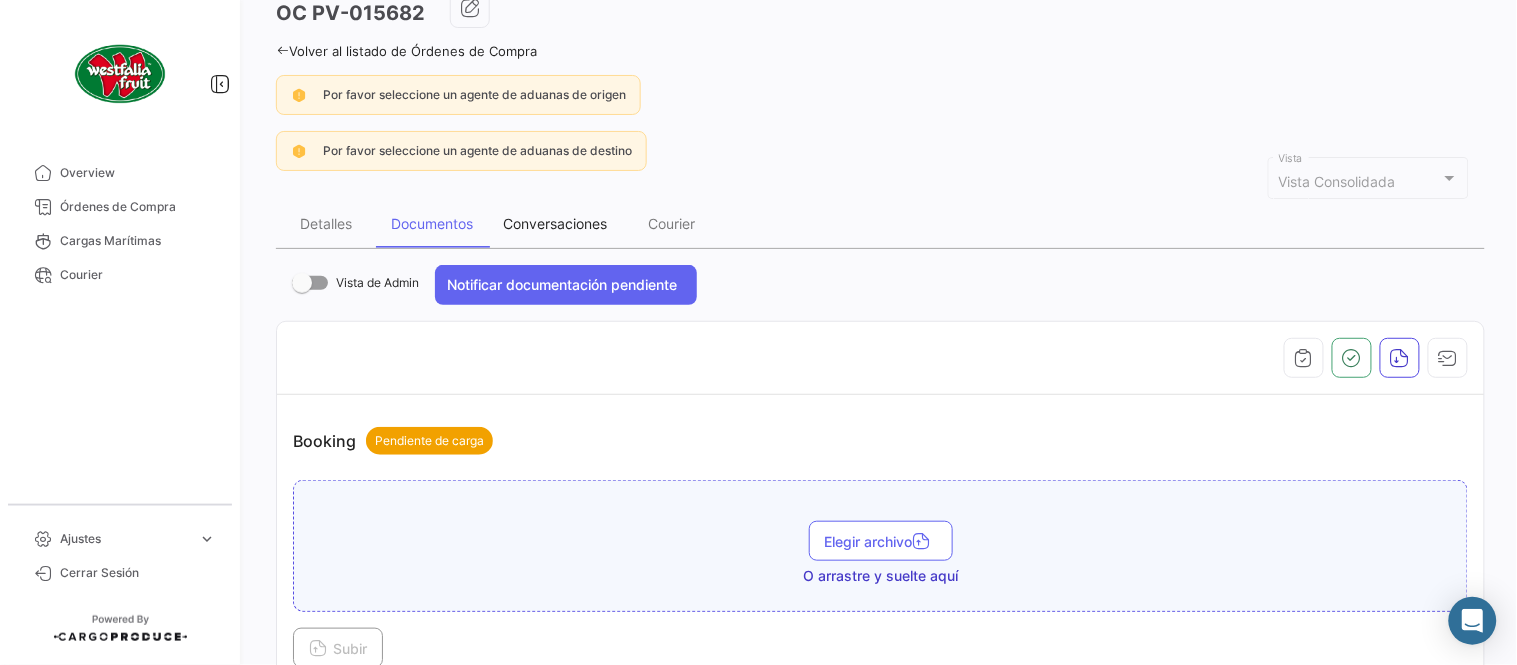 click on "Conversaciones" at bounding box center [555, 223] 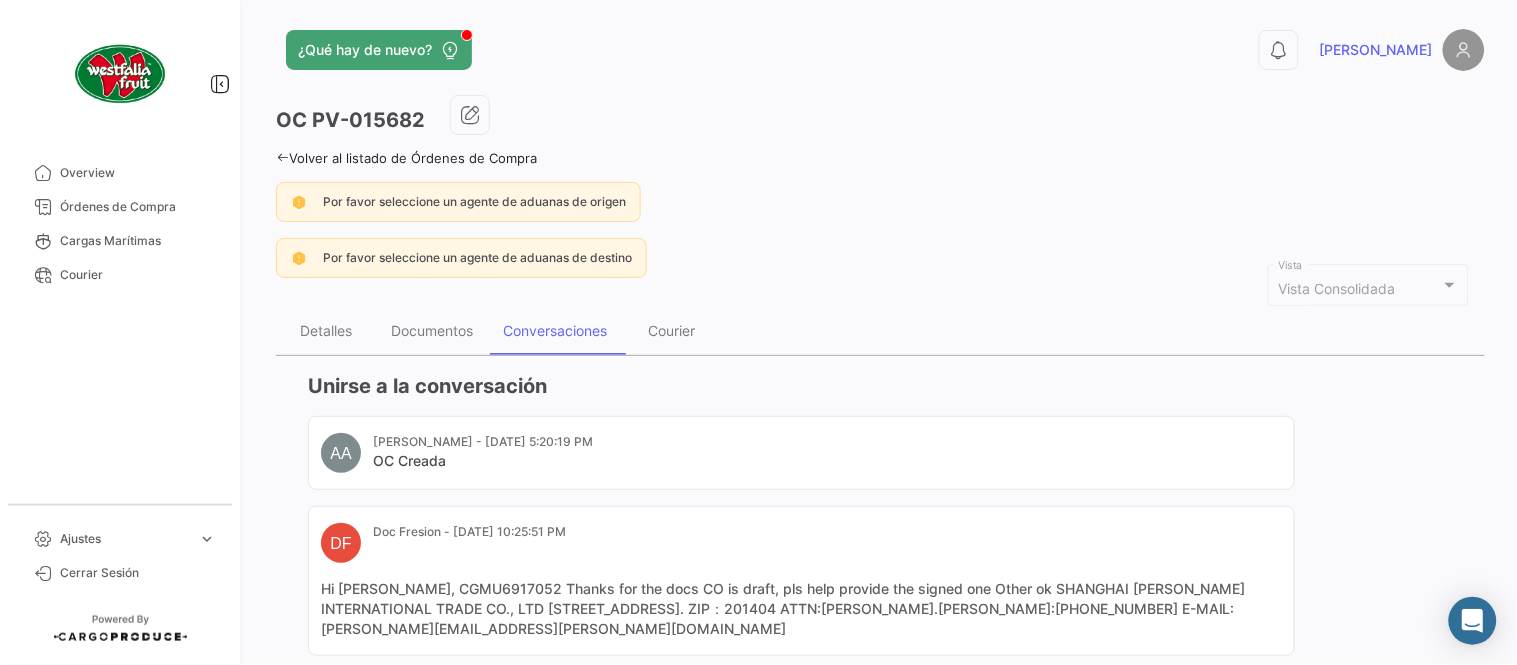 scroll, scrollTop: 0, scrollLeft: 0, axis: both 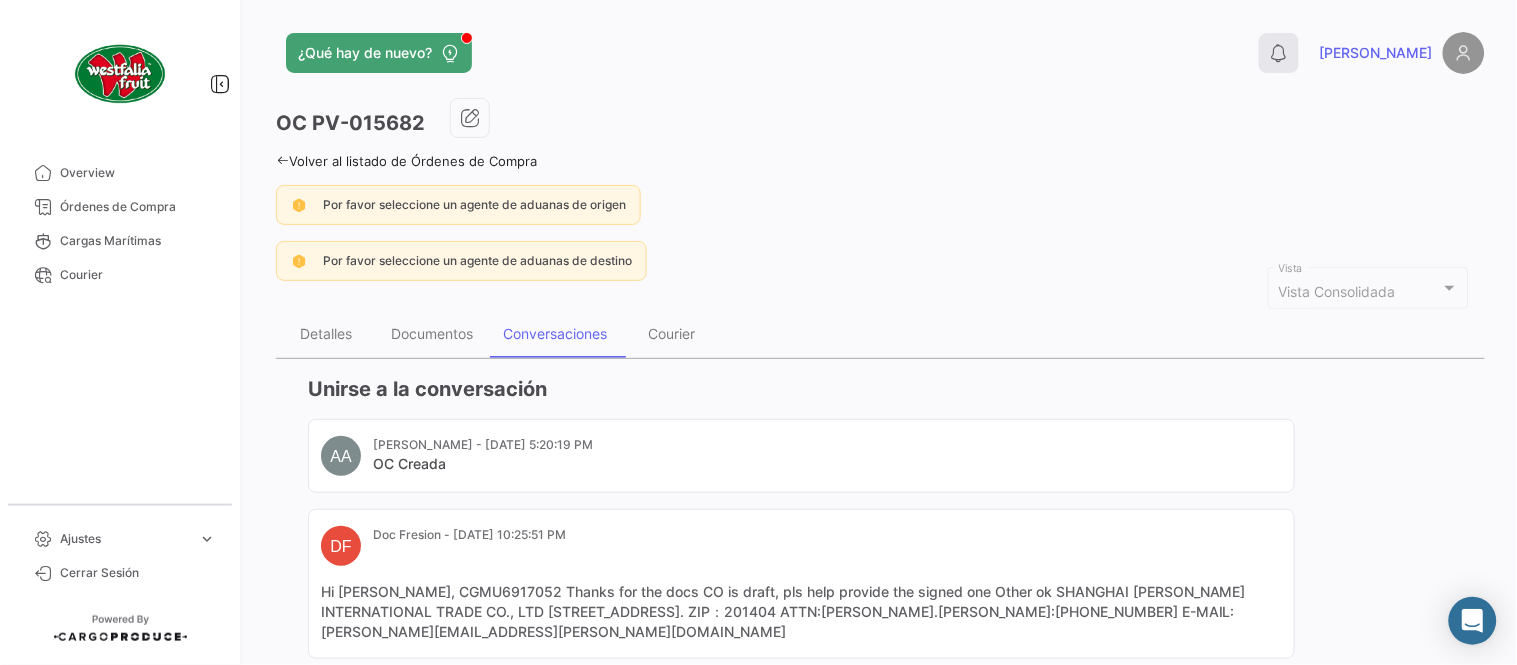 click on "0" 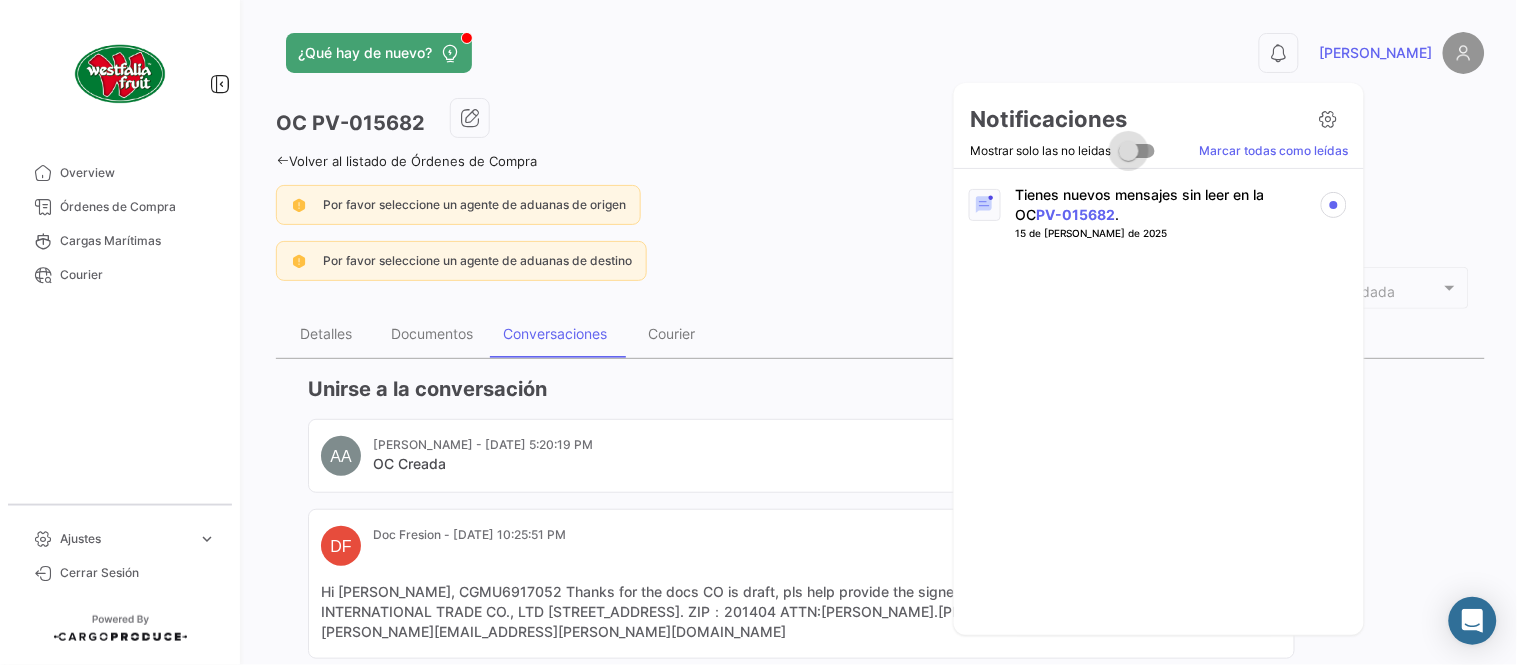 click at bounding box center (1129, 151) 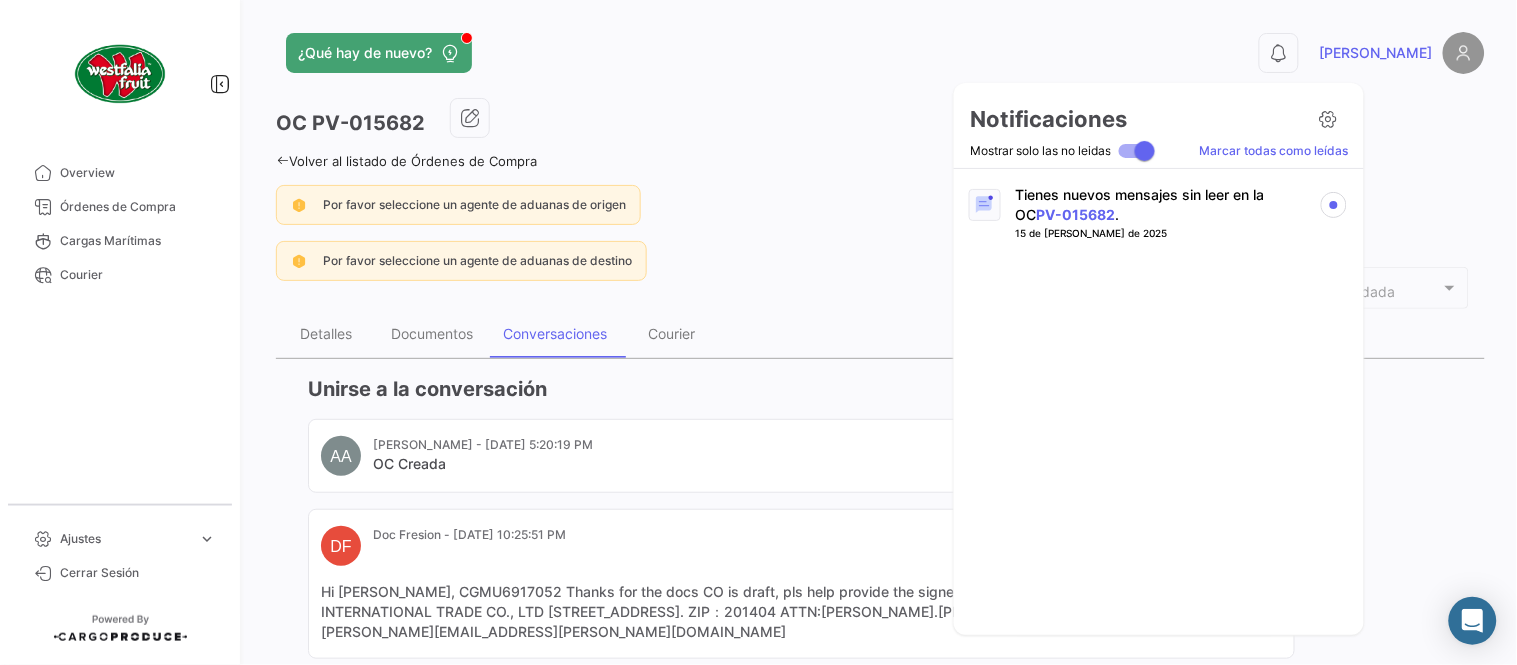 click on "Tienes nuevos mensajes sin leer en la OC    PV-015682   ." at bounding box center [1159, 205] 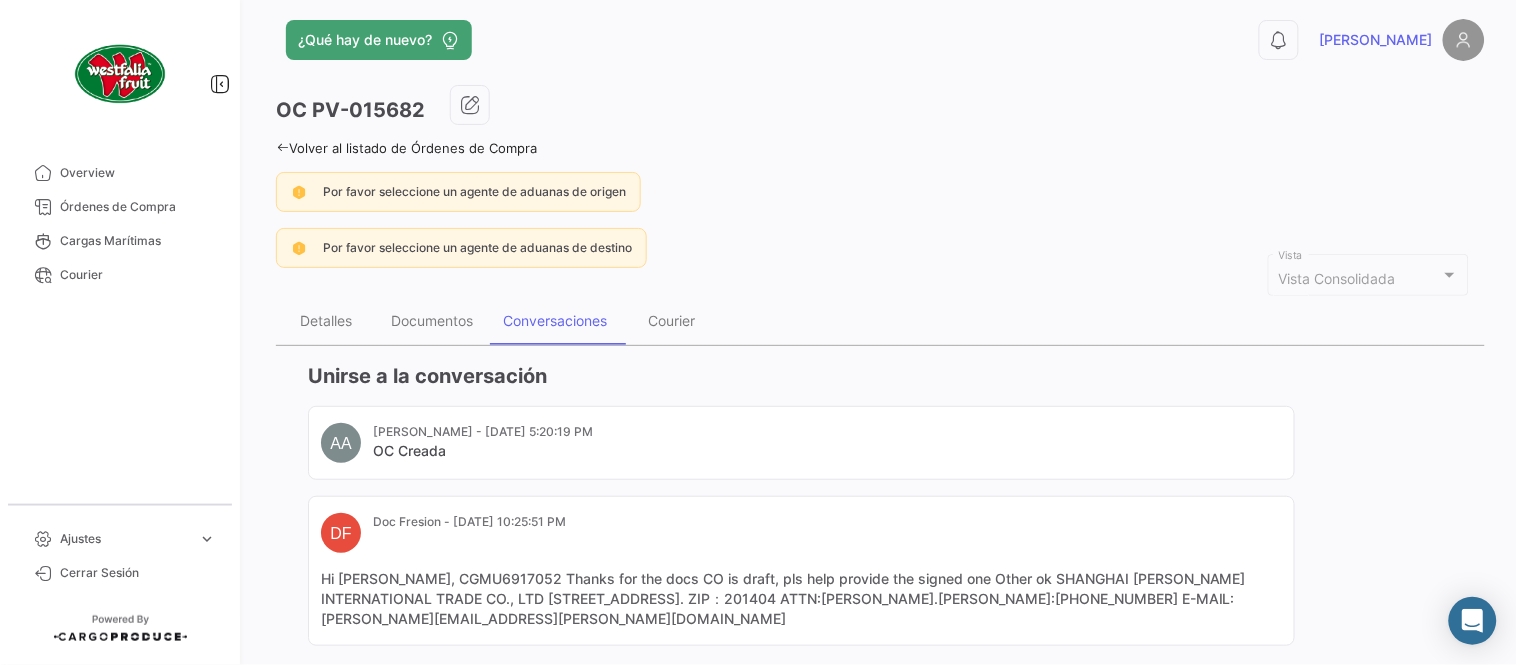 scroll, scrollTop: 0, scrollLeft: 0, axis: both 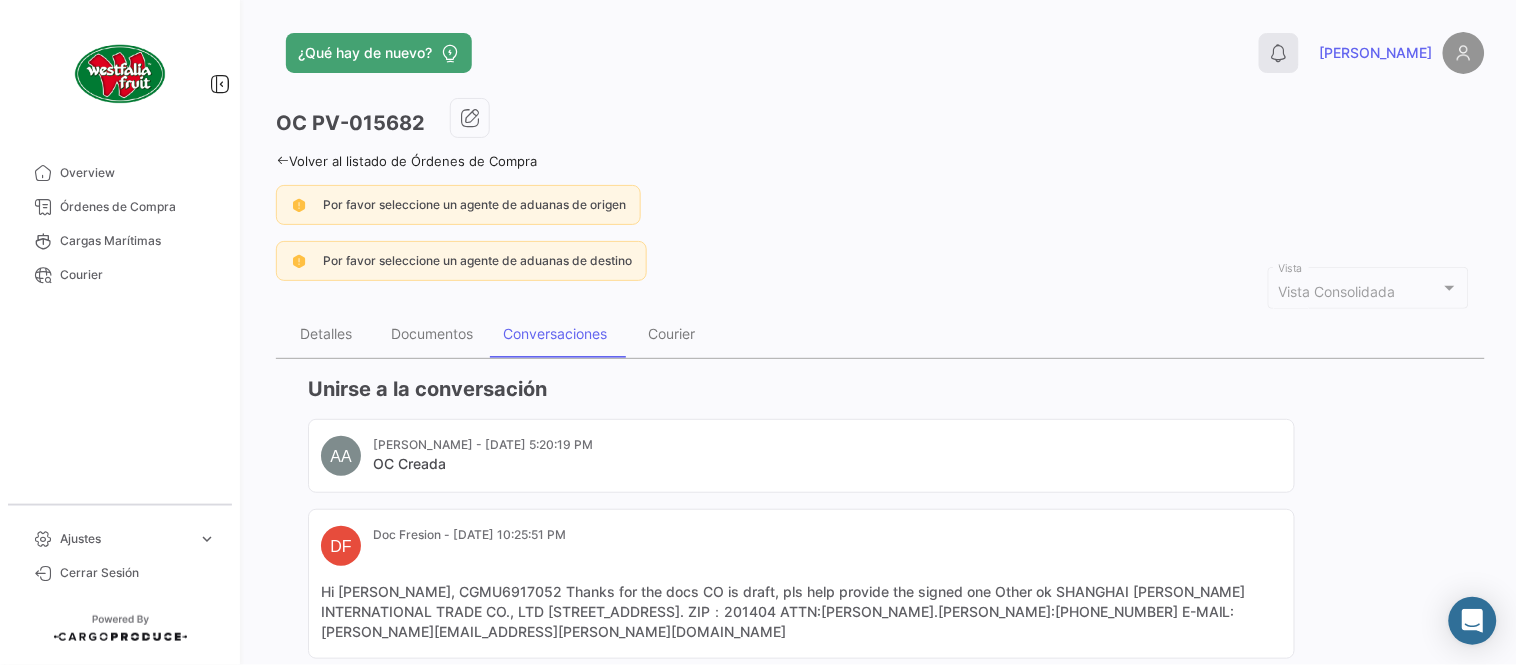 click on "0" 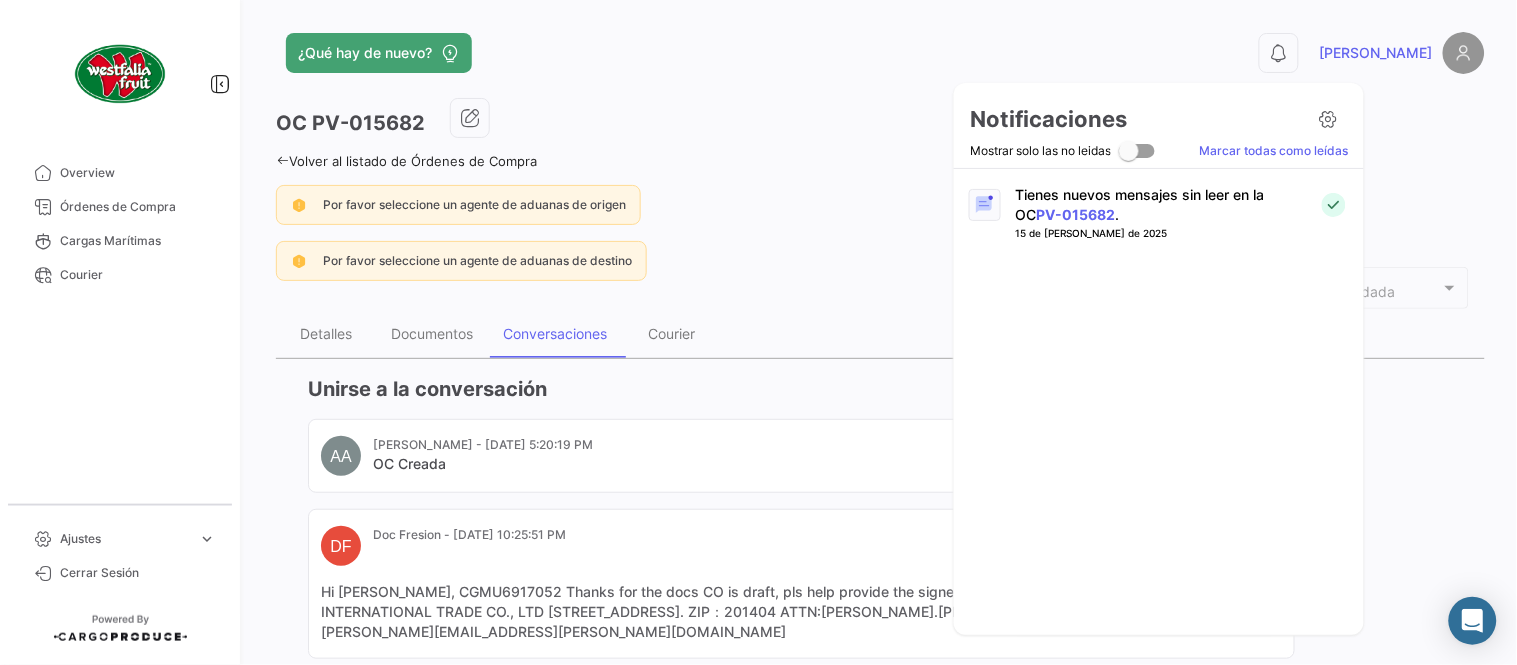 click at bounding box center [1129, 151] 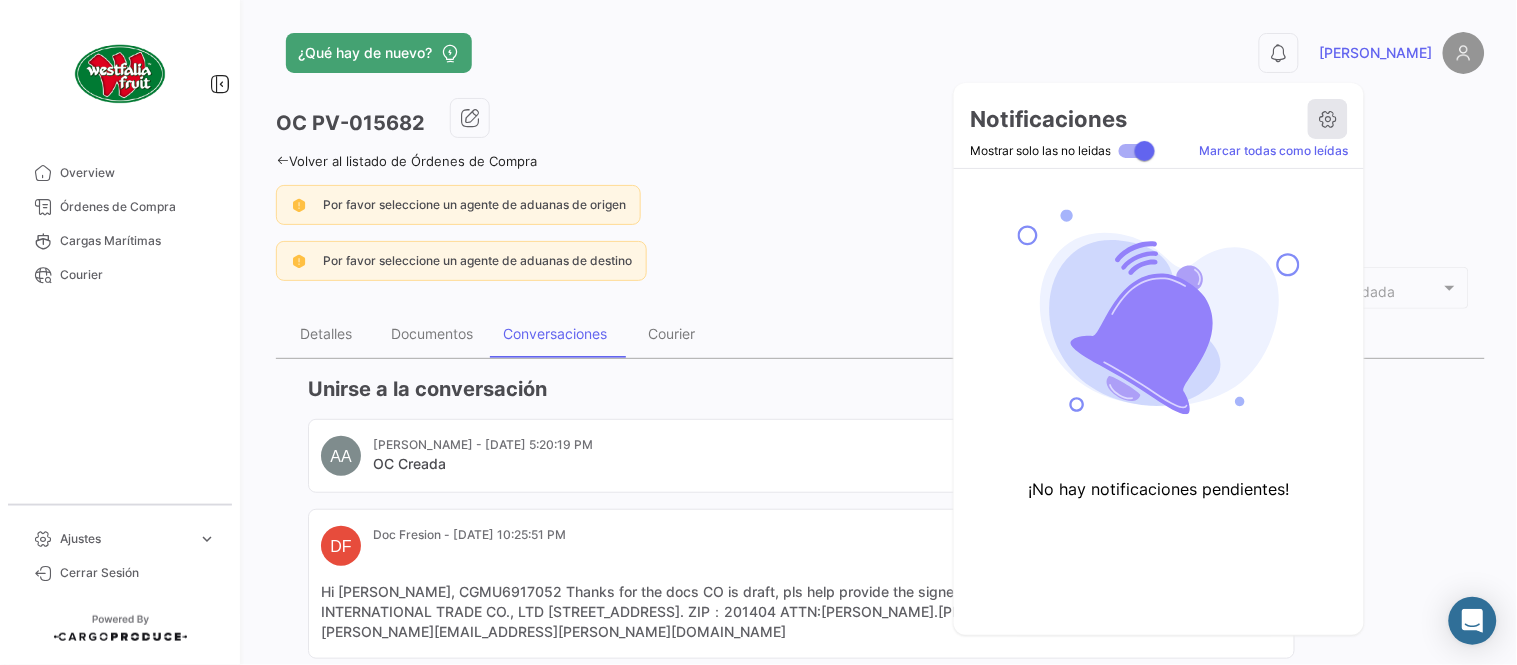 click at bounding box center [1328, 119] 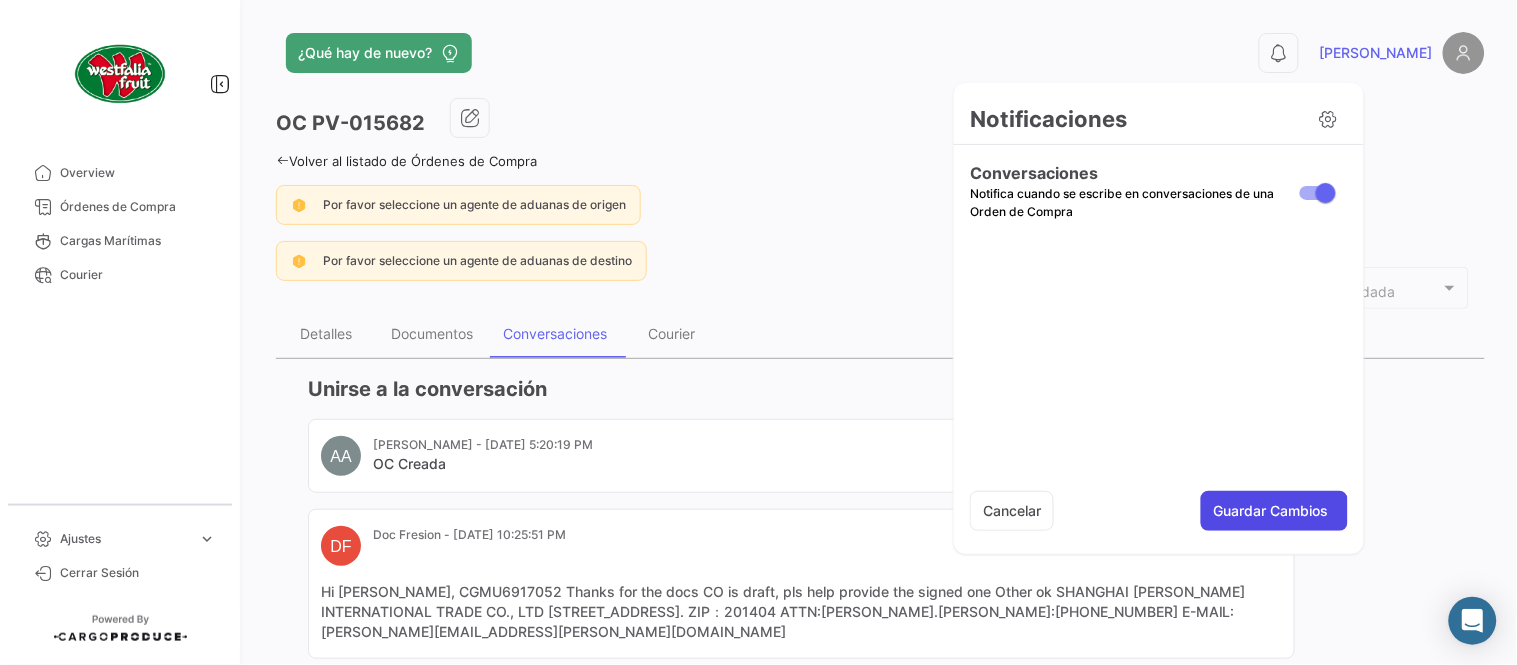click on "Guardar Cambios" at bounding box center [1274, 511] 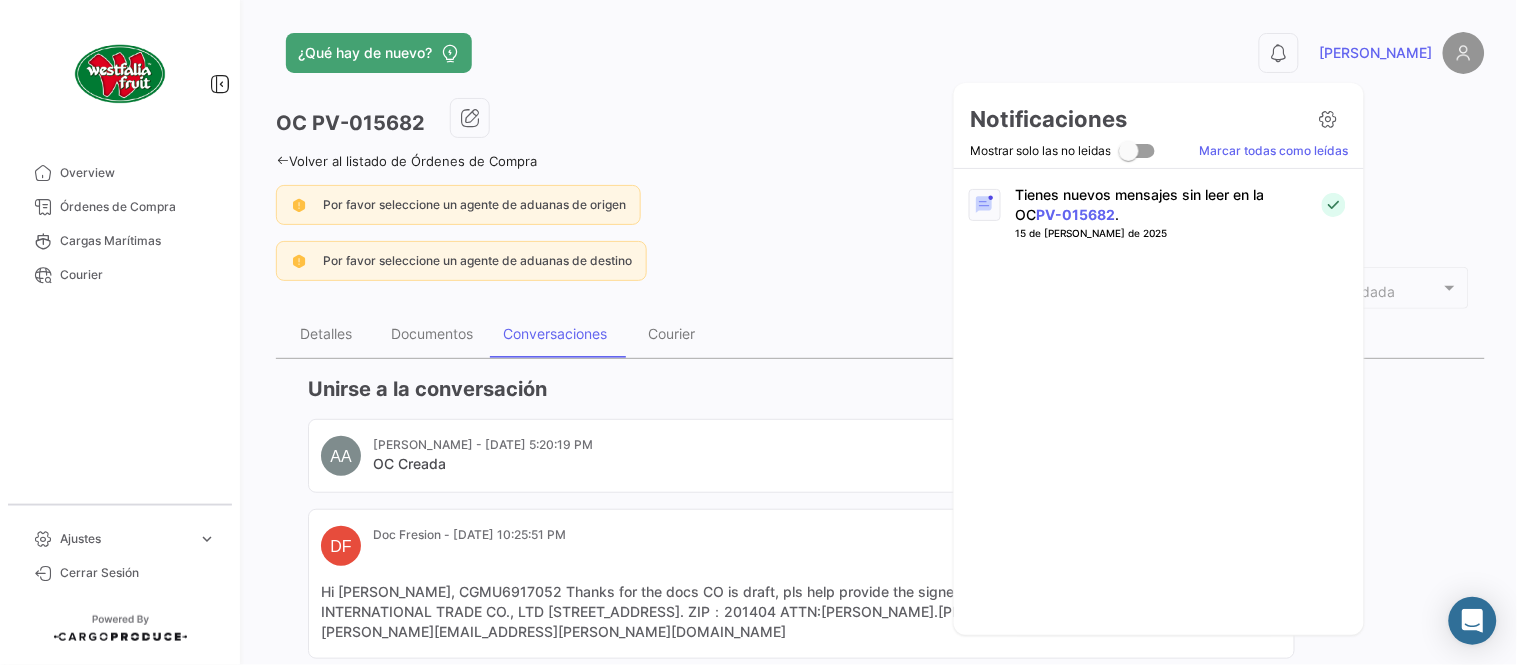 click on "Marcar todas como leídas" at bounding box center (1273, 151) 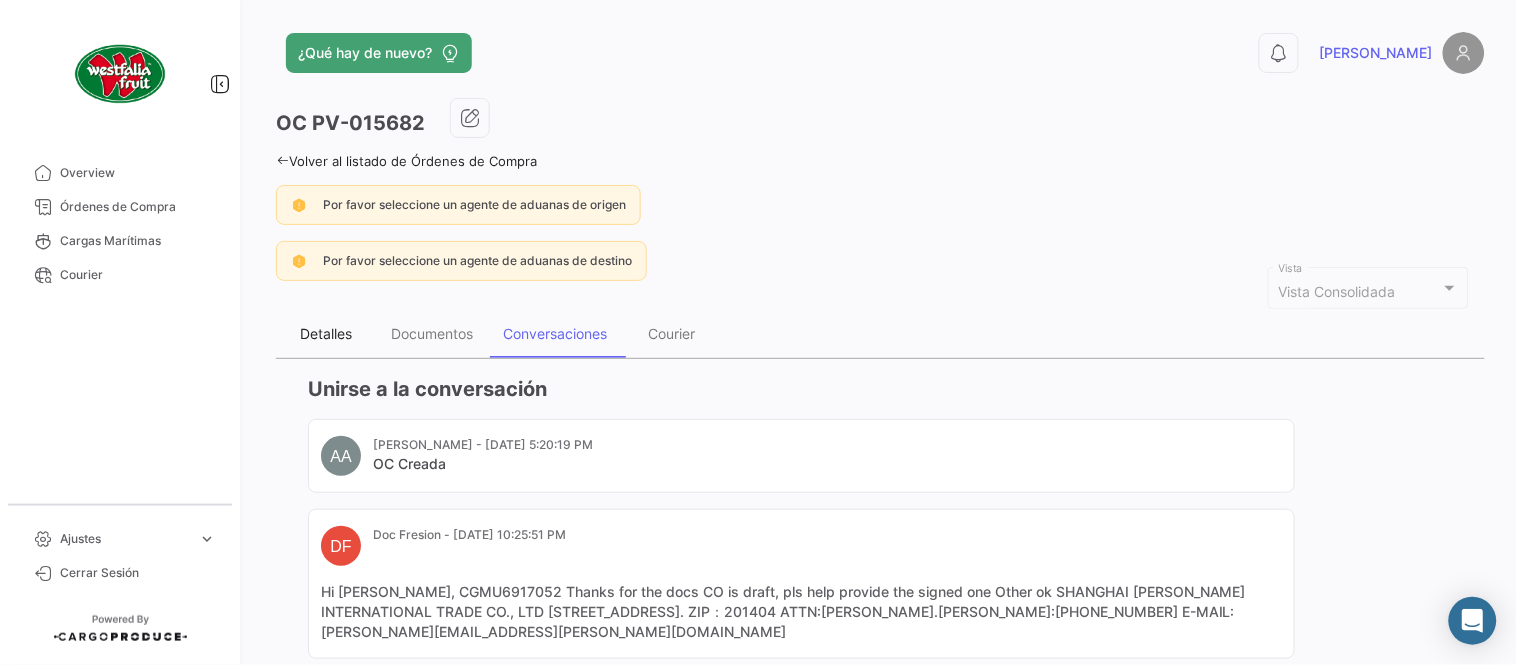 click on "Detalles" at bounding box center (326, 333) 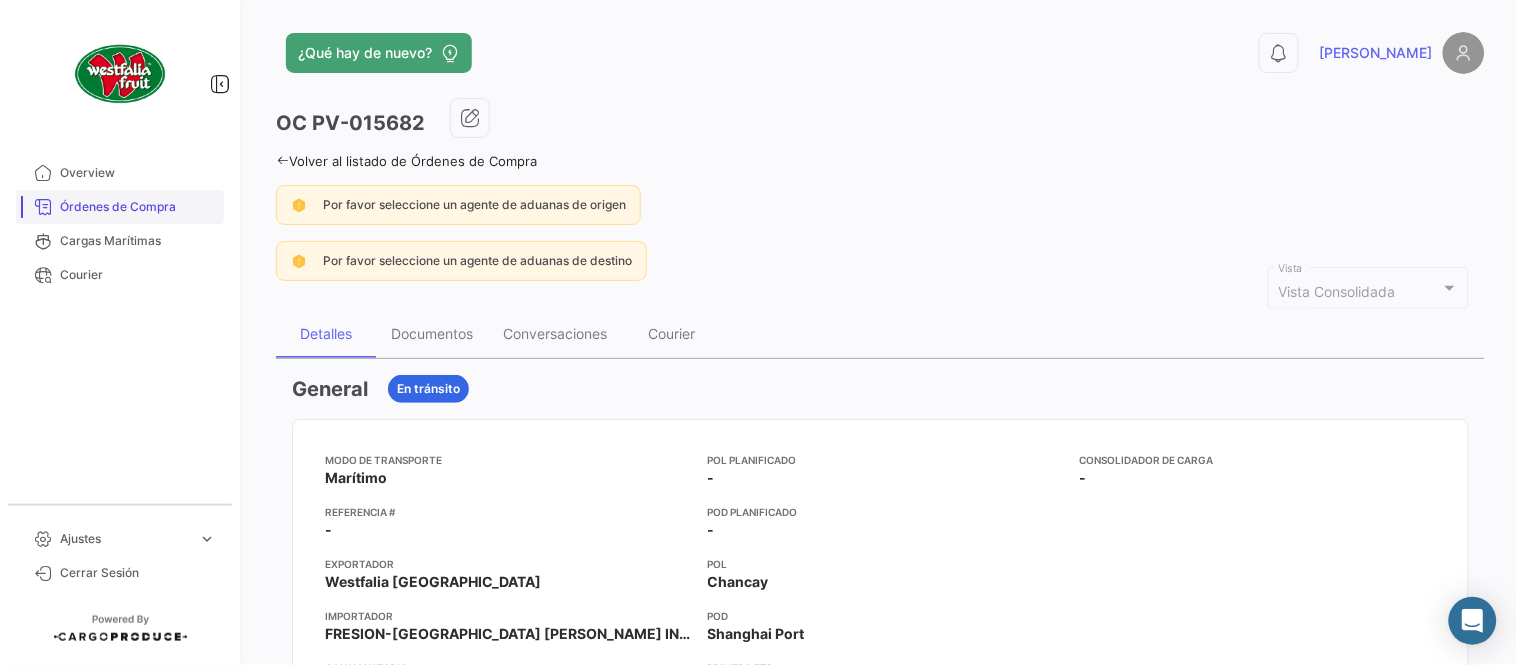 click on "Órdenes de Compra" at bounding box center (138, 207) 